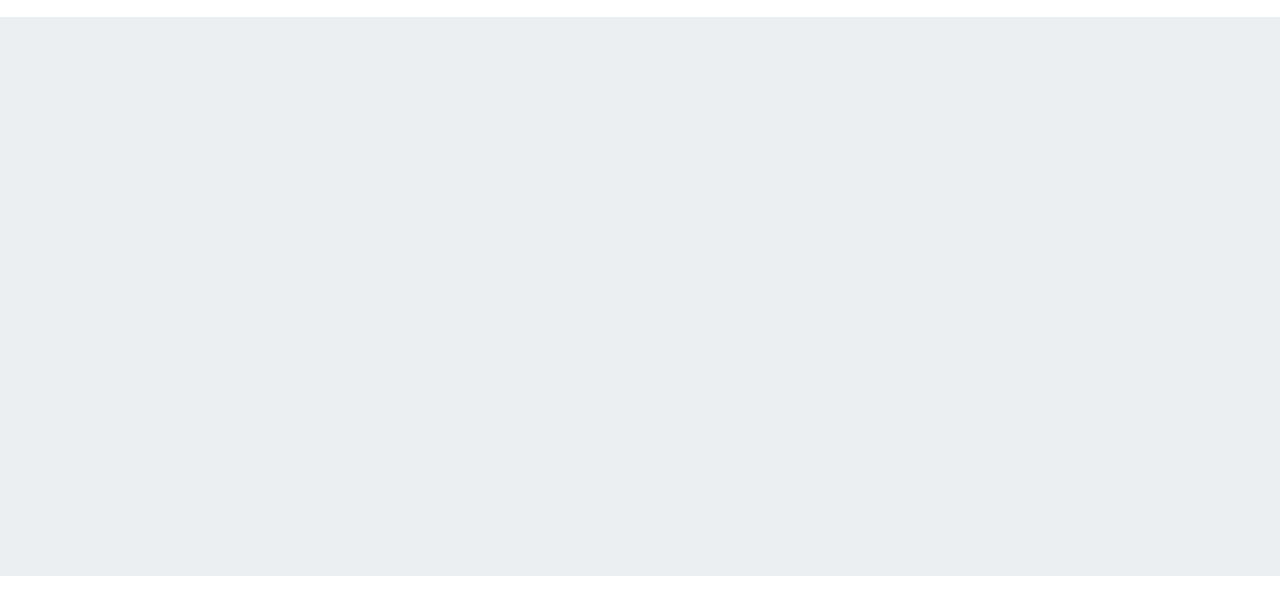 scroll, scrollTop: 0, scrollLeft: 0, axis: both 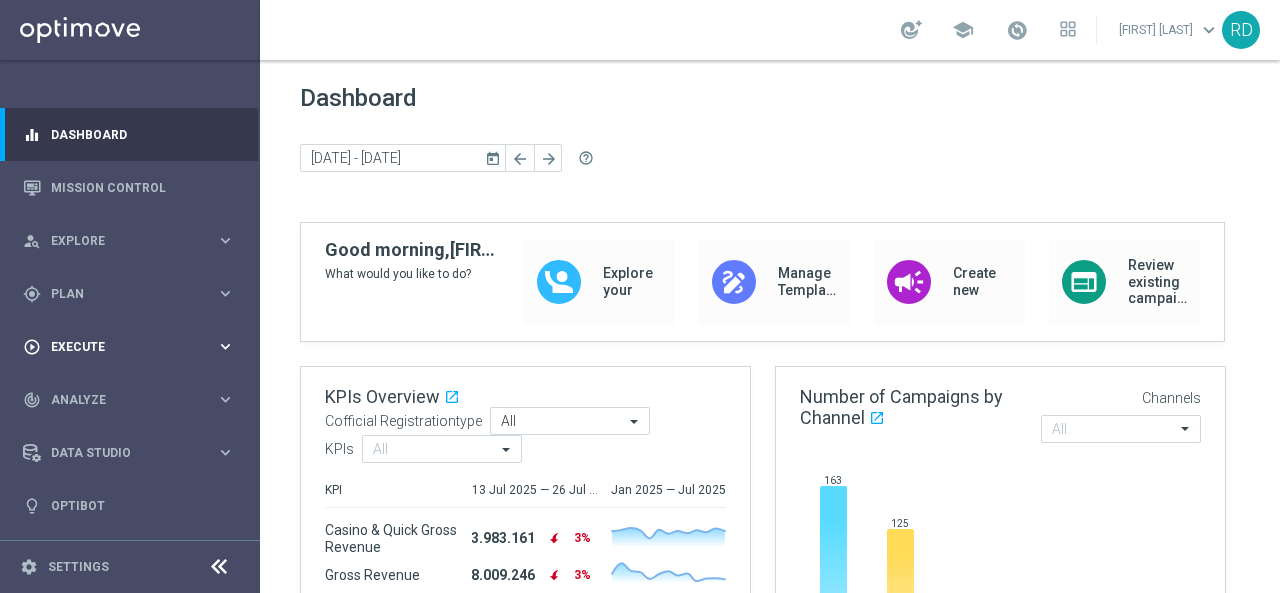 click on "Execute" at bounding box center [133, 347] 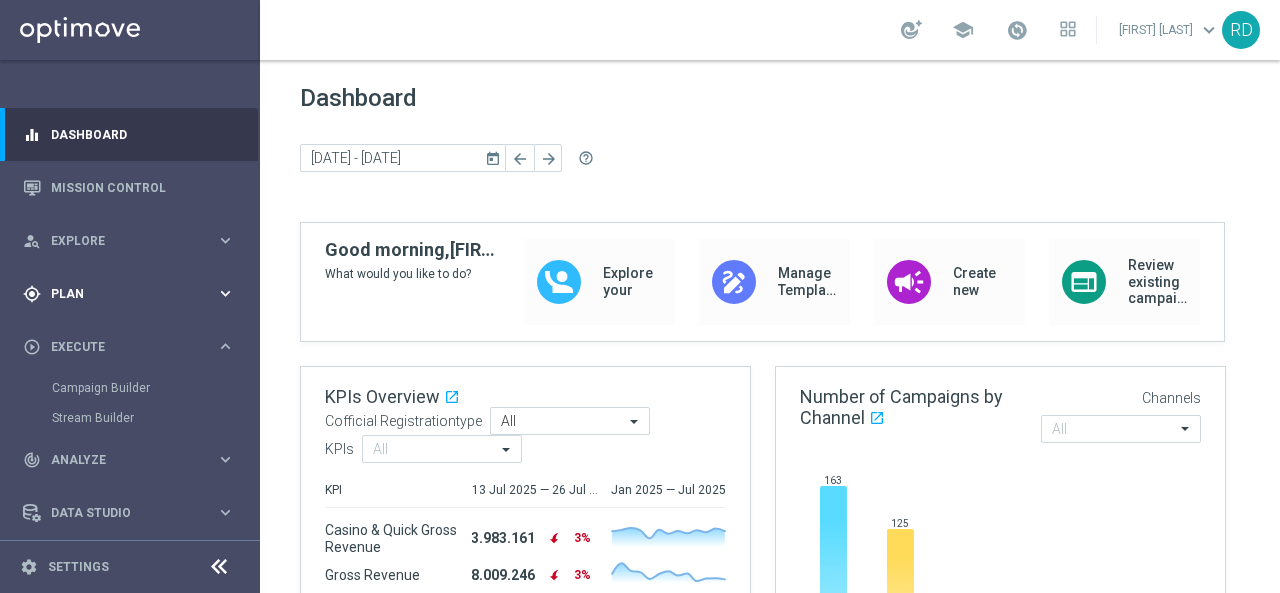 click on "Plan" at bounding box center [133, 294] 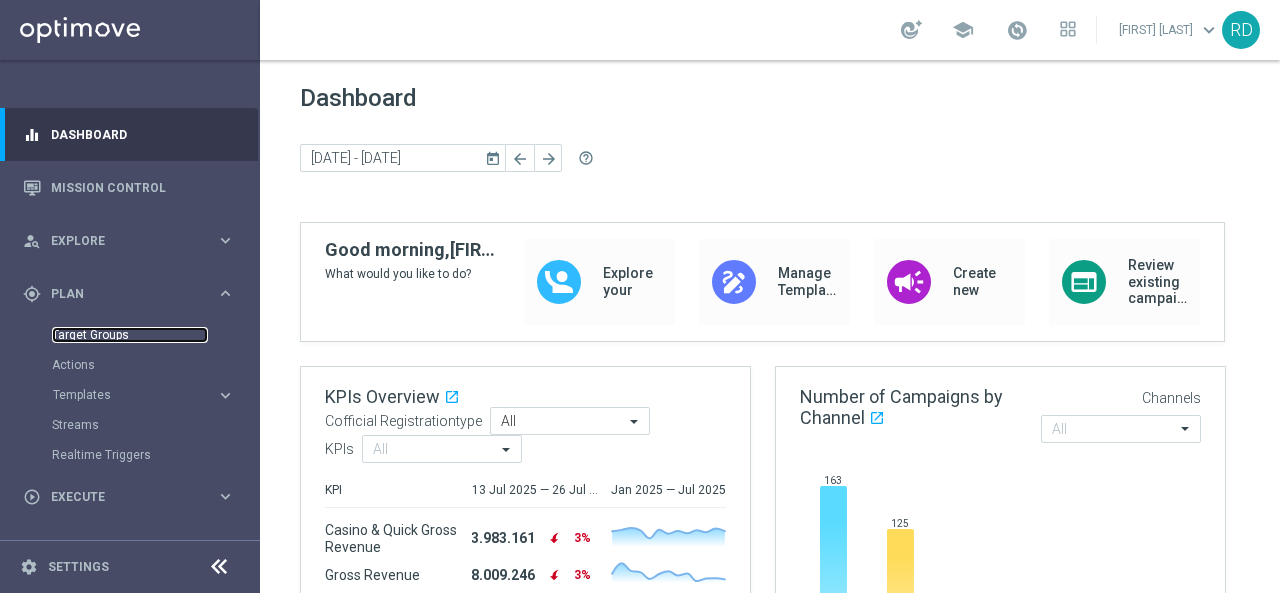 click on "Target Groups" at bounding box center [130, 335] 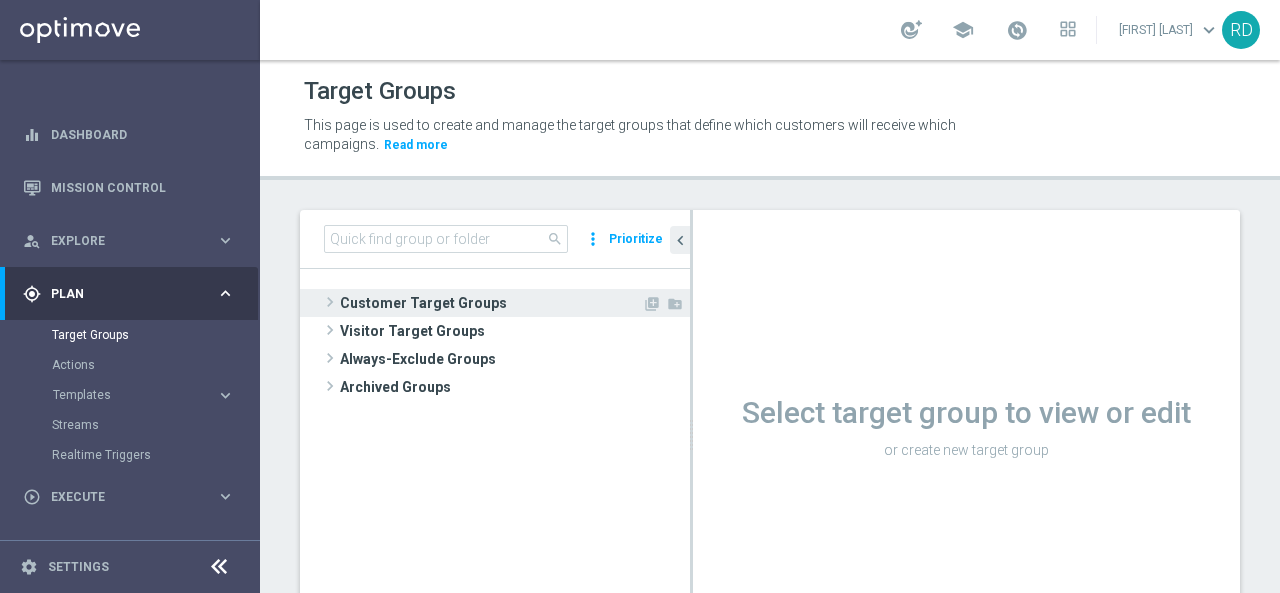 click 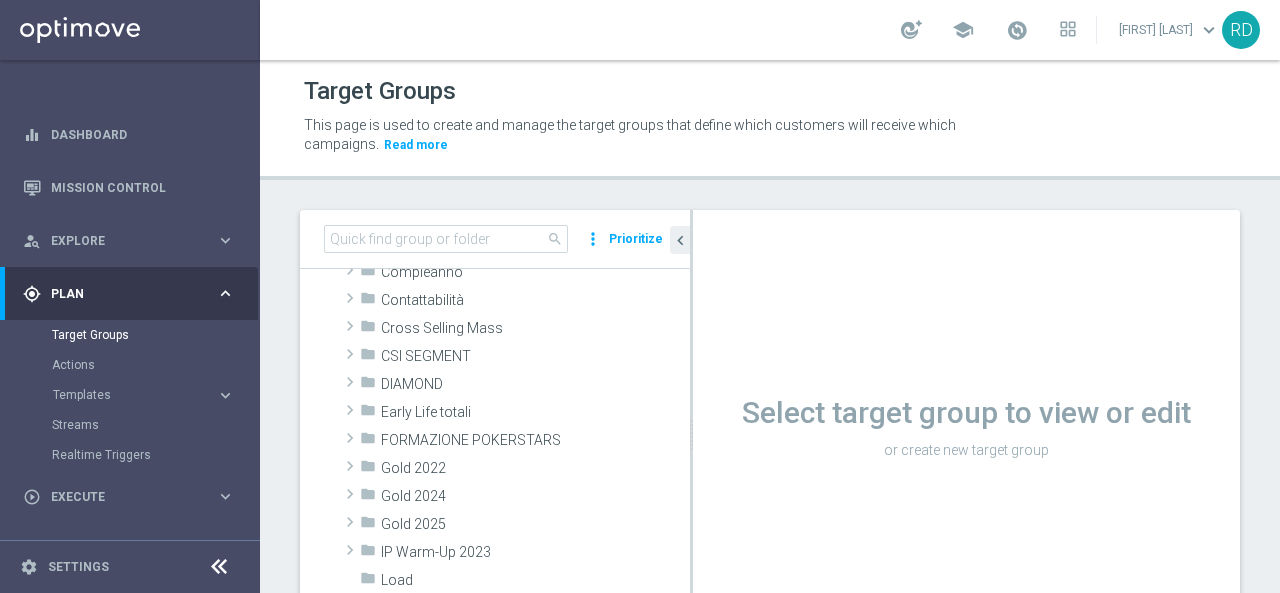 scroll, scrollTop: 200, scrollLeft: 0, axis: vertical 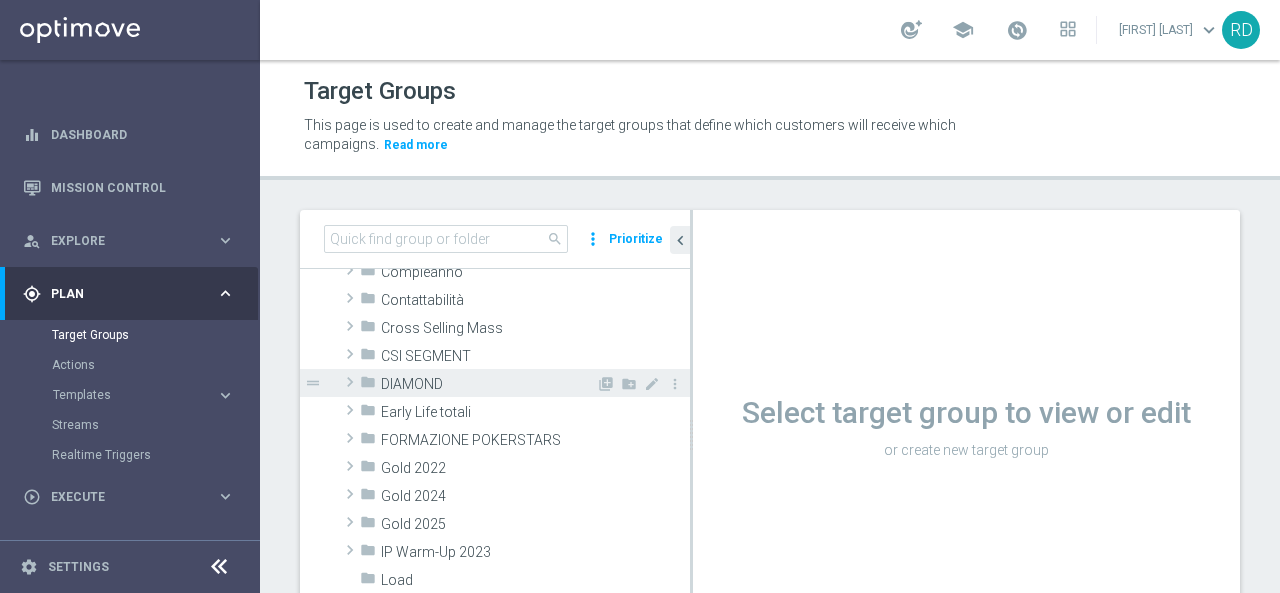 click 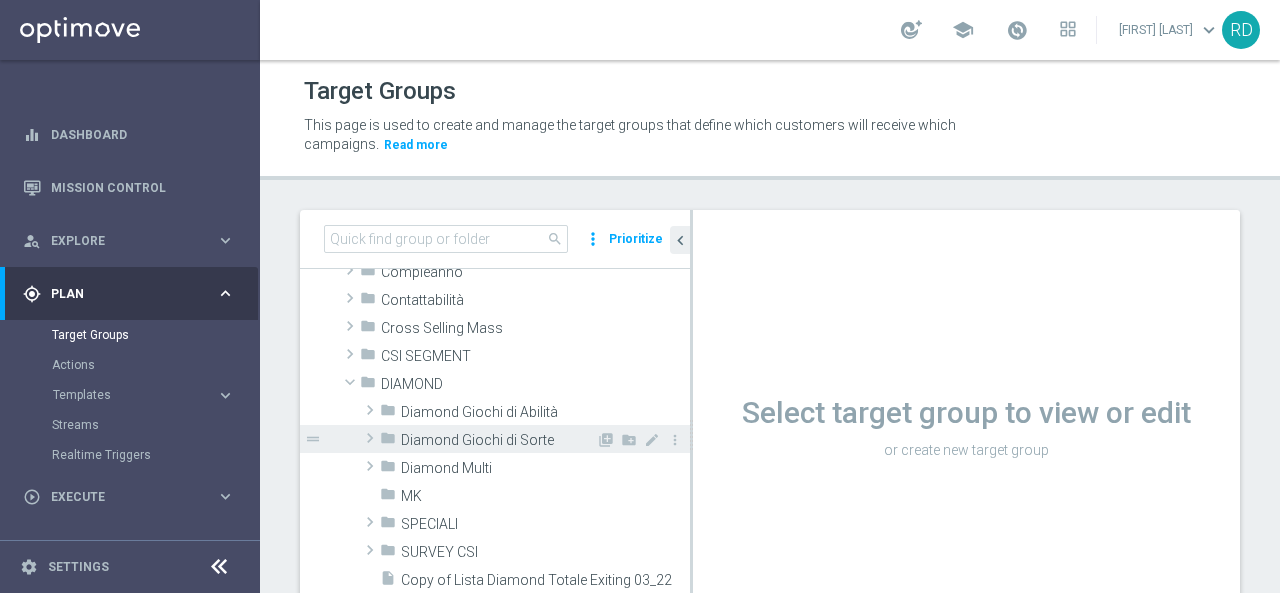click on "Diamond Giochi di Sorte" at bounding box center (498, 440) 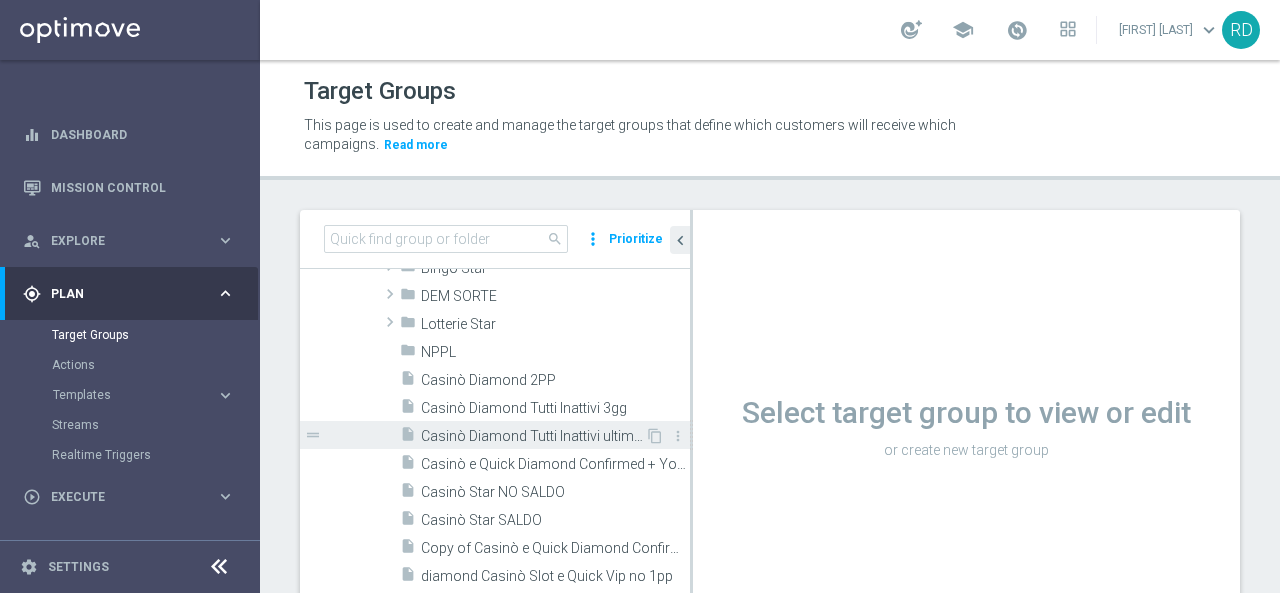 scroll, scrollTop: 300, scrollLeft: 0, axis: vertical 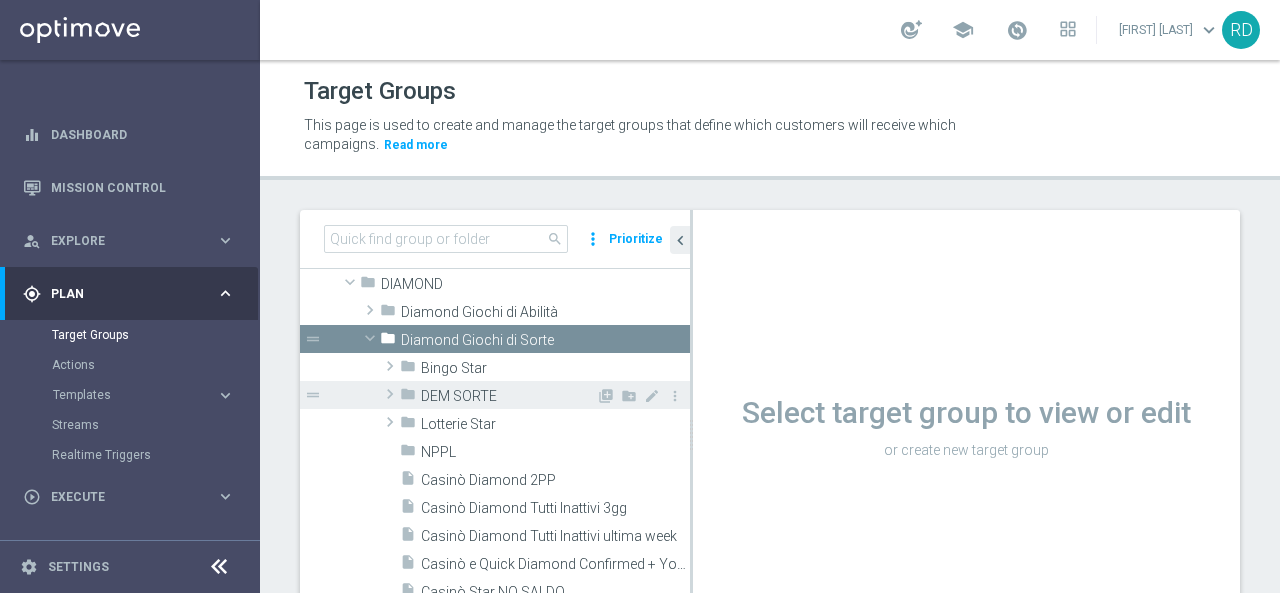 click on "DEM SORTE" at bounding box center (508, 396) 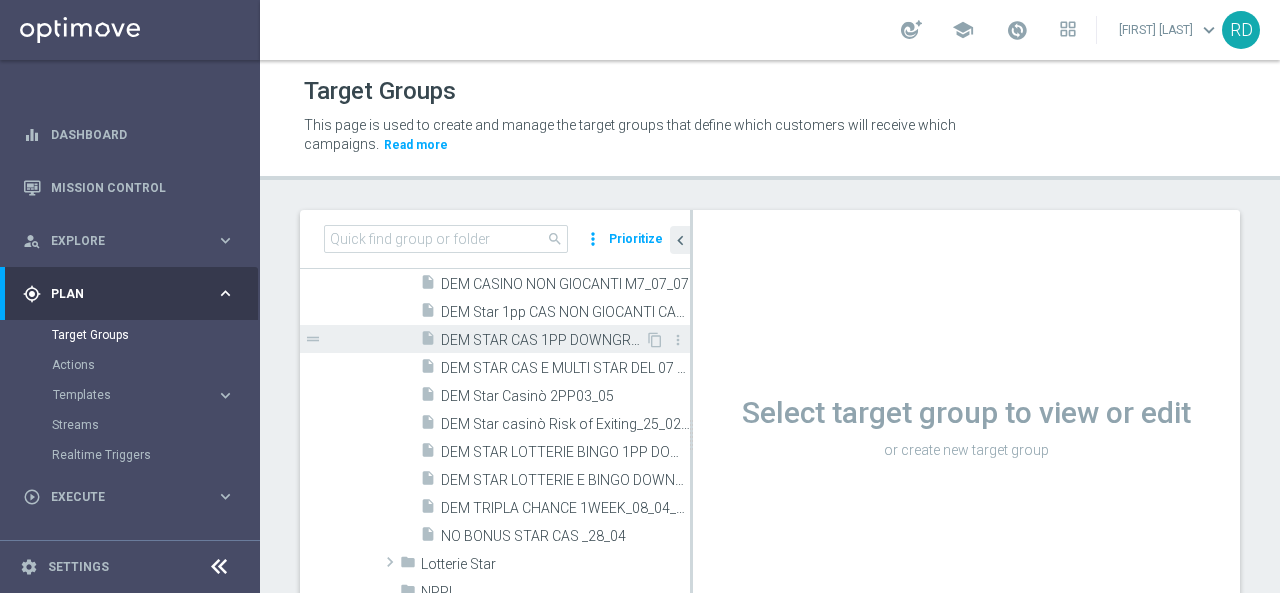 scroll, scrollTop: 500, scrollLeft: 0, axis: vertical 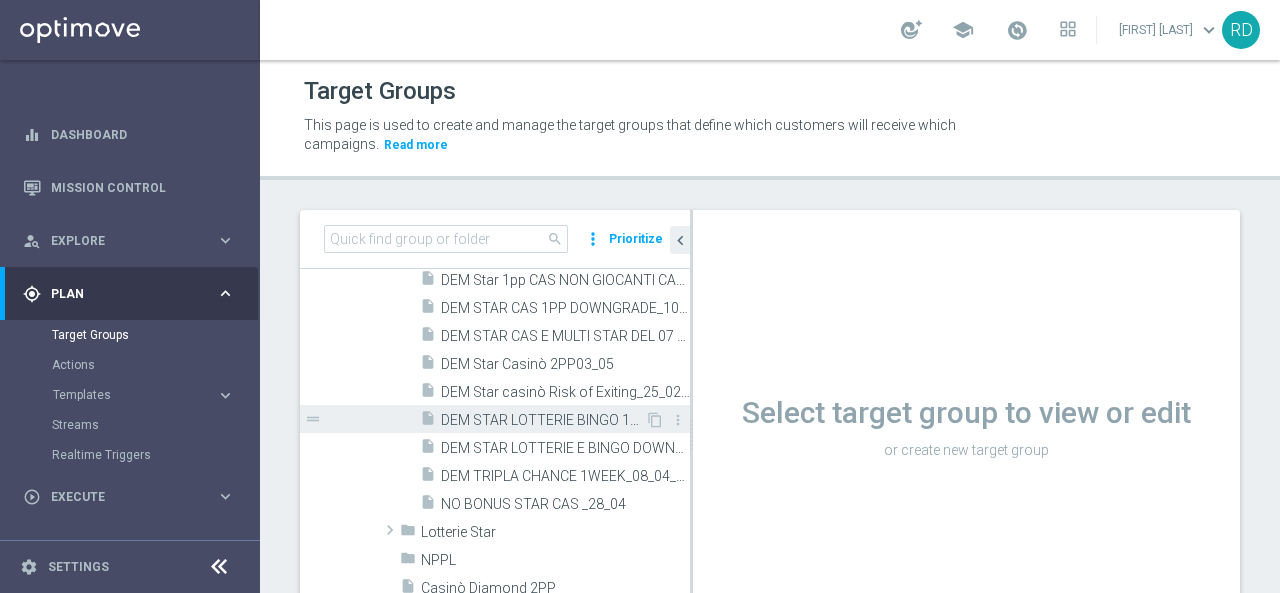 click on "DEM STAR LOTTERIE BINGO 1PP DOWNGRADE_6_05" at bounding box center (543, 420) 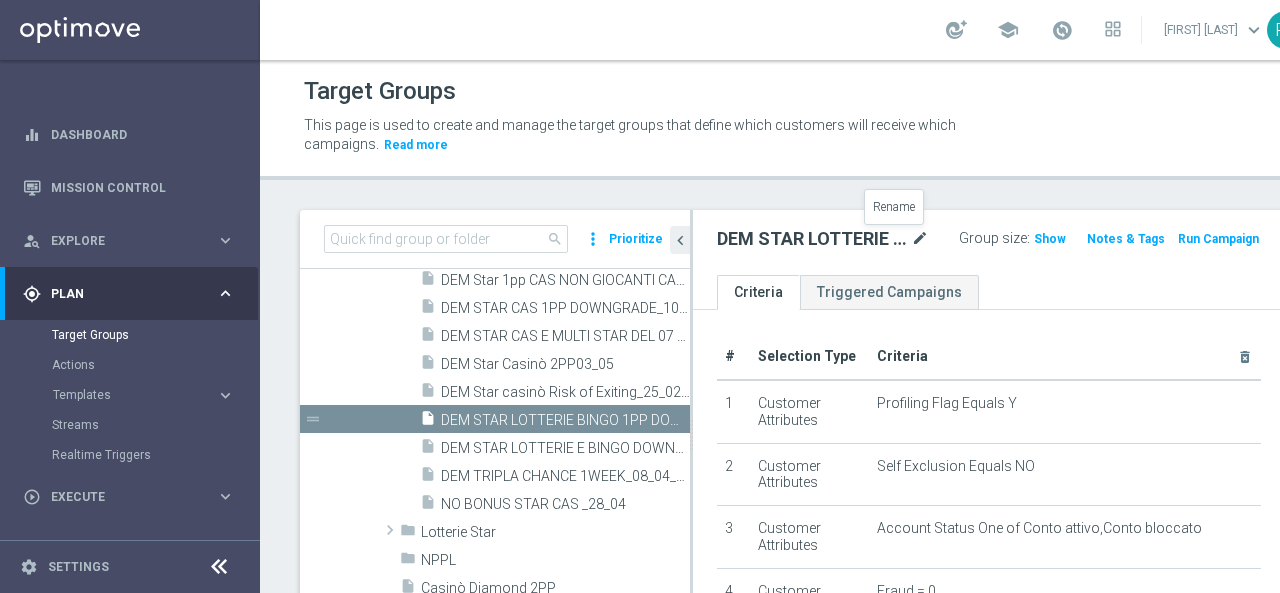 click on "mode_edit" 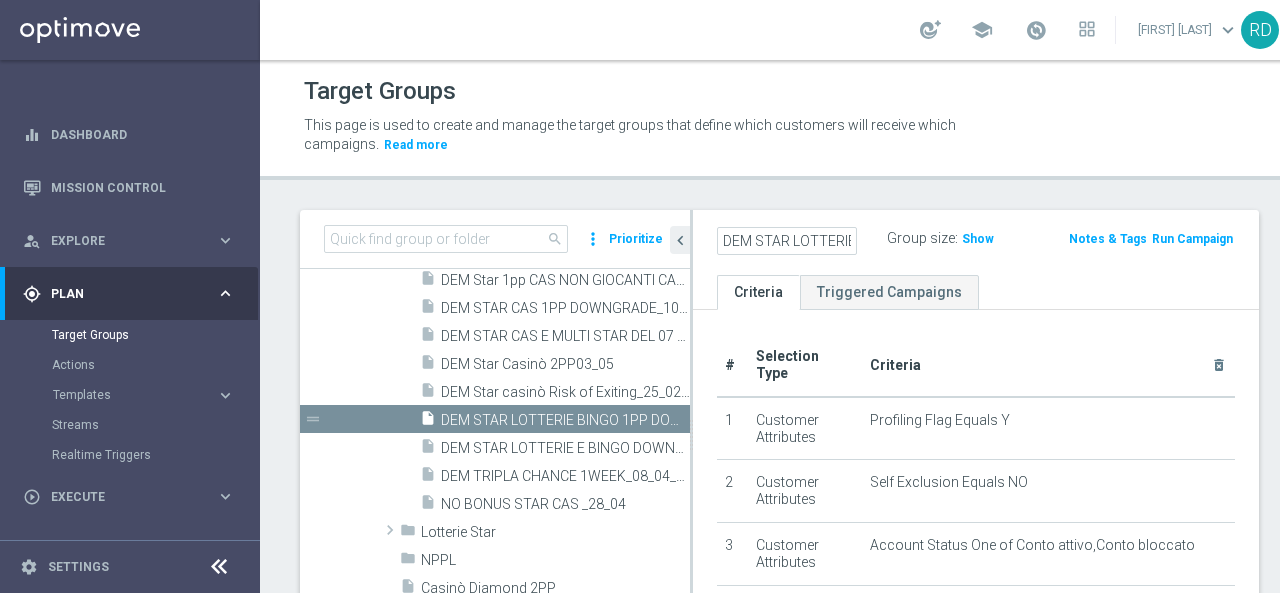 scroll, scrollTop: 0, scrollLeft: 222, axis: horizontal 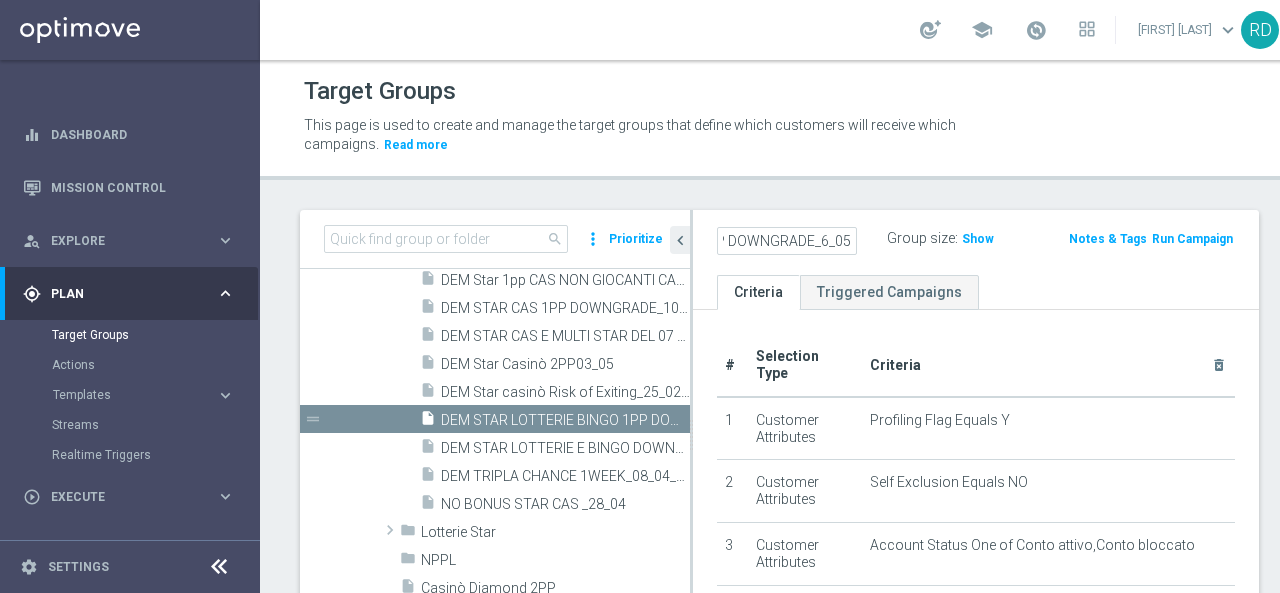 click on "DEM STAR LOTTERIE BINGO 1PP DOWNGRADE_6_05" 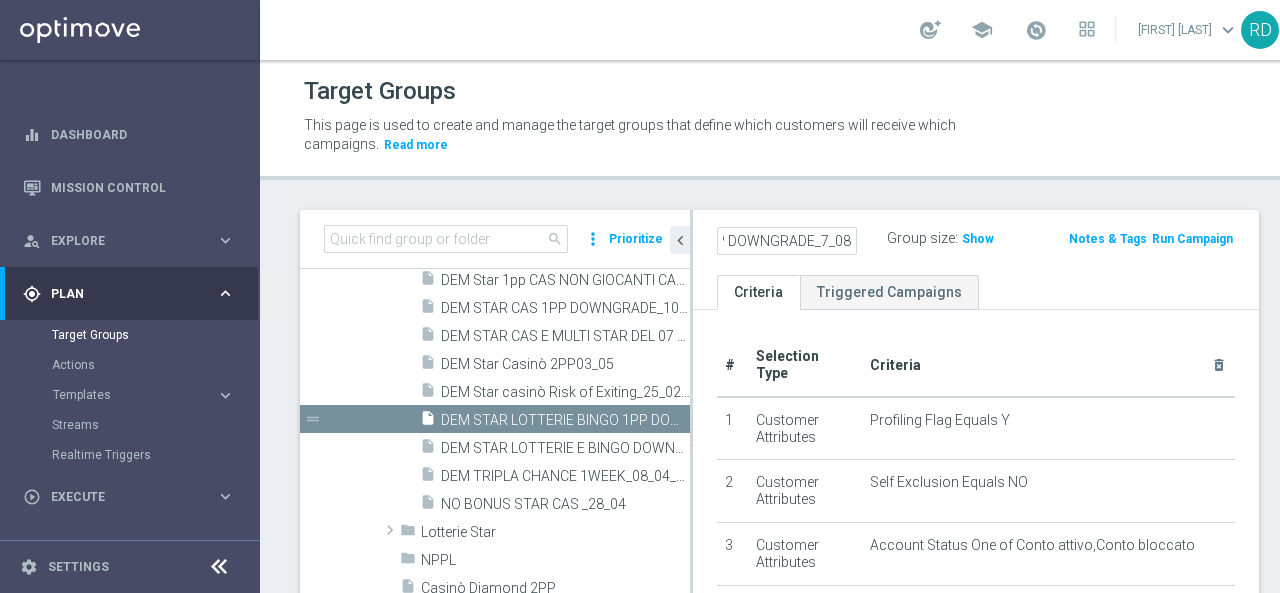 scroll, scrollTop: 0, scrollLeft: 222, axis: horizontal 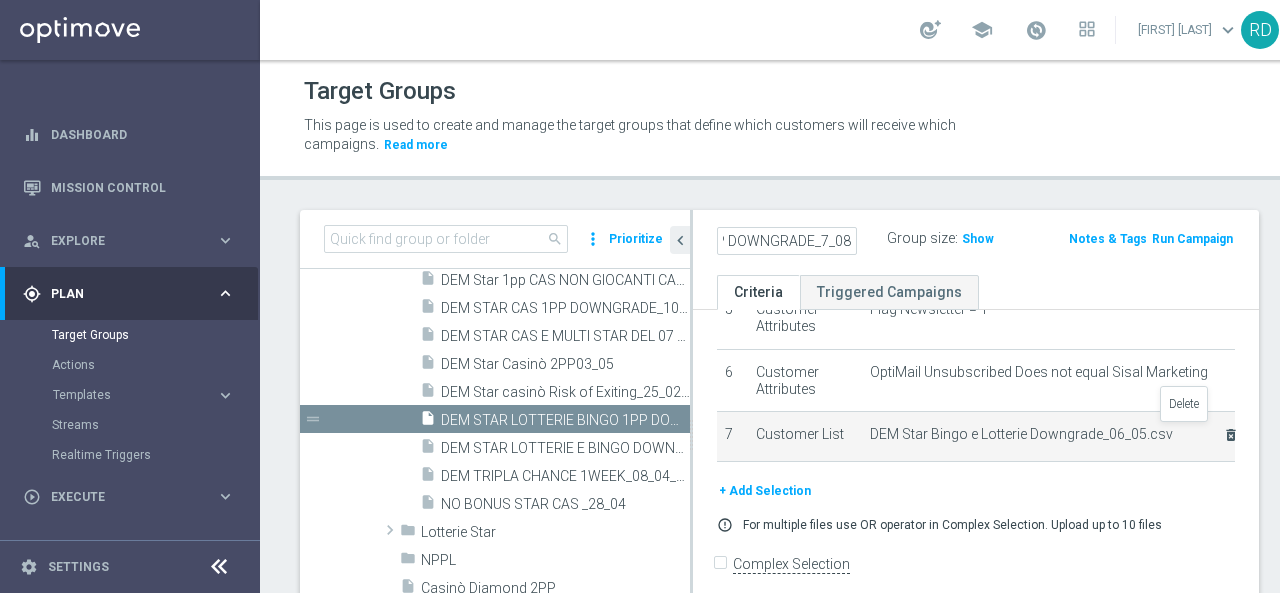 type on "DEM STAR LOTTERIE BINGO 1PP DOWNGRADE_7_08" 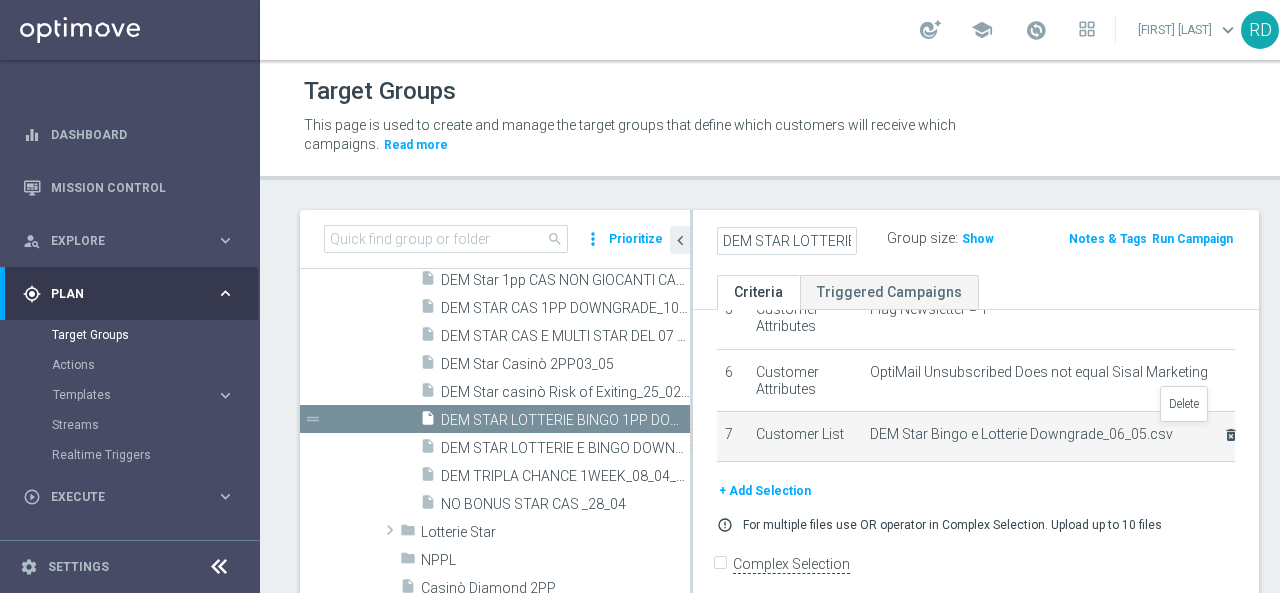 click on "delete_forever" 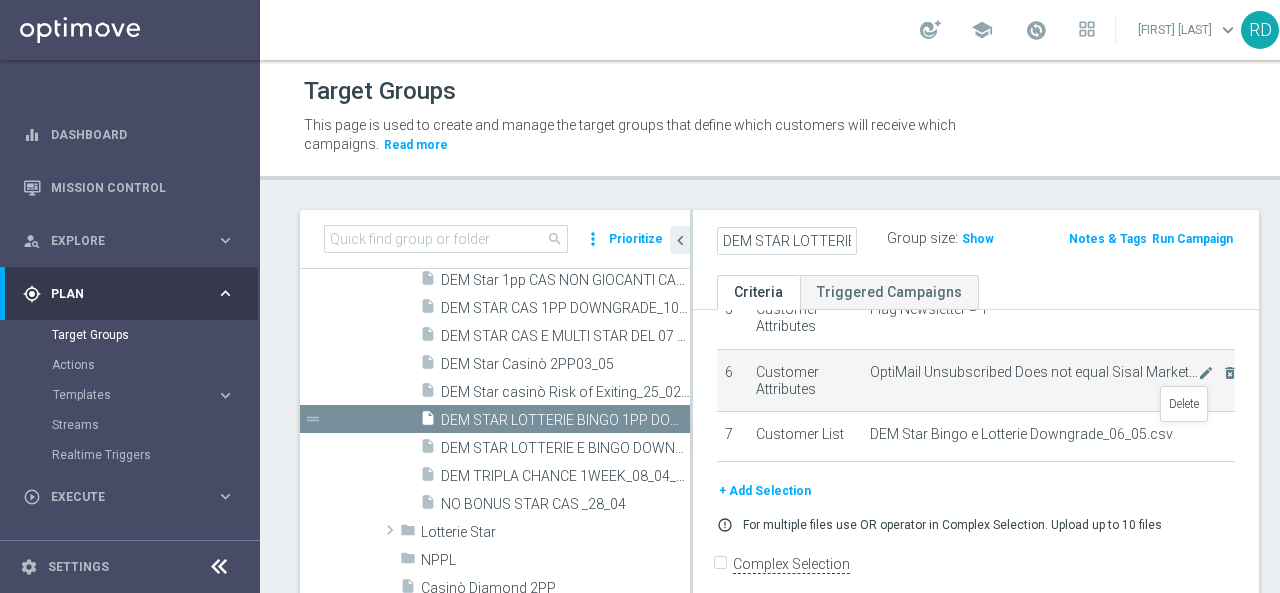 scroll, scrollTop: 281, scrollLeft: 0, axis: vertical 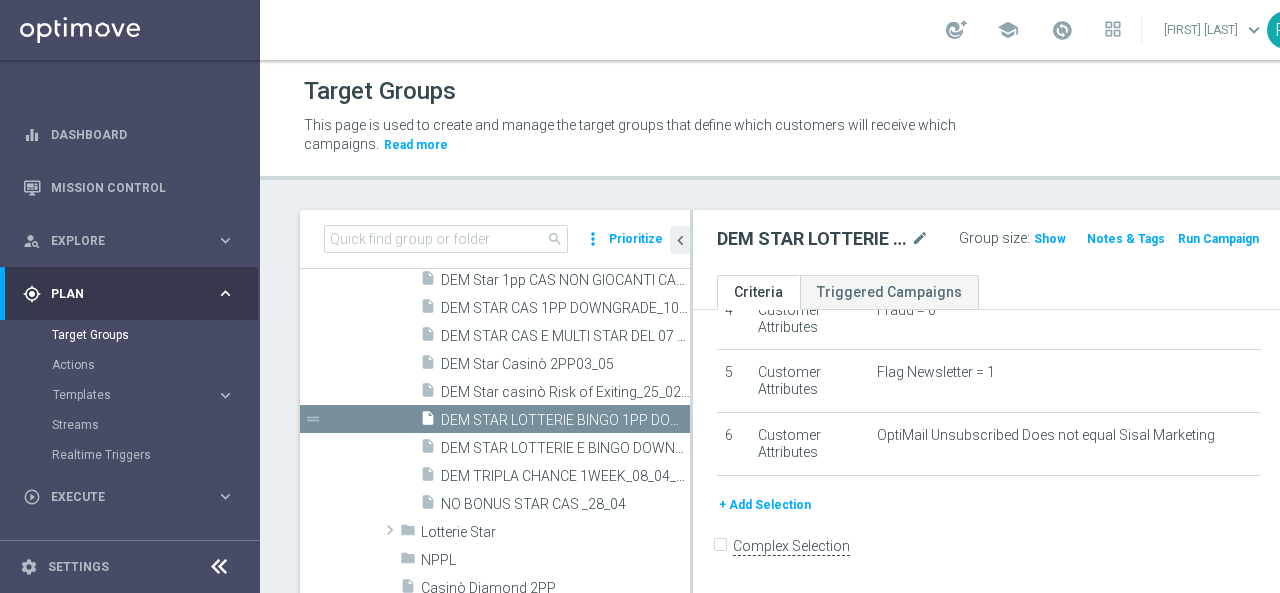 click on "+ Add Selection" 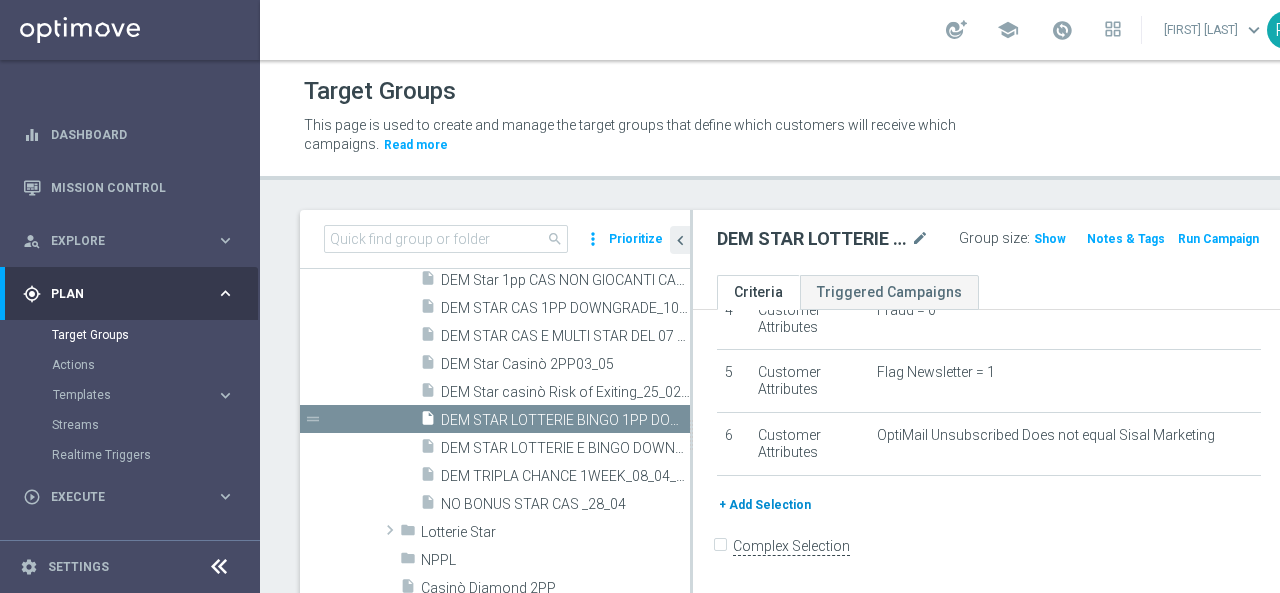 scroll, scrollTop: 260, scrollLeft: 0, axis: vertical 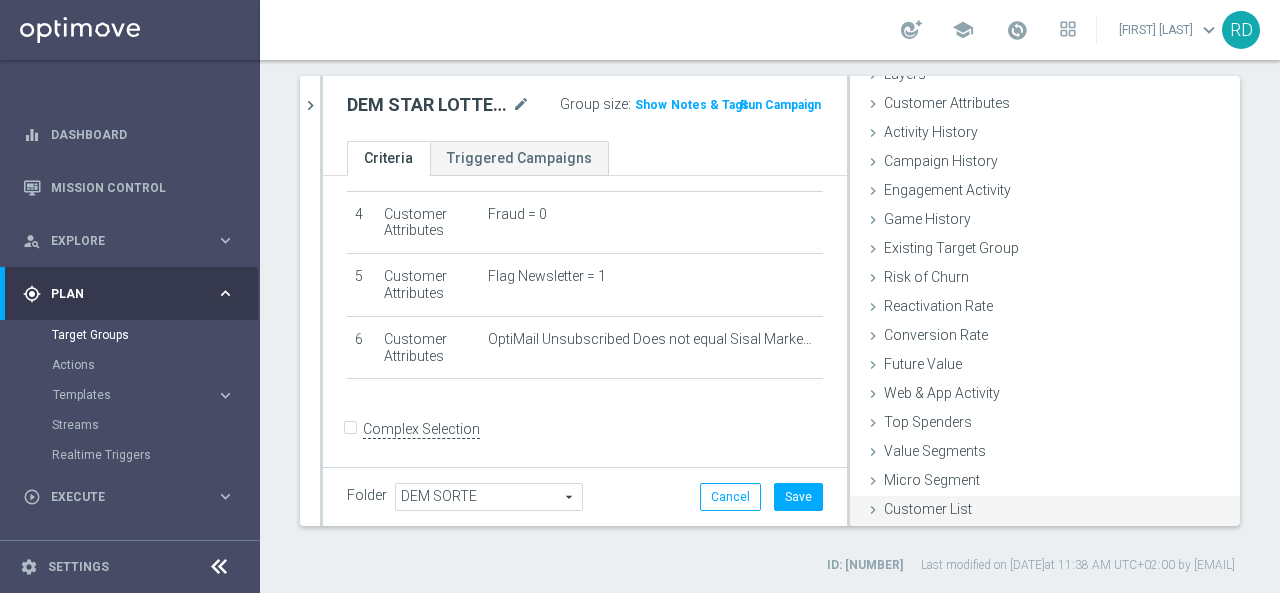 click on "Customer List
done" at bounding box center [1045, 511] 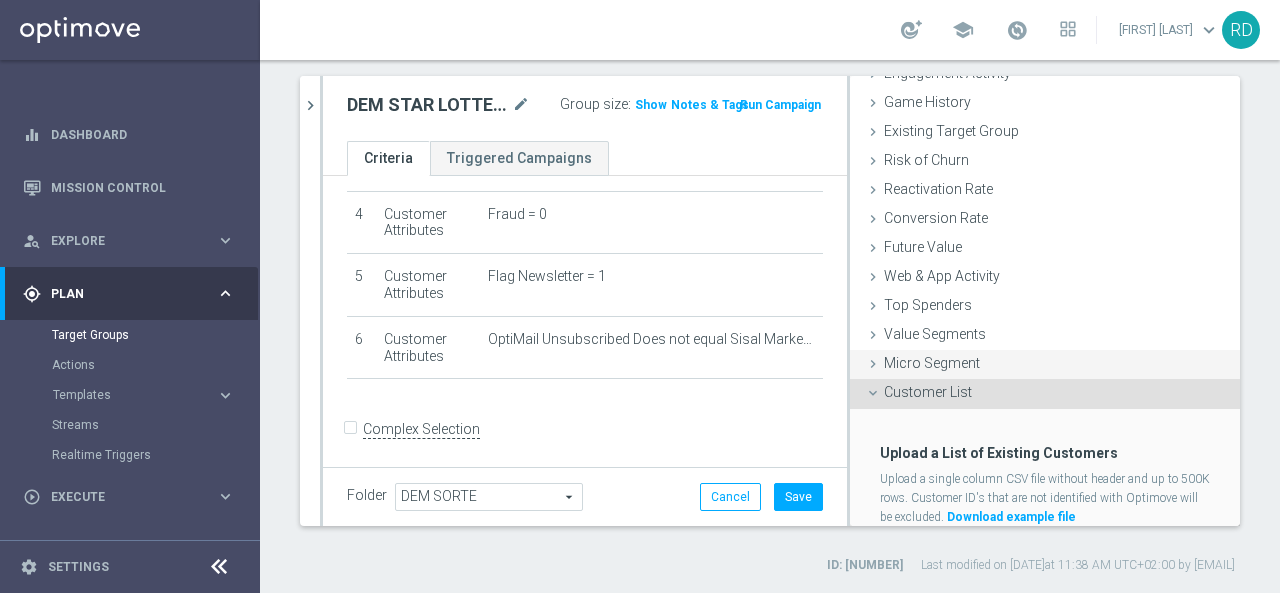 scroll, scrollTop: 274, scrollLeft: 0, axis: vertical 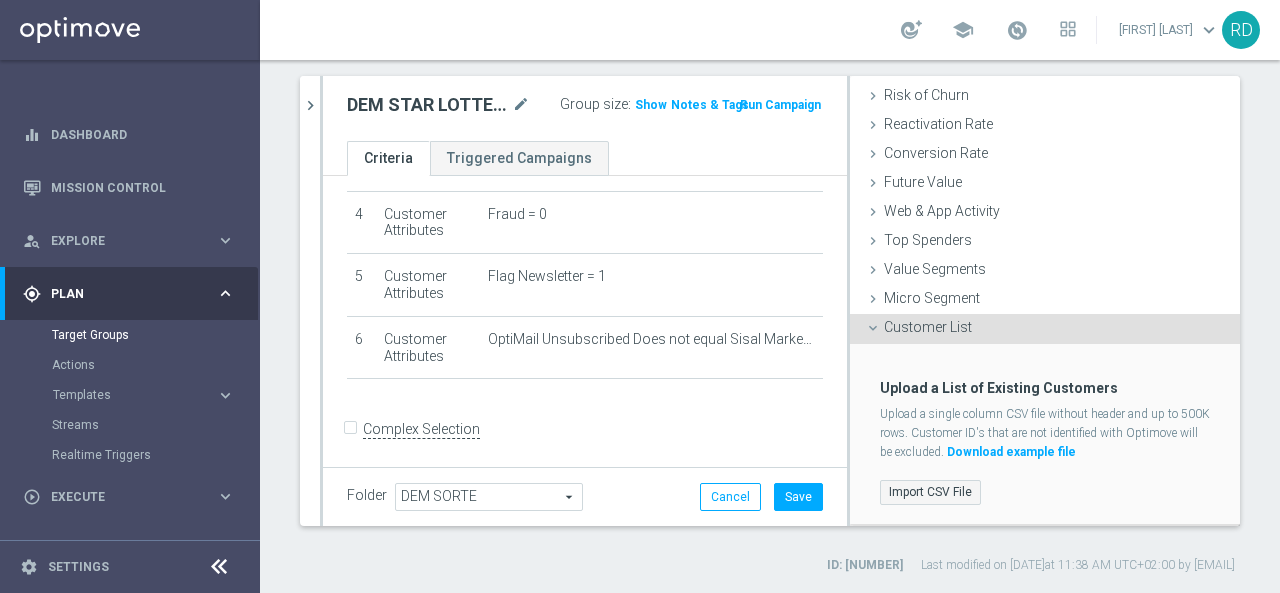click on "Import CSV File" at bounding box center [930, 492] 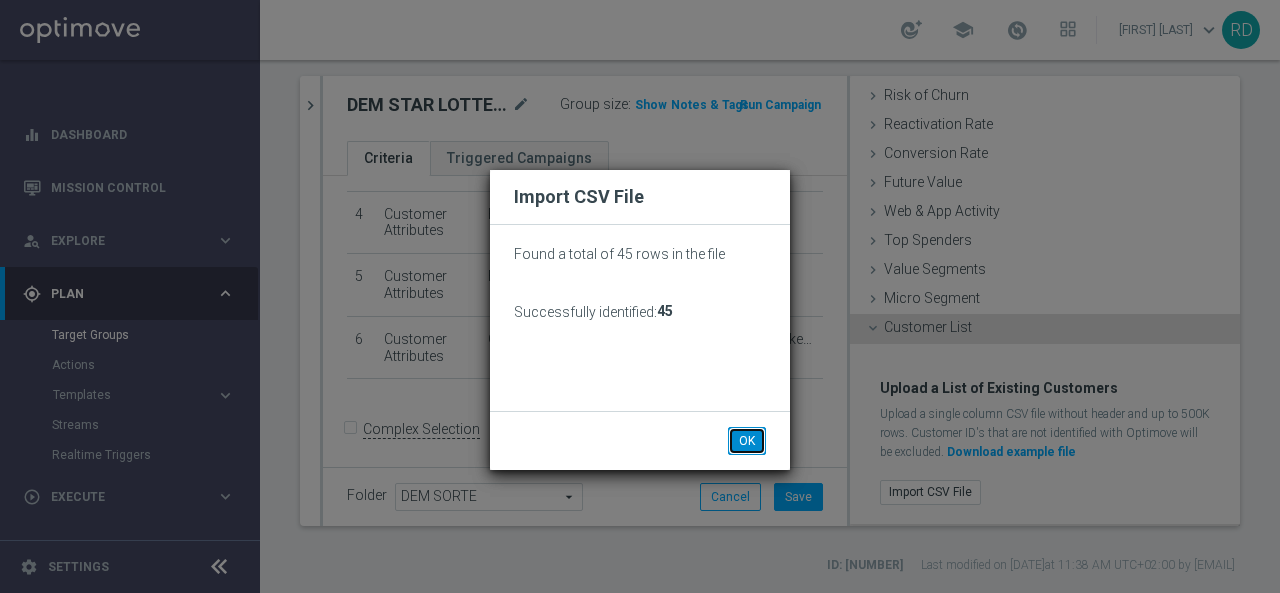 click on "OK" at bounding box center (747, 441) 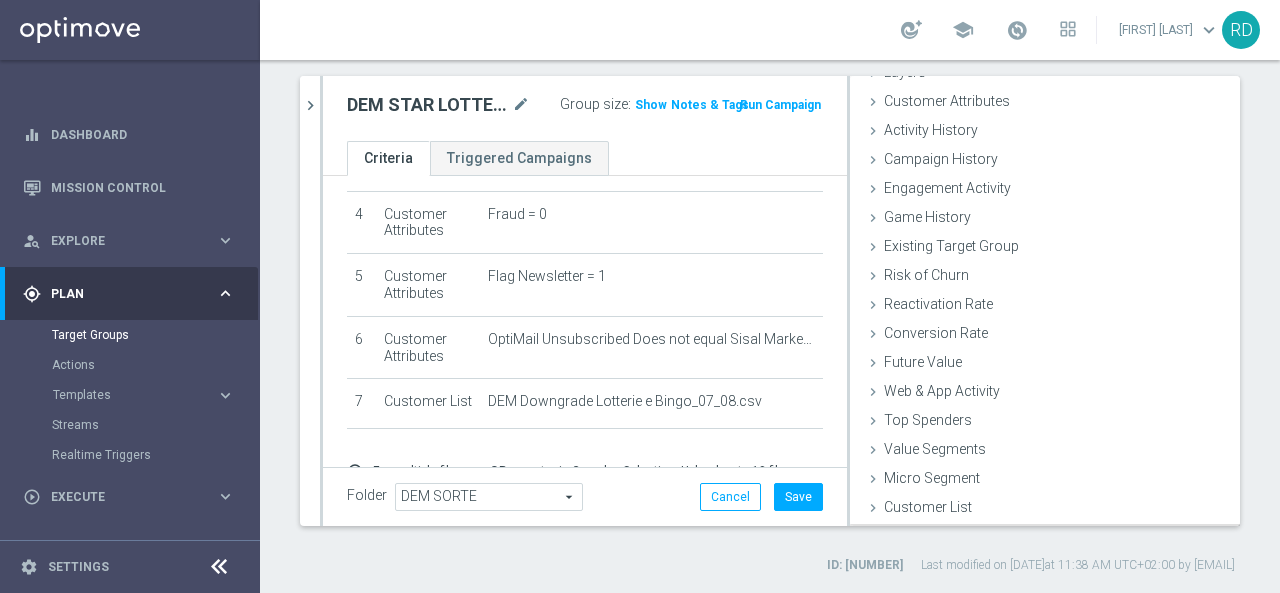 scroll, scrollTop: 92, scrollLeft: 0, axis: vertical 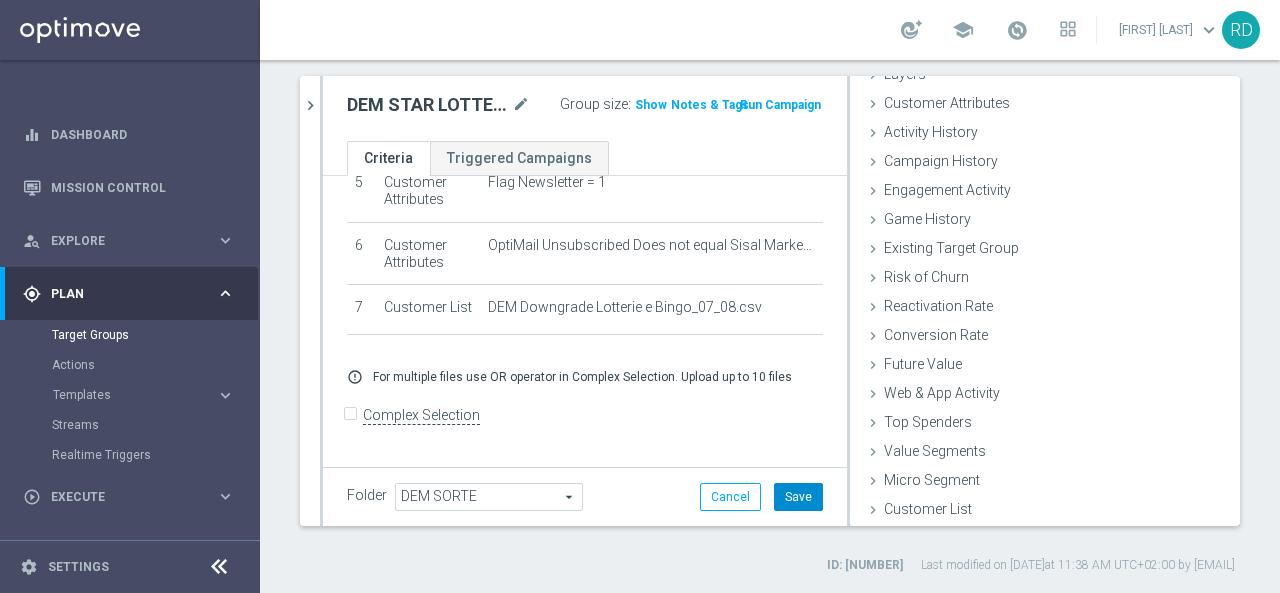 click on "Save" 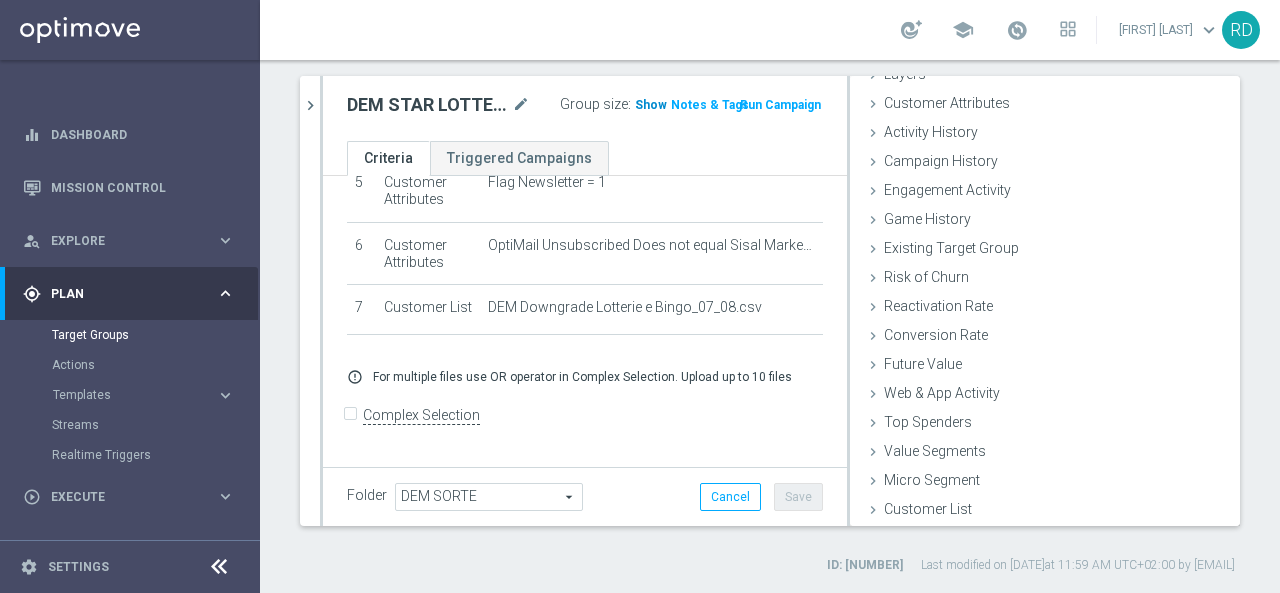 click on "Show" 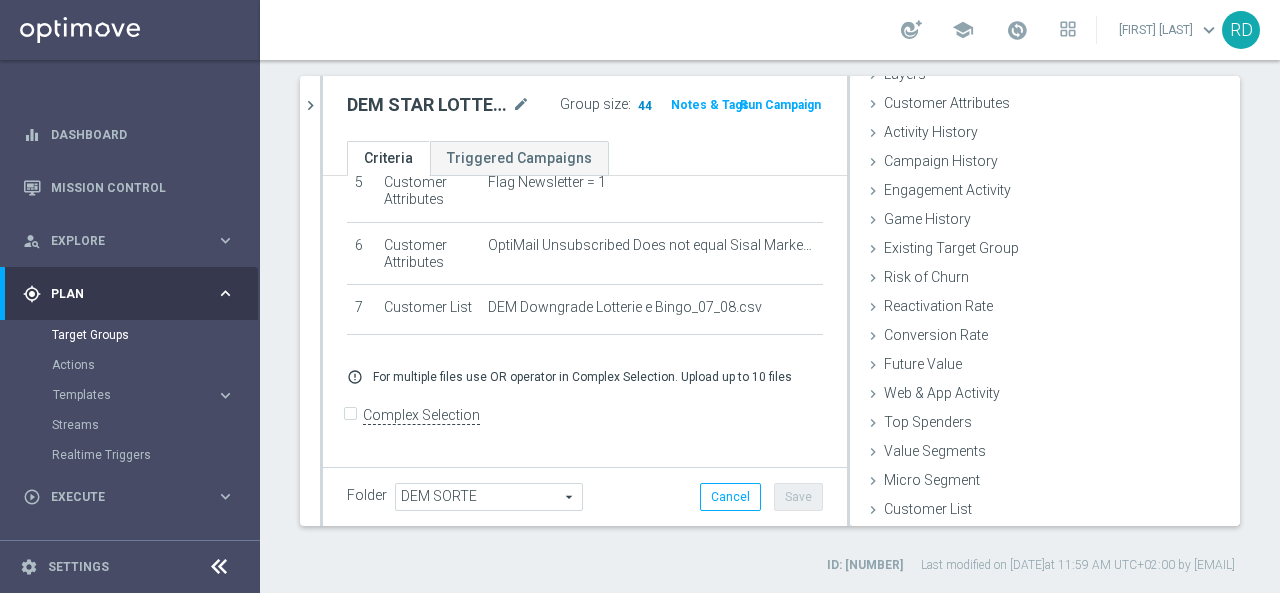 click on "44" 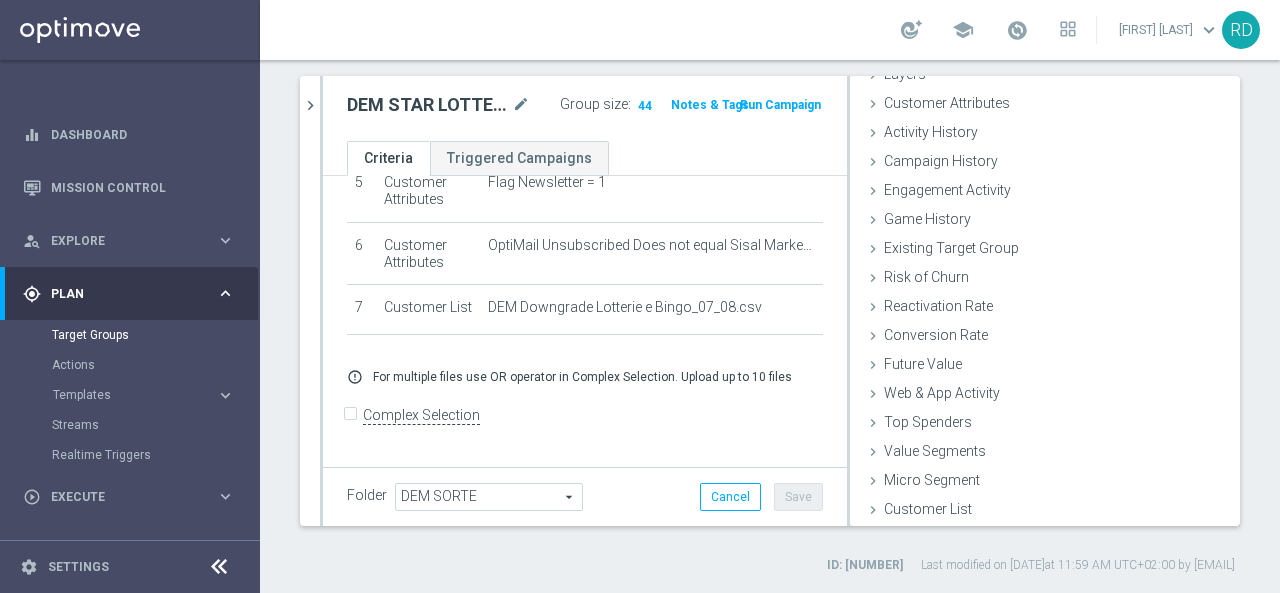 click on "Criteria
Triggered Campaigns" 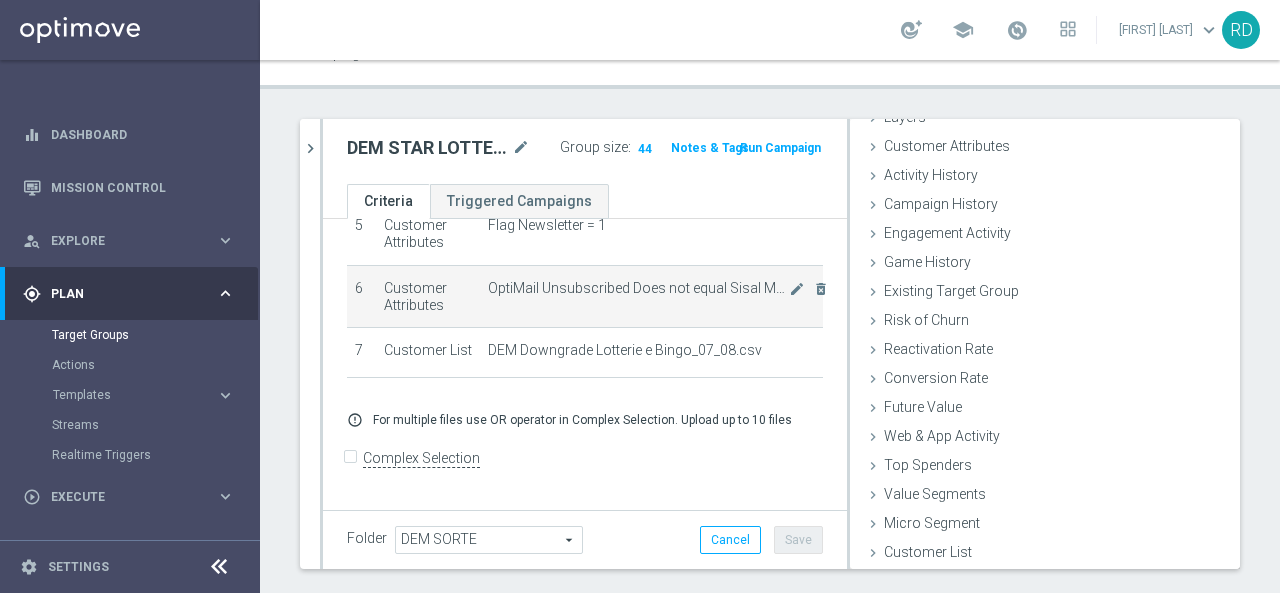 scroll, scrollTop: 134, scrollLeft: 0, axis: vertical 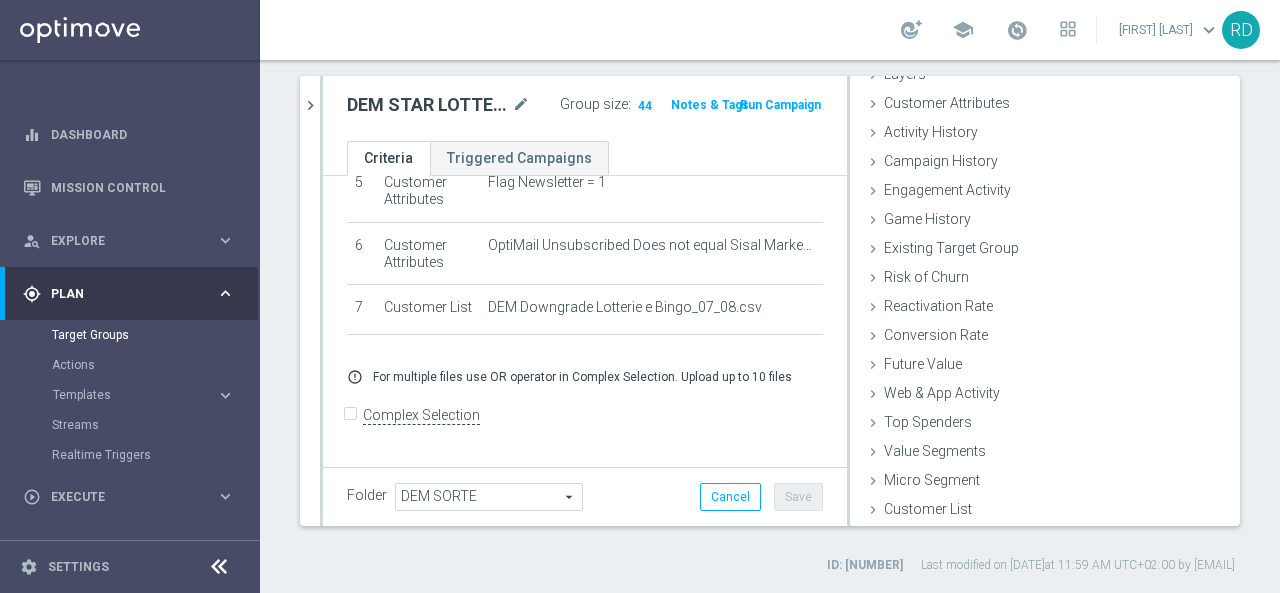 click on "+ Add Selection
error_outline
For multiple files use OR operator in Complex Selection. Upload up to 10 files" 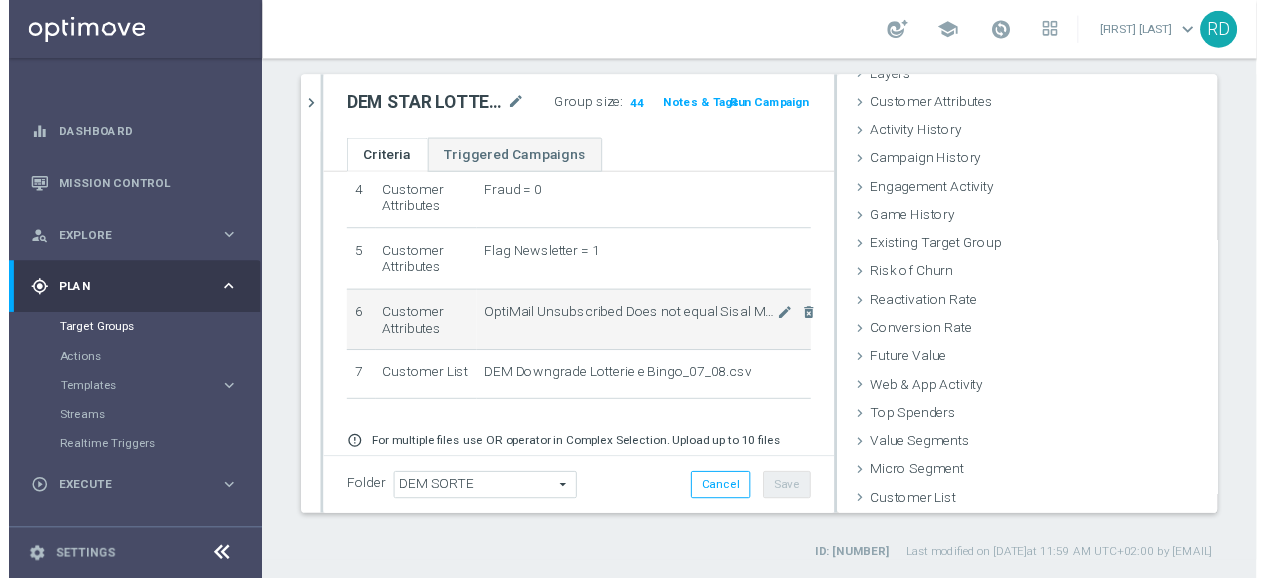 scroll, scrollTop: 254, scrollLeft: 0, axis: vertical 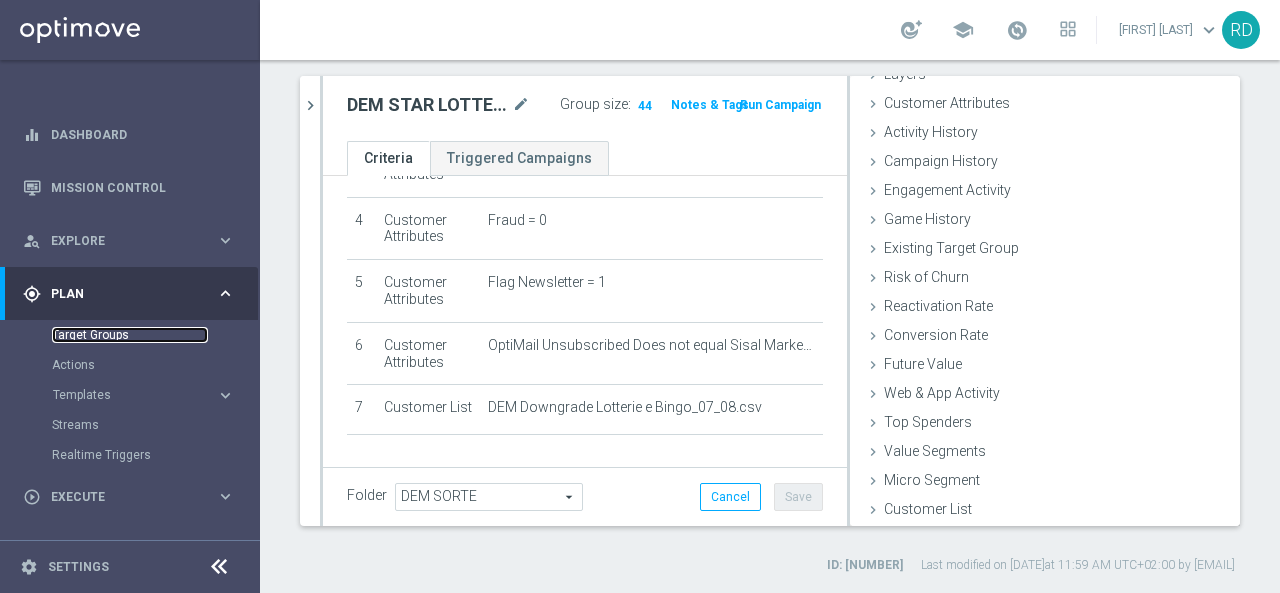 click on "Target Groups" at bounding box center (130, 335) 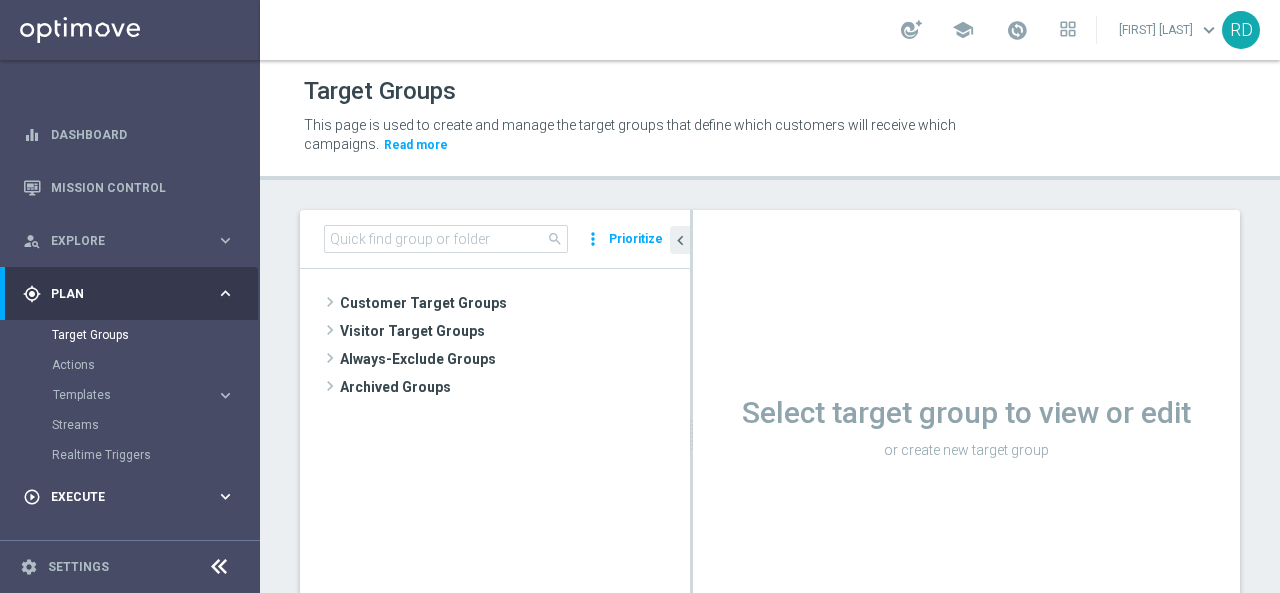 click on "Execute" at bounding box center (133, 497) 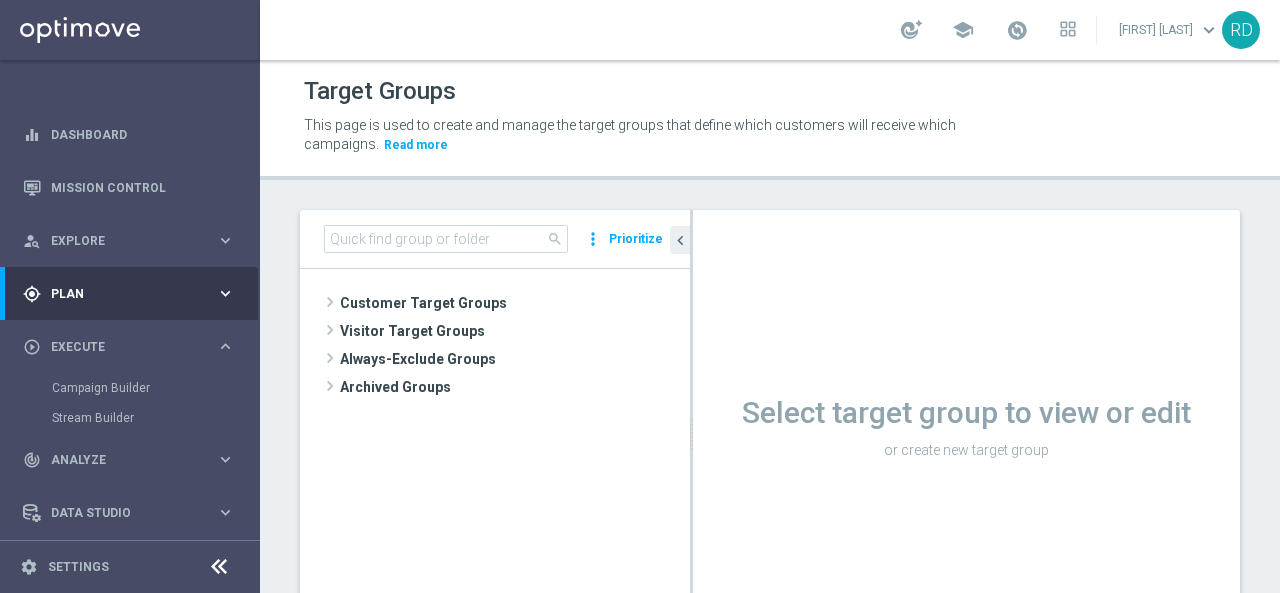 click on "Campaign Builder" at bounding box center [155, 388] 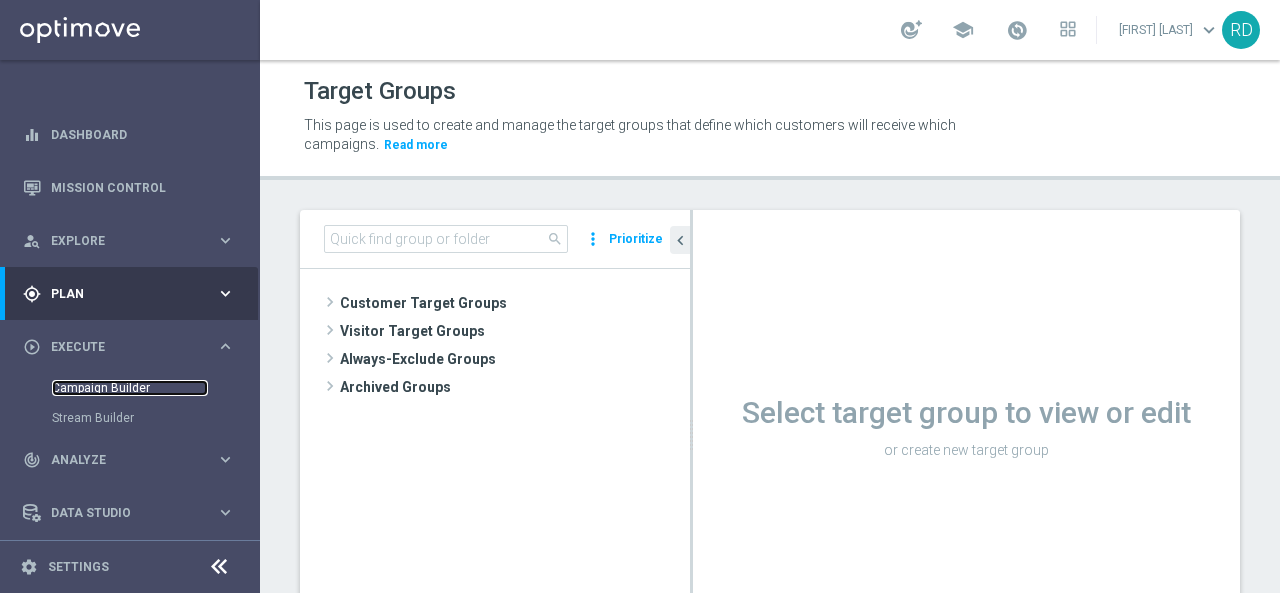 click on "Campaign Builder" at bounding box center [130, 388] 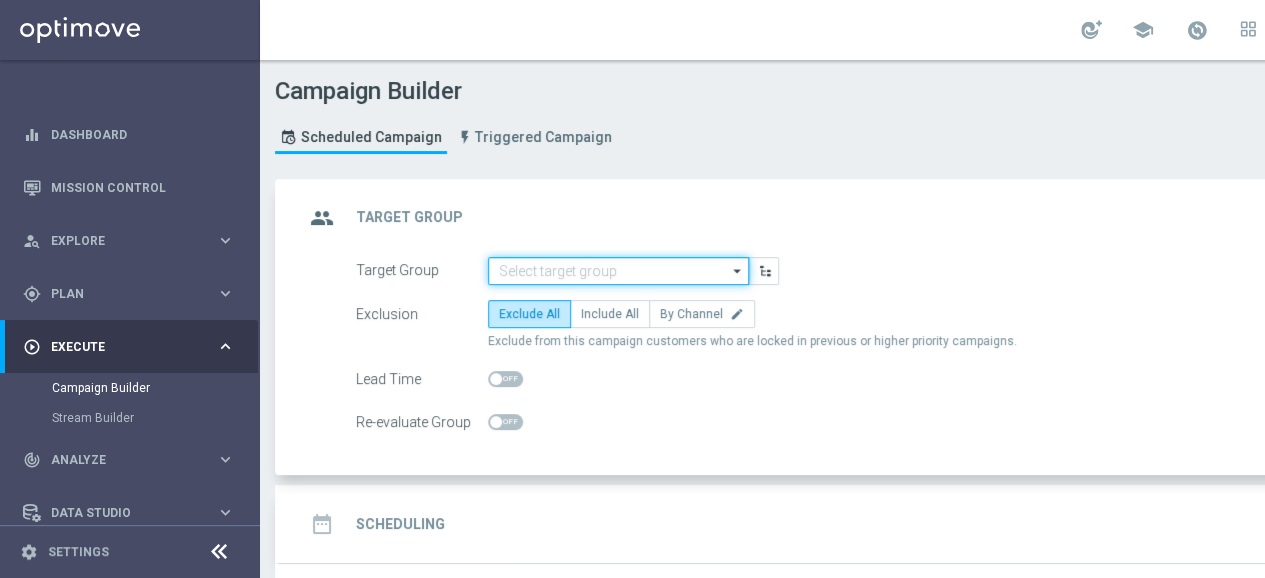 click 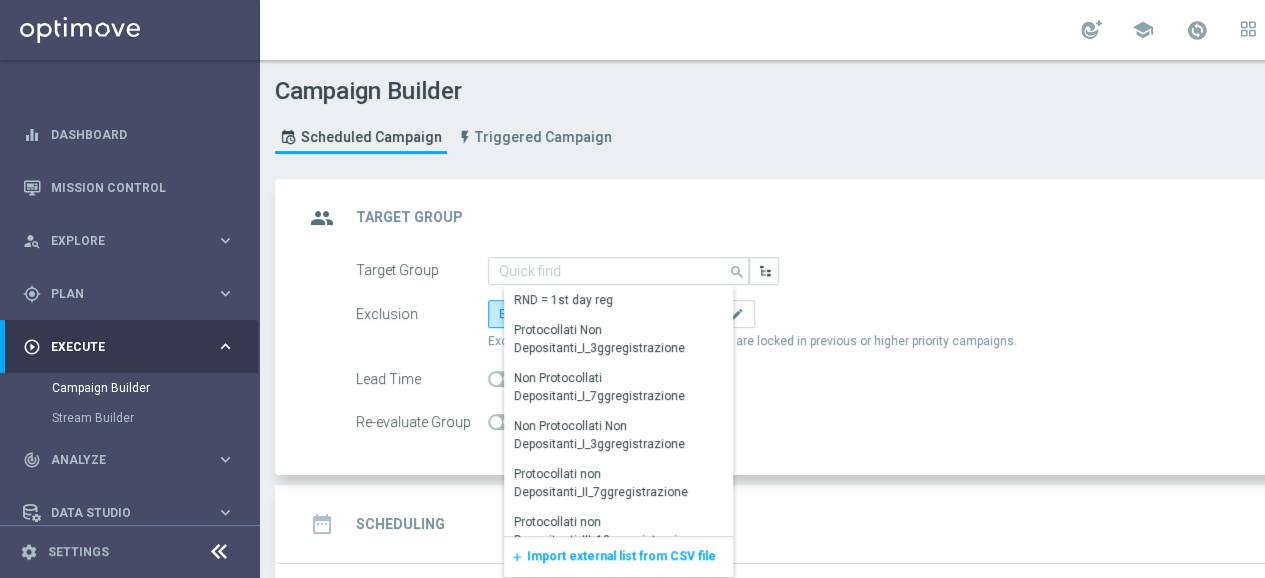 click on "Import external list from CSV file" 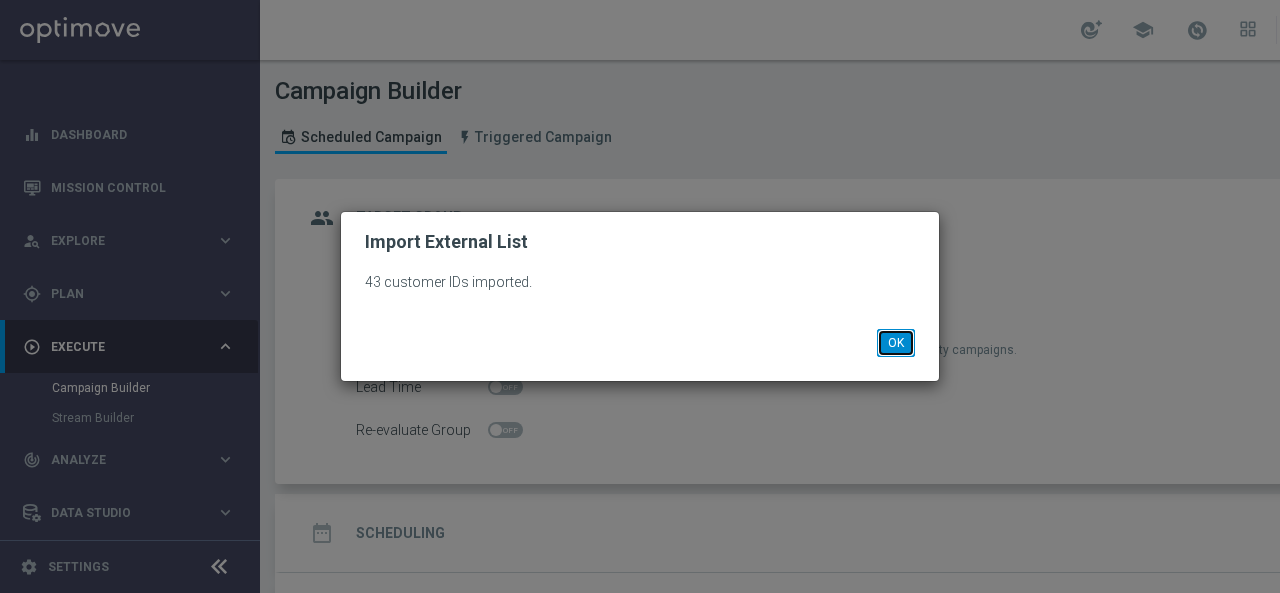 click on "OK" 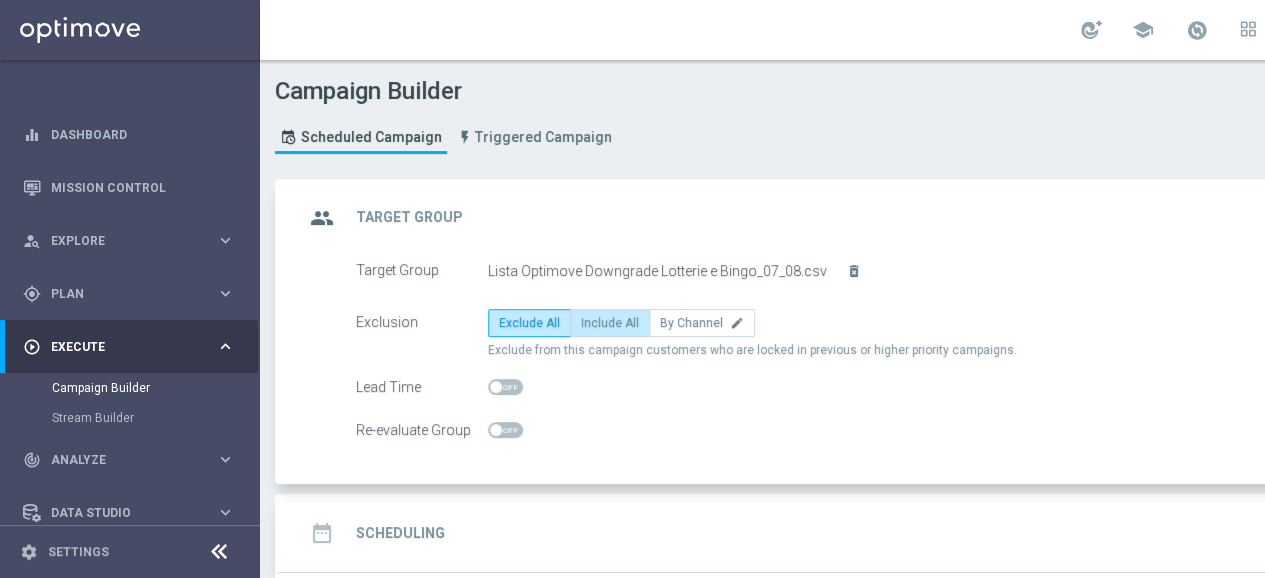click on "Include All" 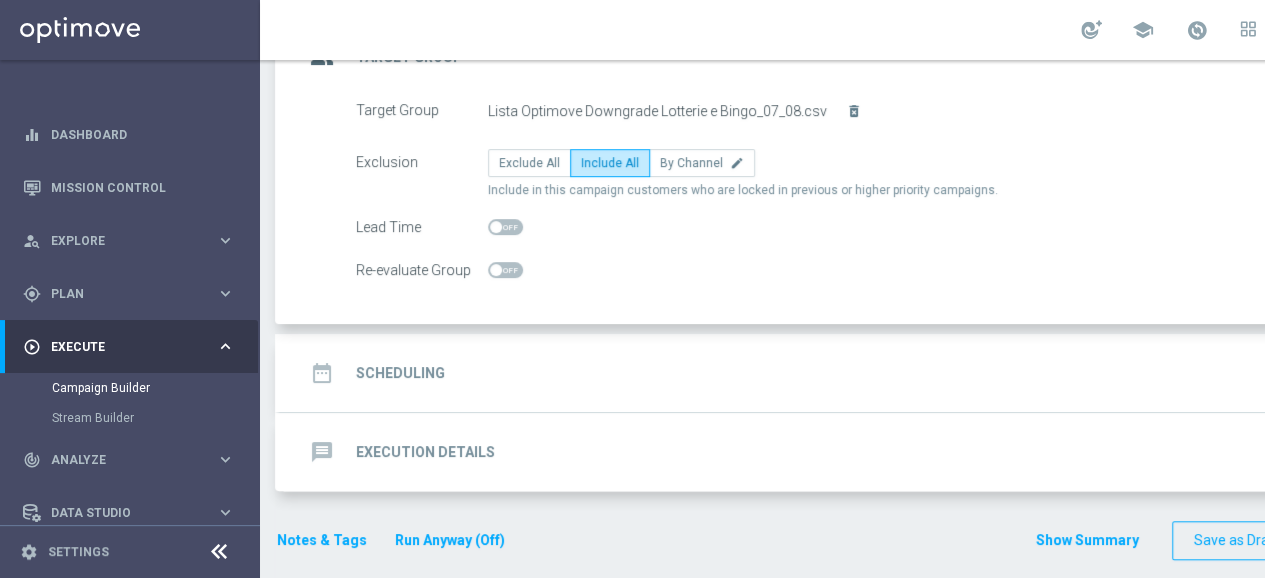 scroll, scrollTop: 162, scrollLeft: 0, axis: vertical 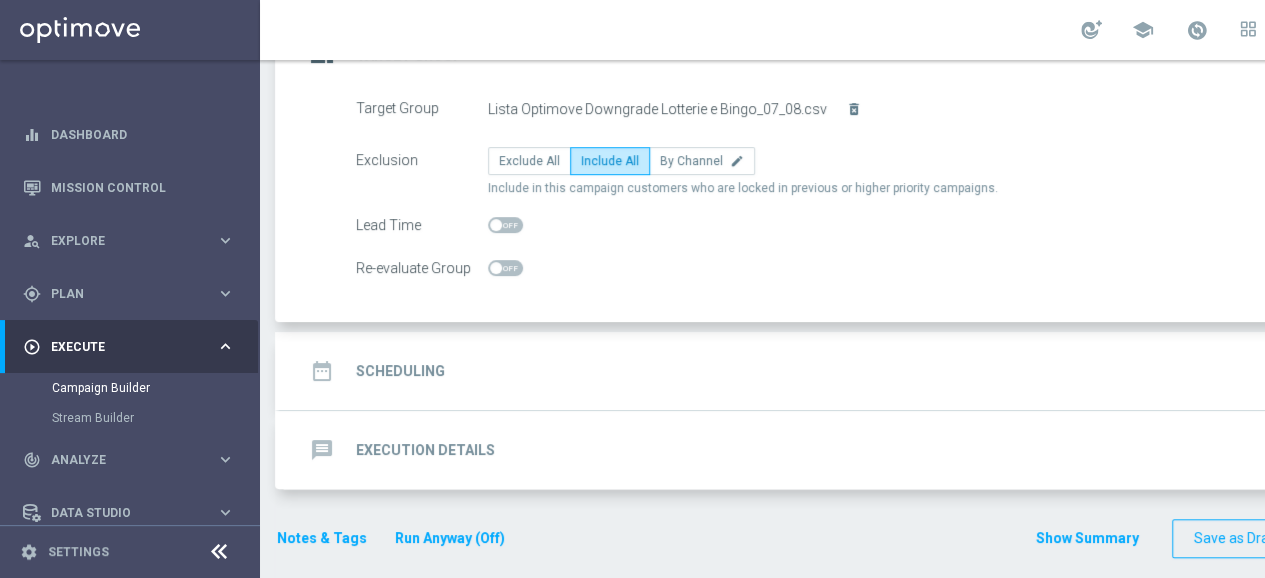 click on "date_range
Scheduling
keyboard_arrow_down" 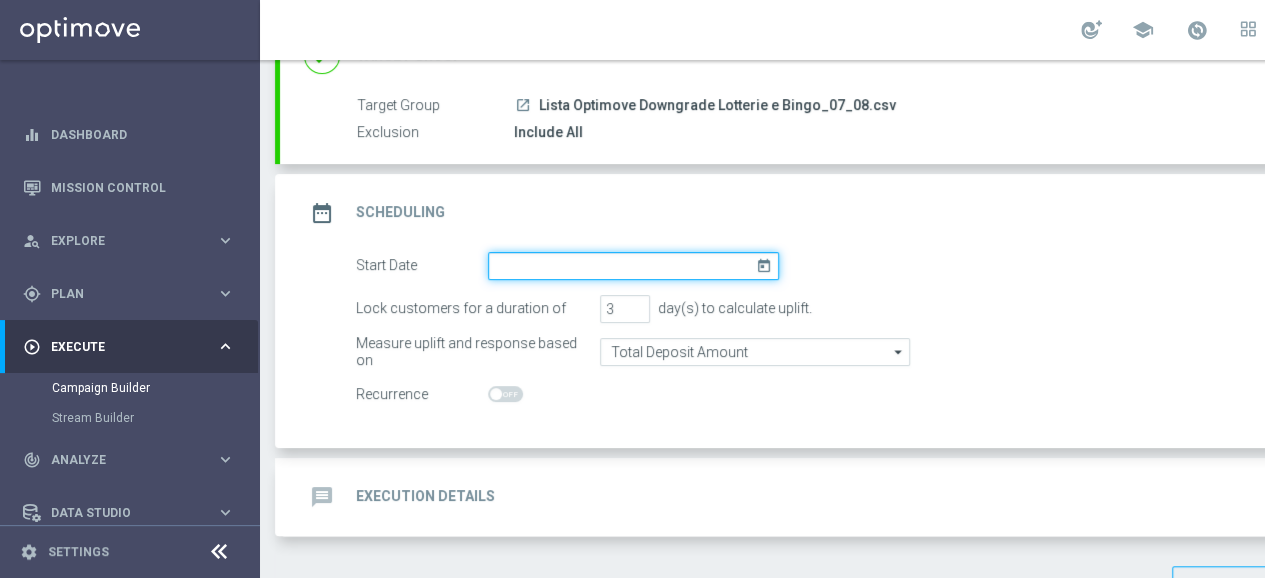 click 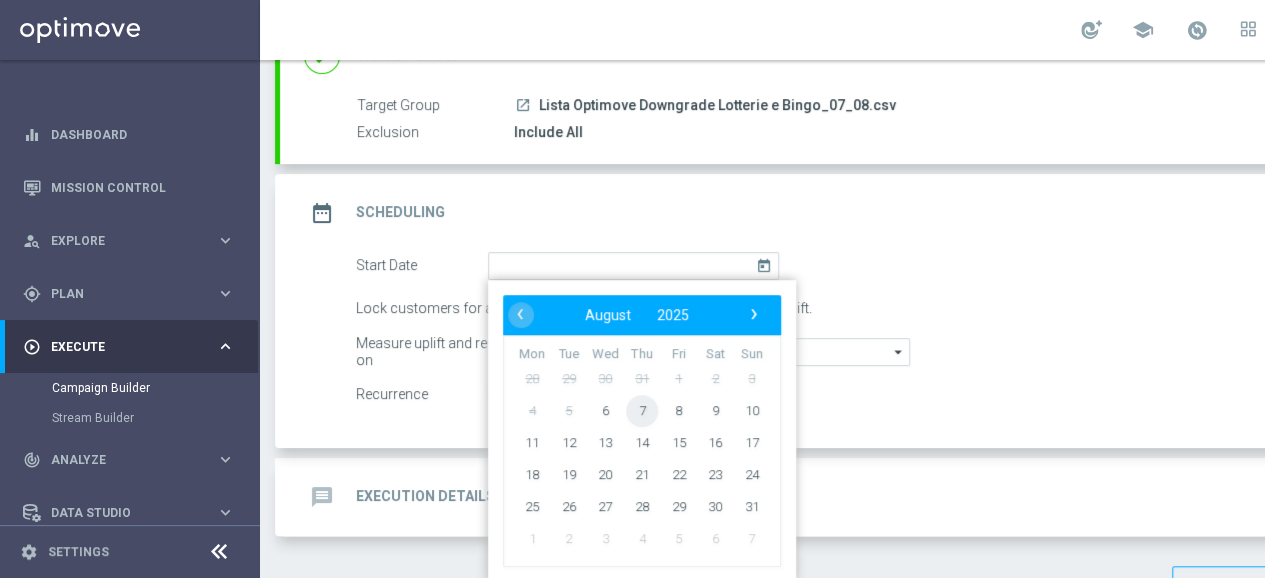 click on "7" 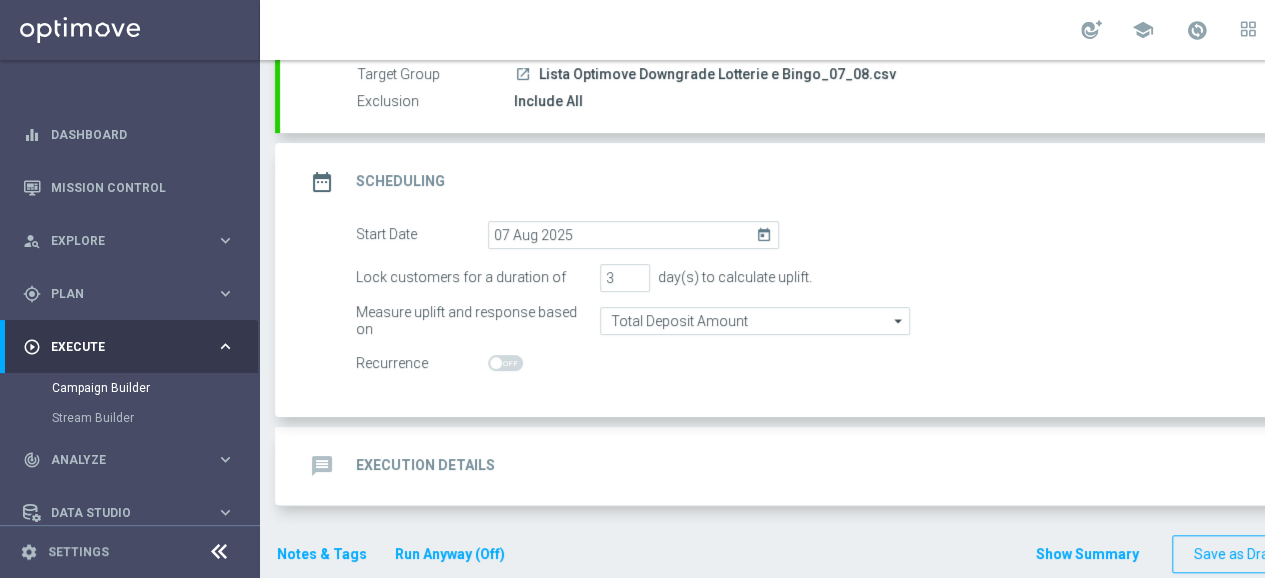 scroll, scrollTop: 210, scrollLeft: 0, axis: vertical 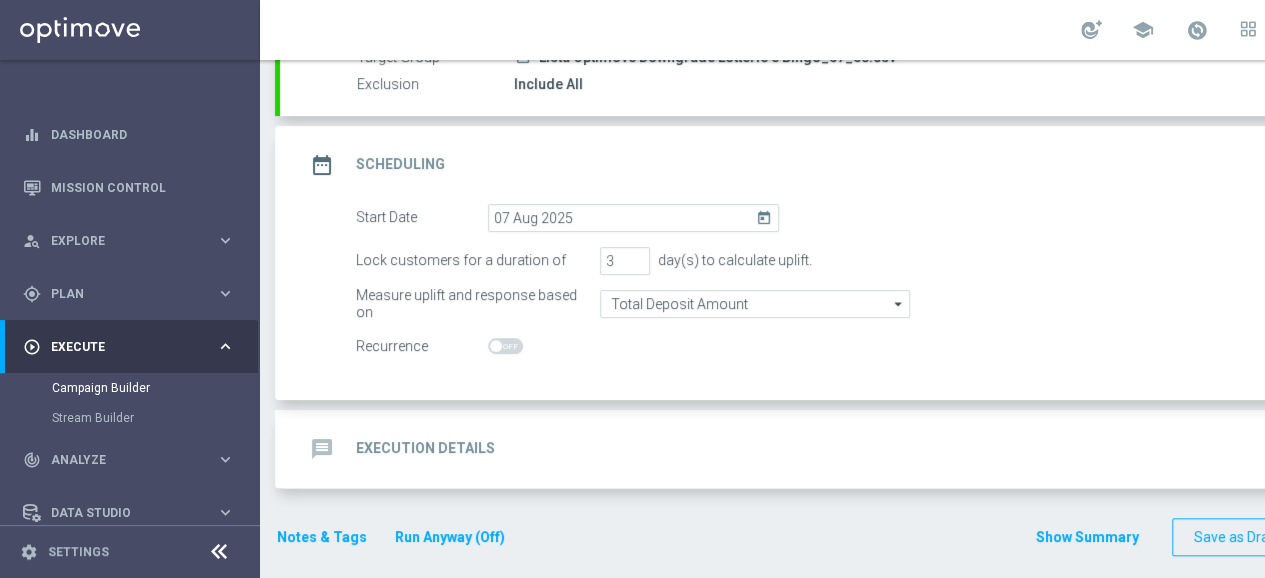 click on "message
Execution Details" 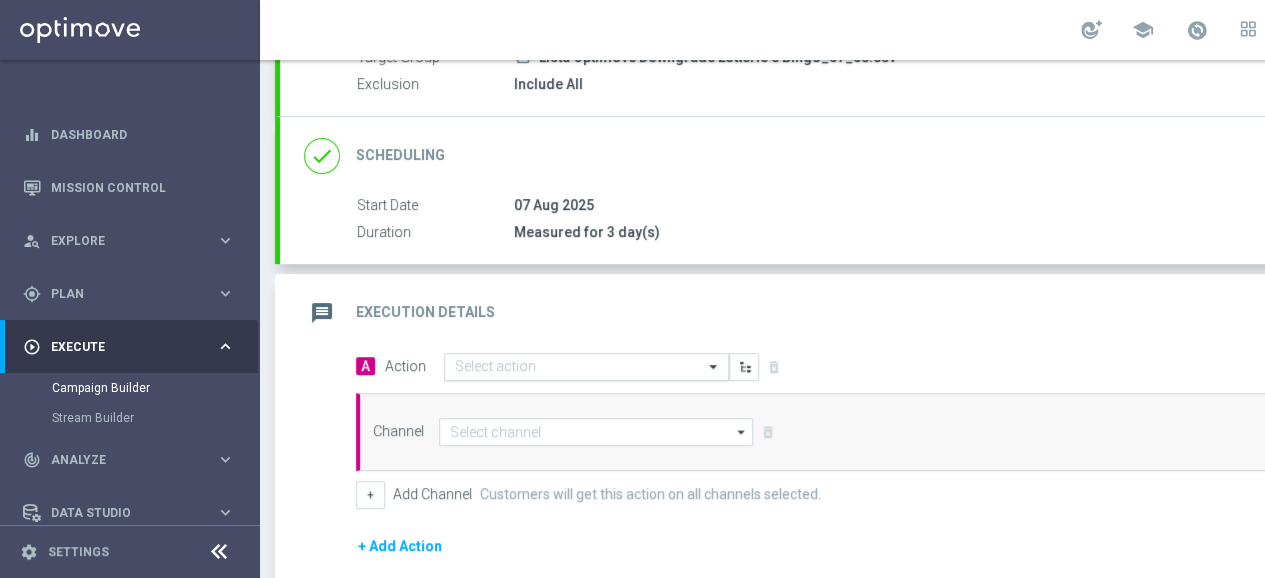 click 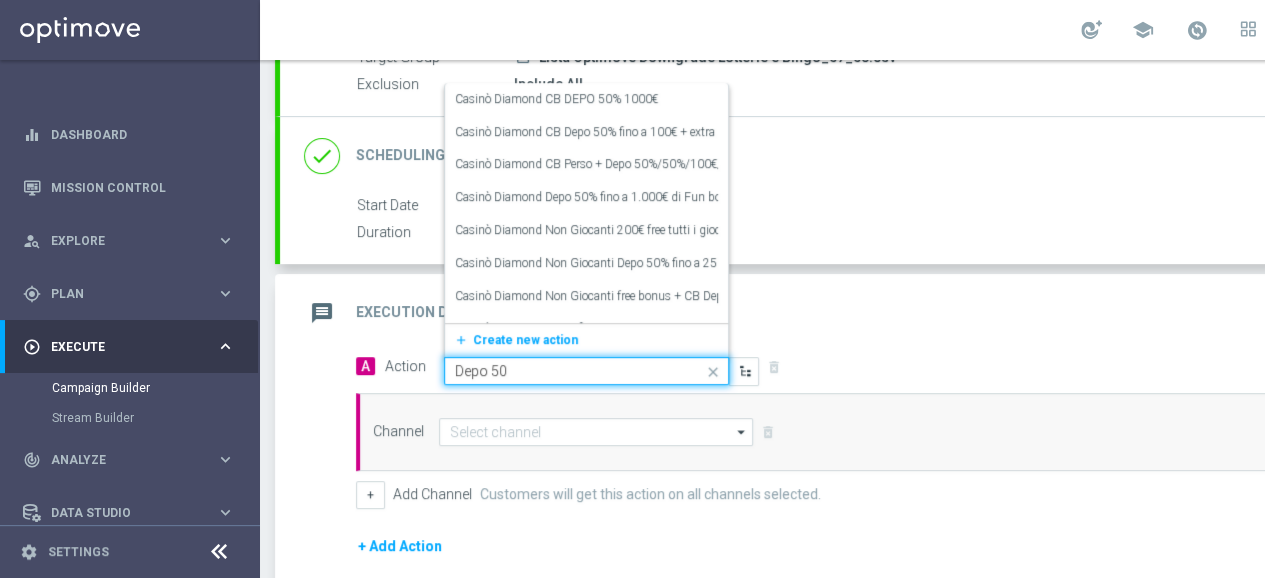 type on "Depo 50%" 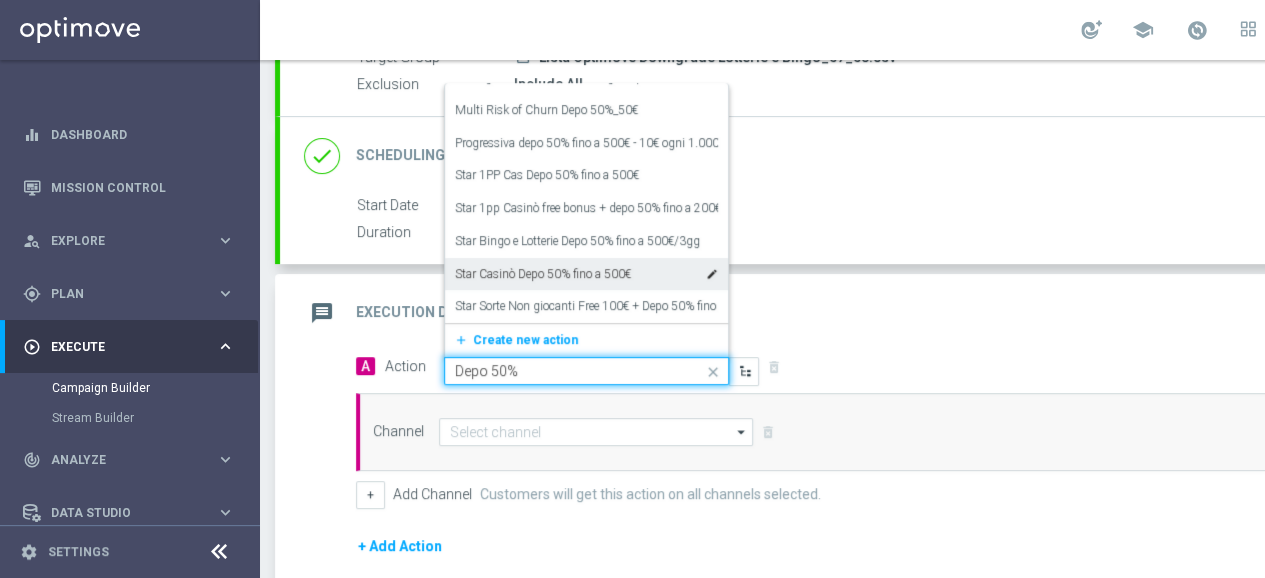 scroll, scrollTop: 321, scrollLeft: 0, axis: vertical 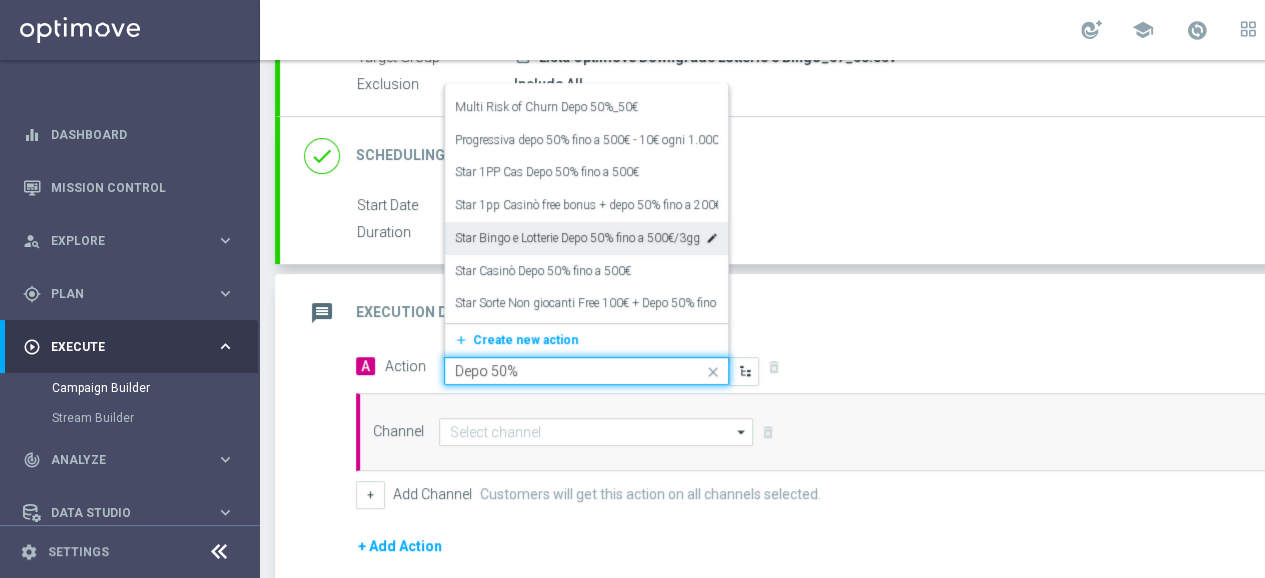 click on "Star Bingo e Lotterie Depo 50% fino a 500€/3gg" at bounding box center [577, 238] 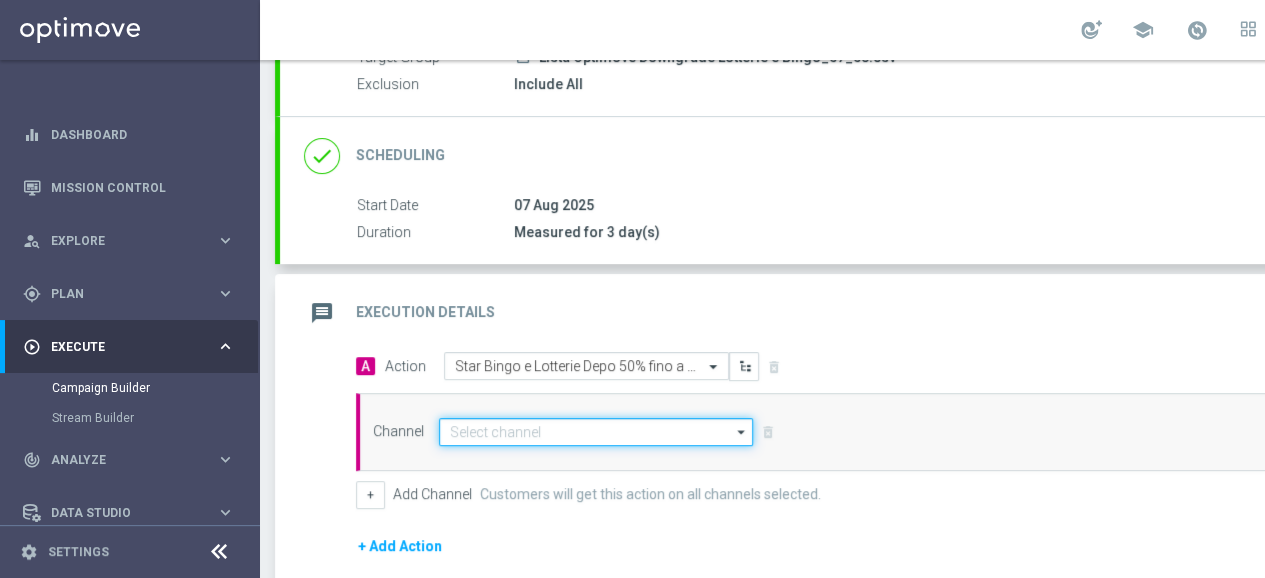 click 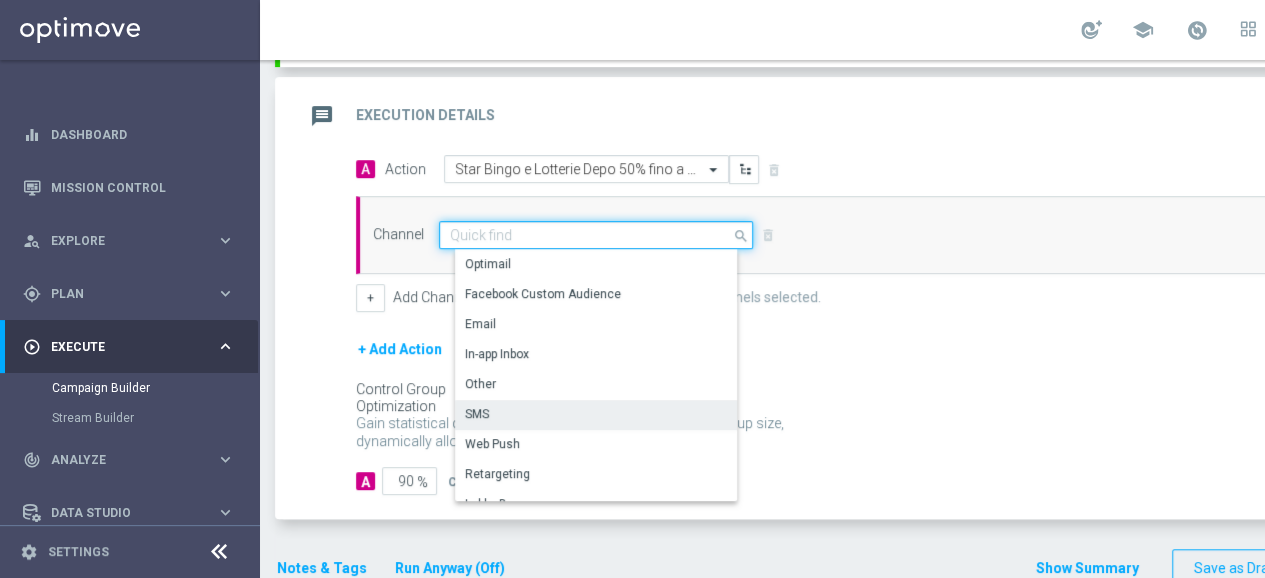 scroll, scrollTop: 410, scrollLeft: 0, axis: vertical 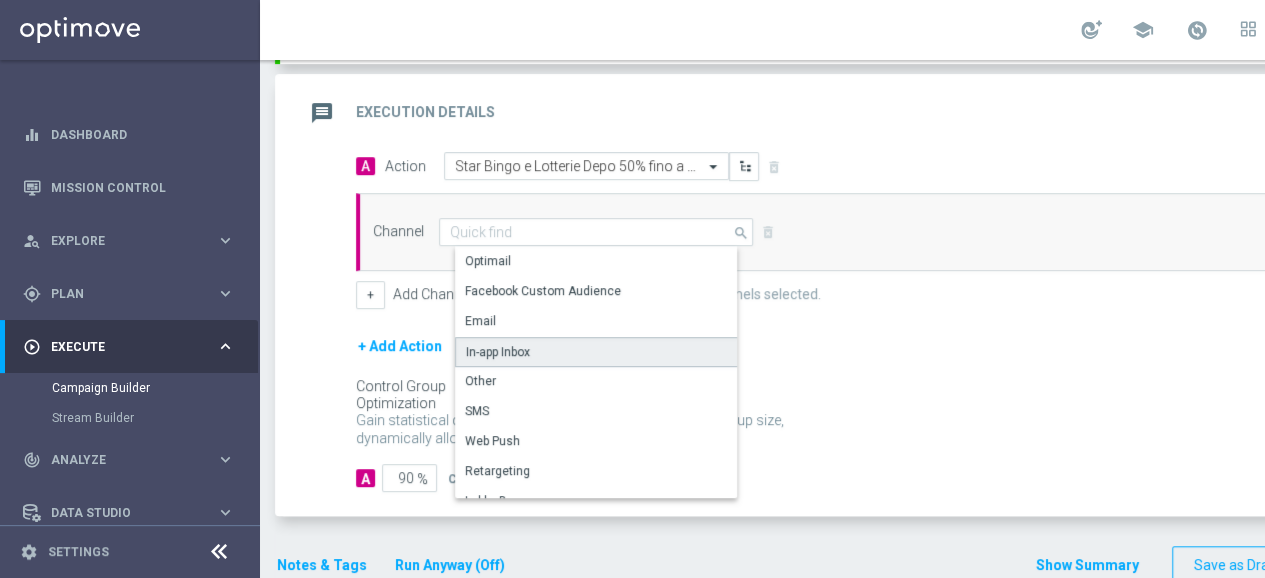 click on "In-app Inbox" 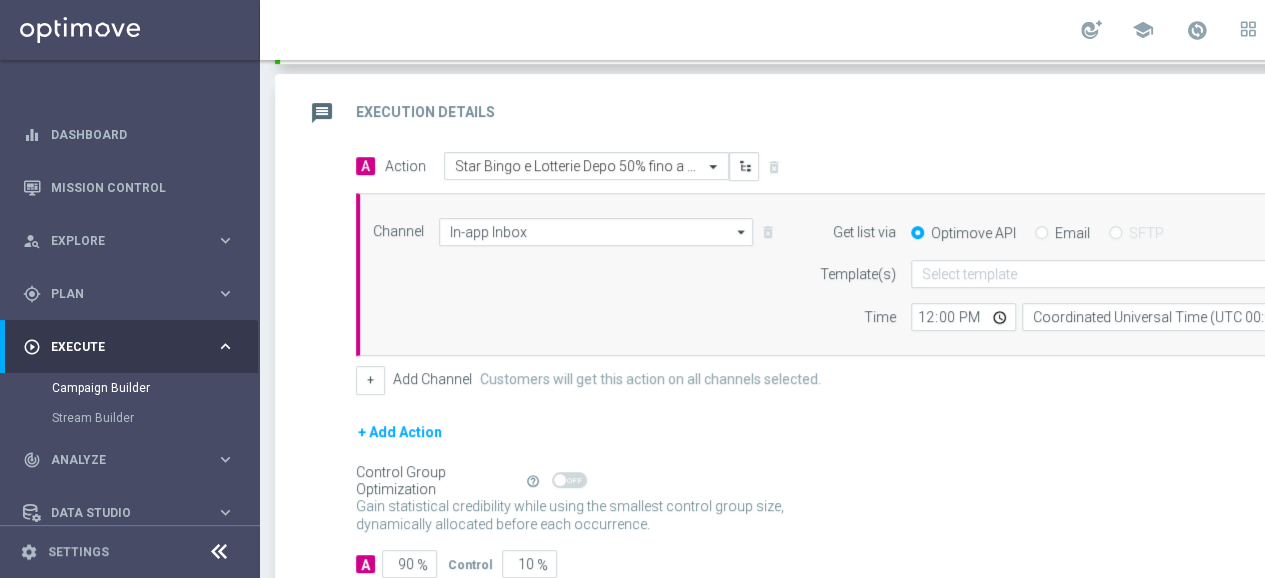 click on "Optimove API
Email
SFTP" 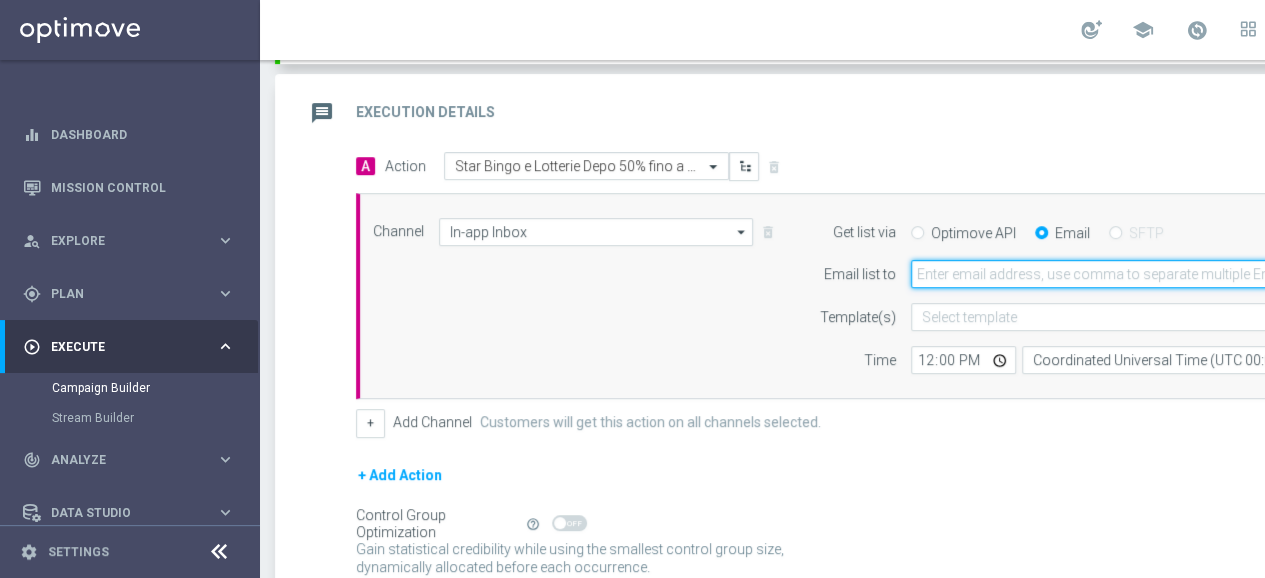 click 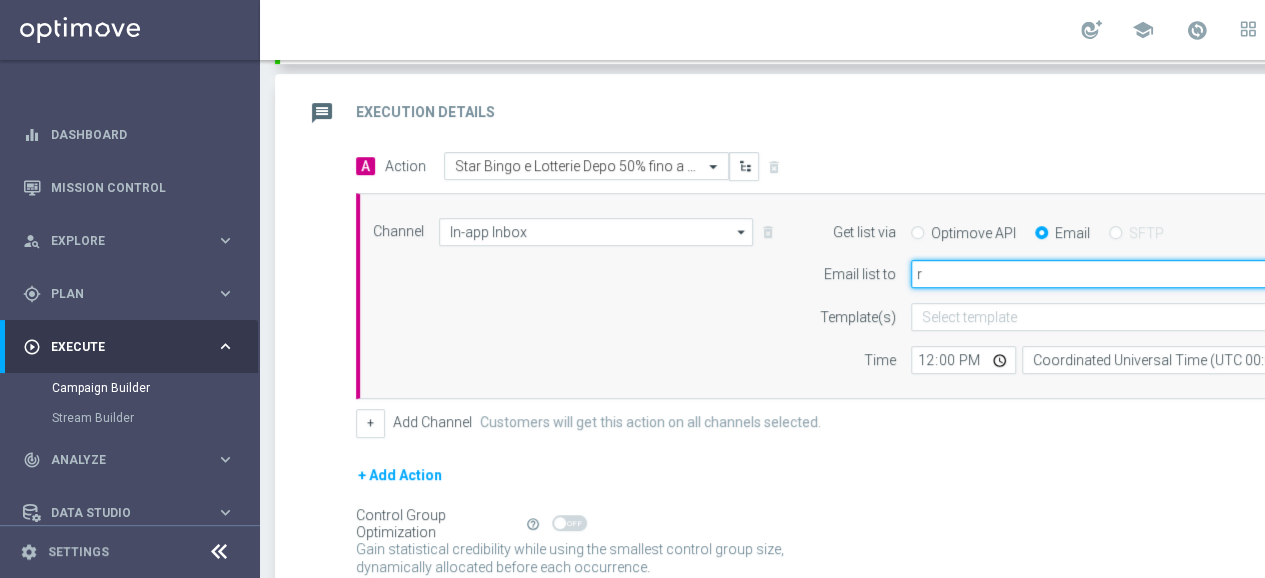 scroll, scrollTop: 15, scrollLeft: 124, axis: both 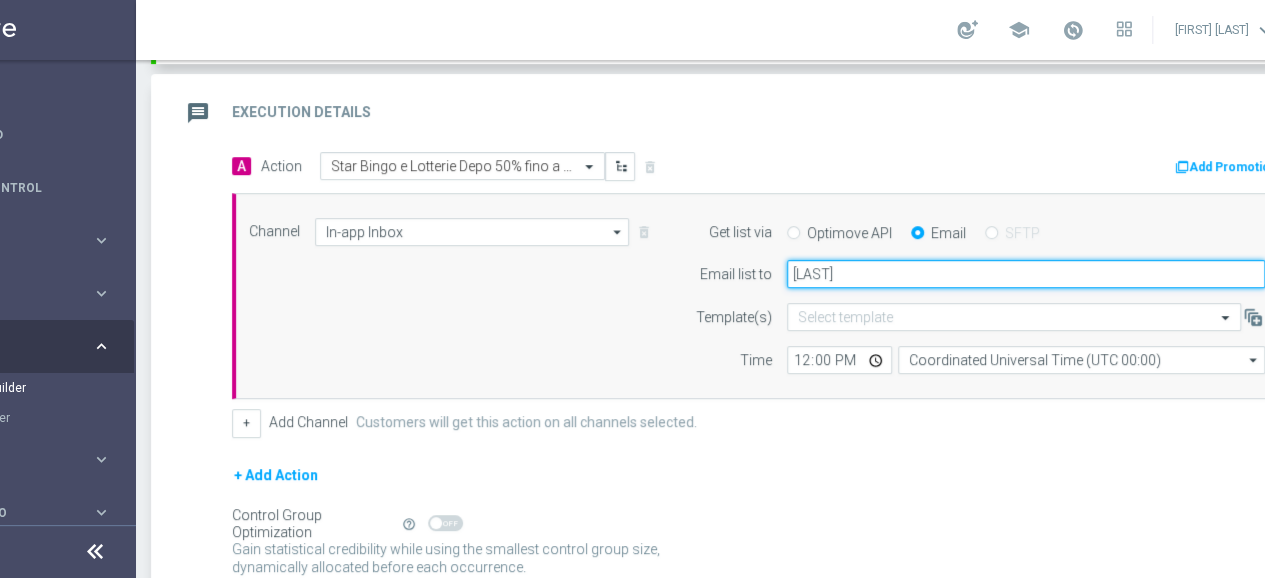 type on "[EMAIL]" 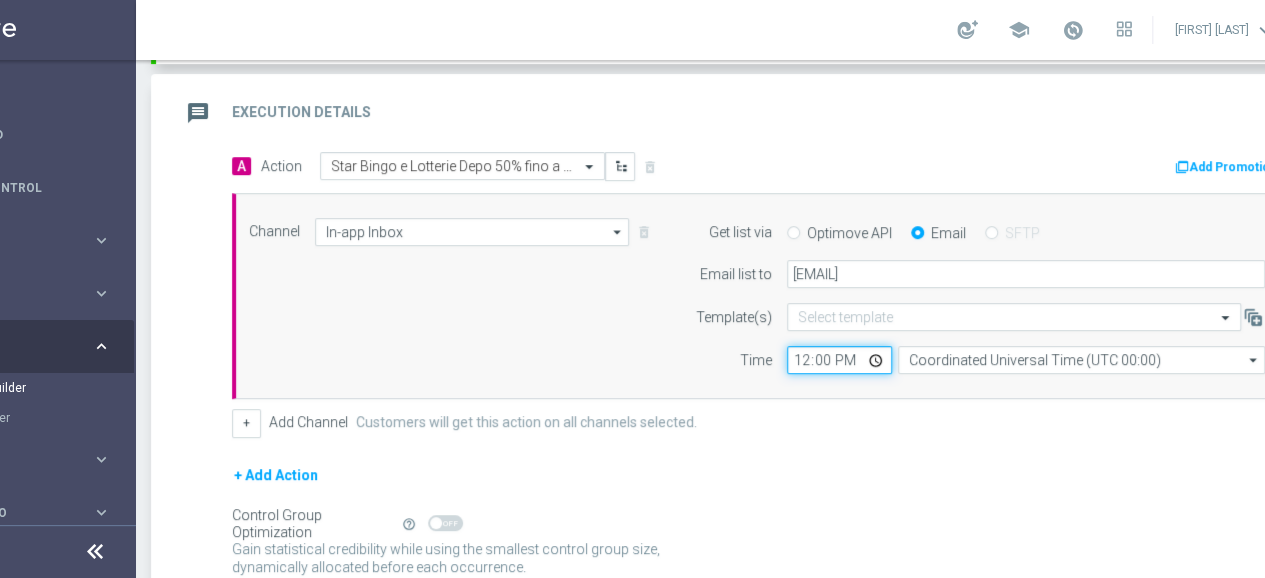 click on "12:00" 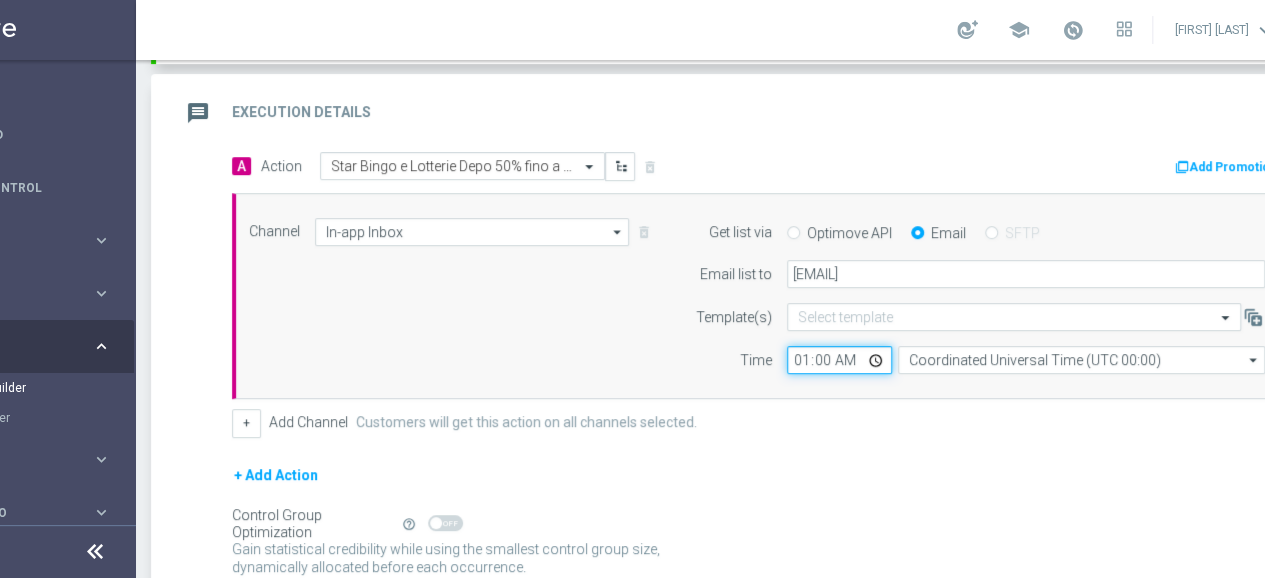 type on "13:00" 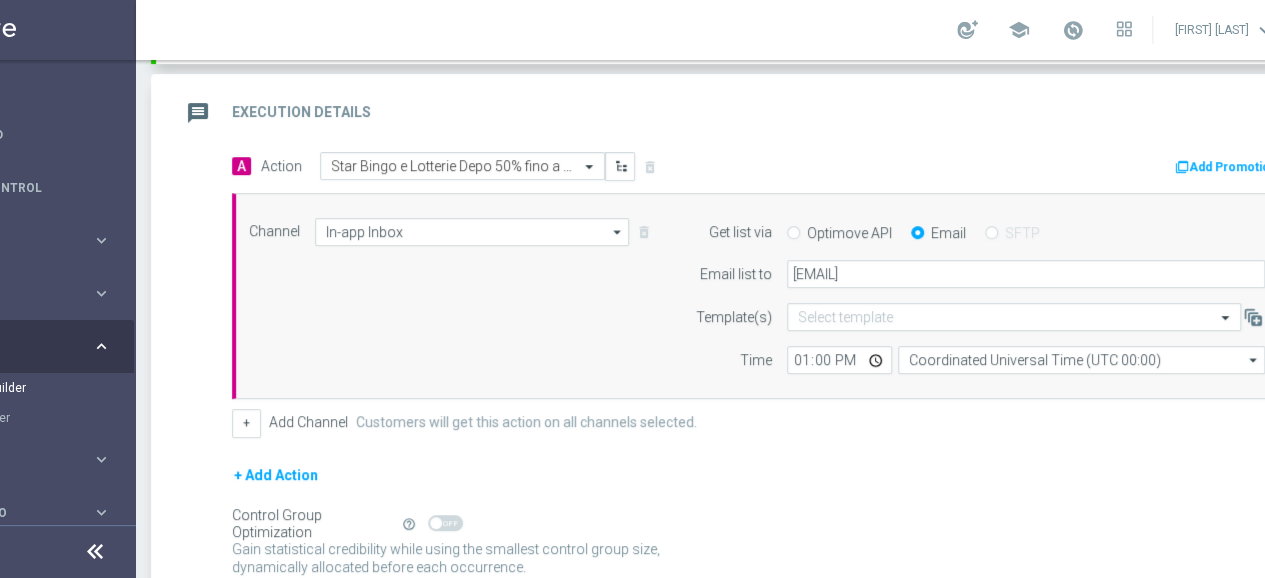 click on "+
Add Channel
Customers will get this action on all channels selected." 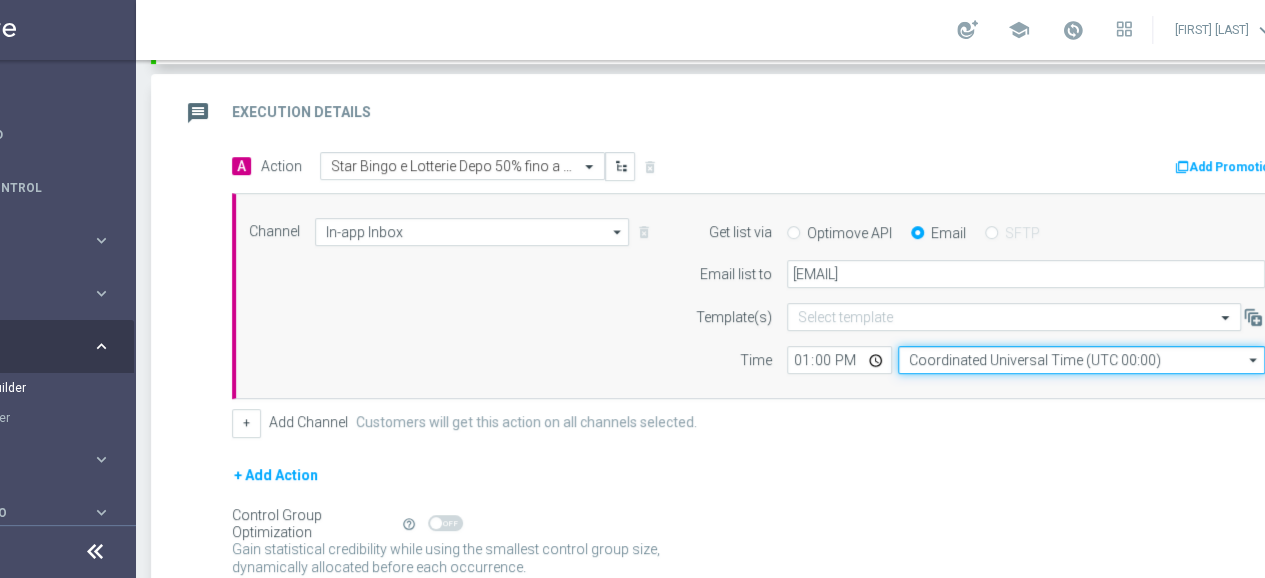 click on "Coordinated Universal Time (UTC 00:00)" 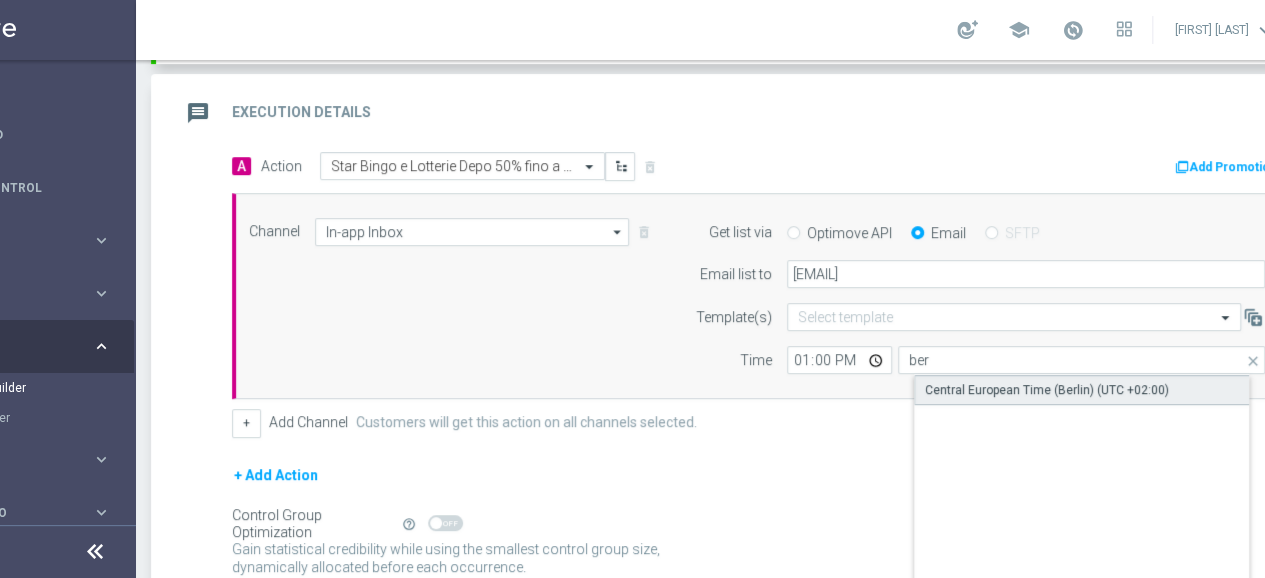 click on "Central European Time (Berlin) (UTC +02:00)" 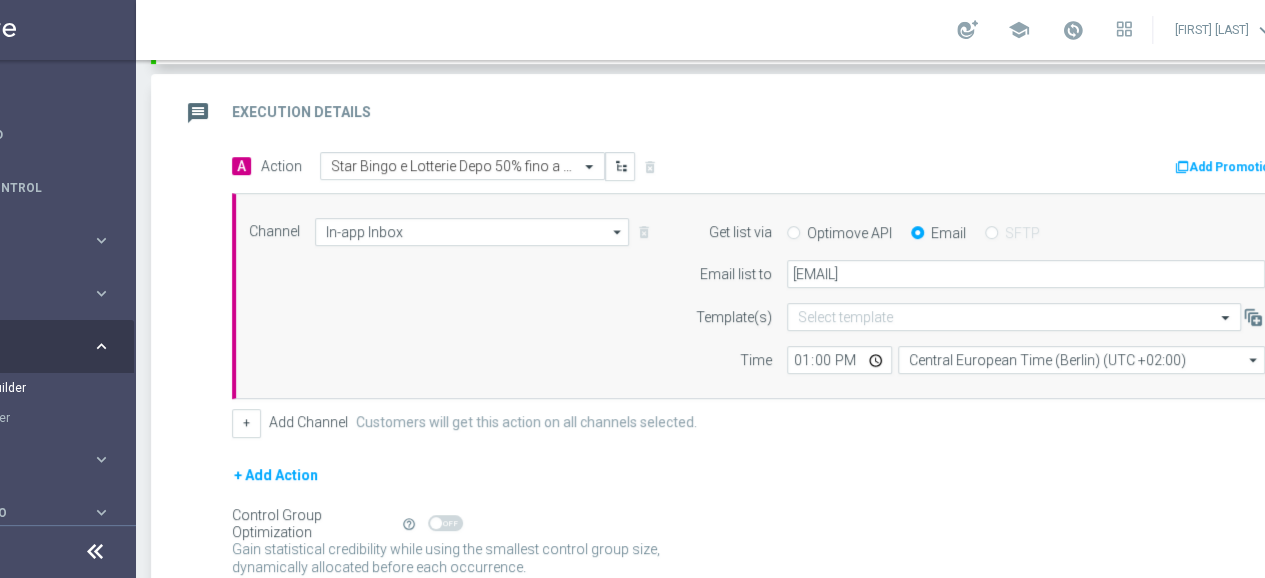 click on "Channel
In-app Inbox
In-app Inbox
arrow_drop_down
Show Selected
1 of 20
Optimail" 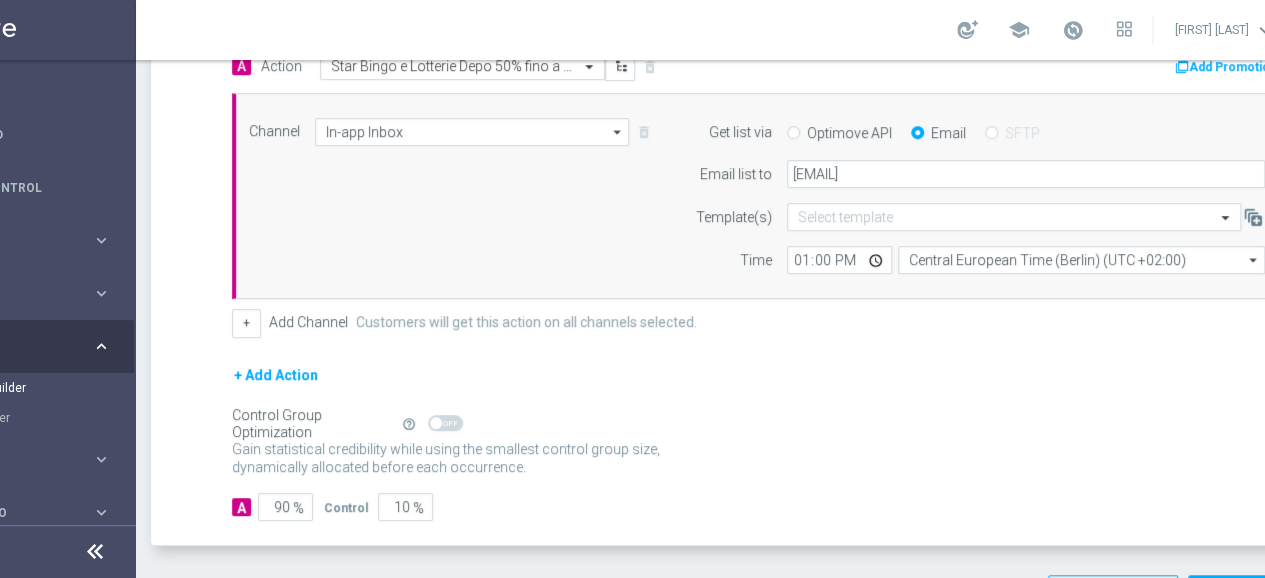 scroll, scrollTop: 564, scrollLeft: 0, axis: vertical 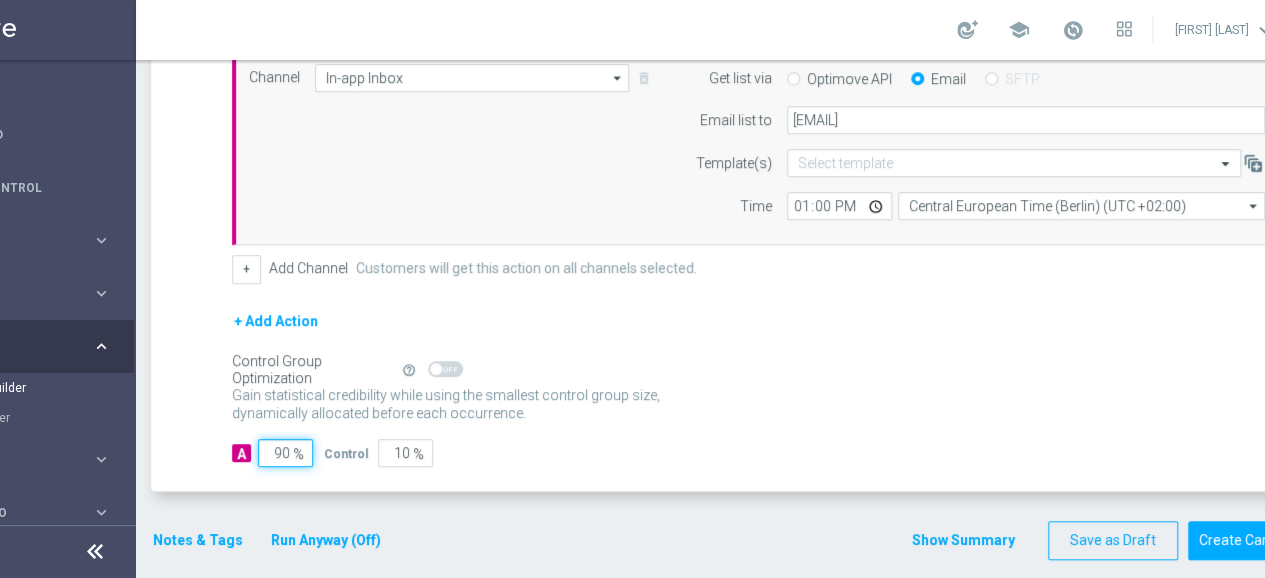 click on "90" 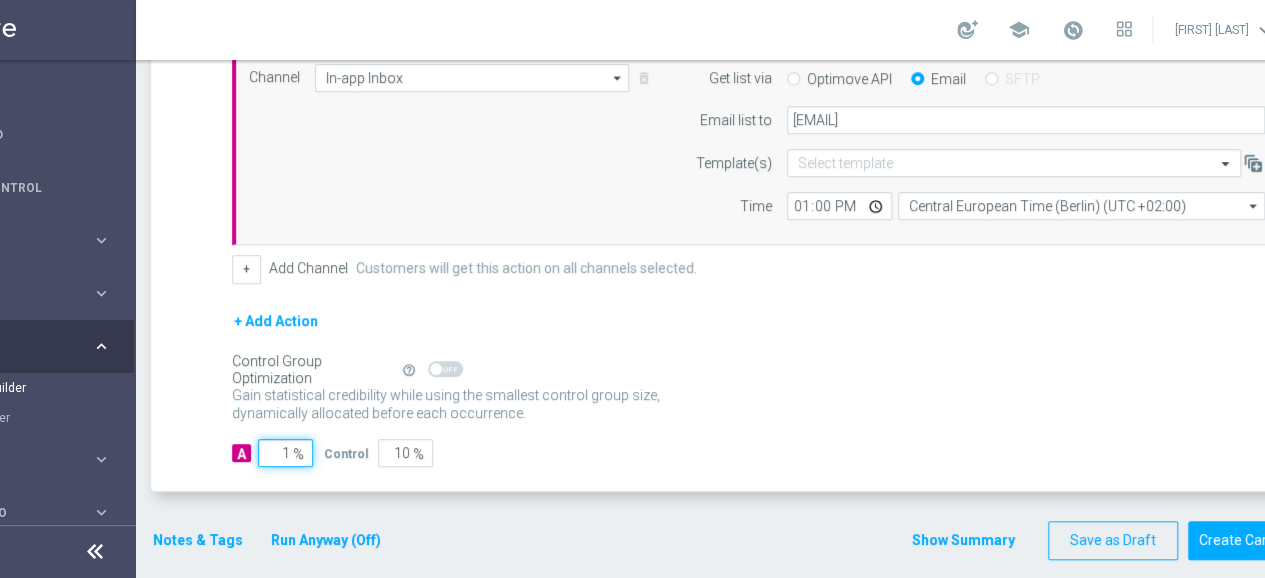 type on "99" 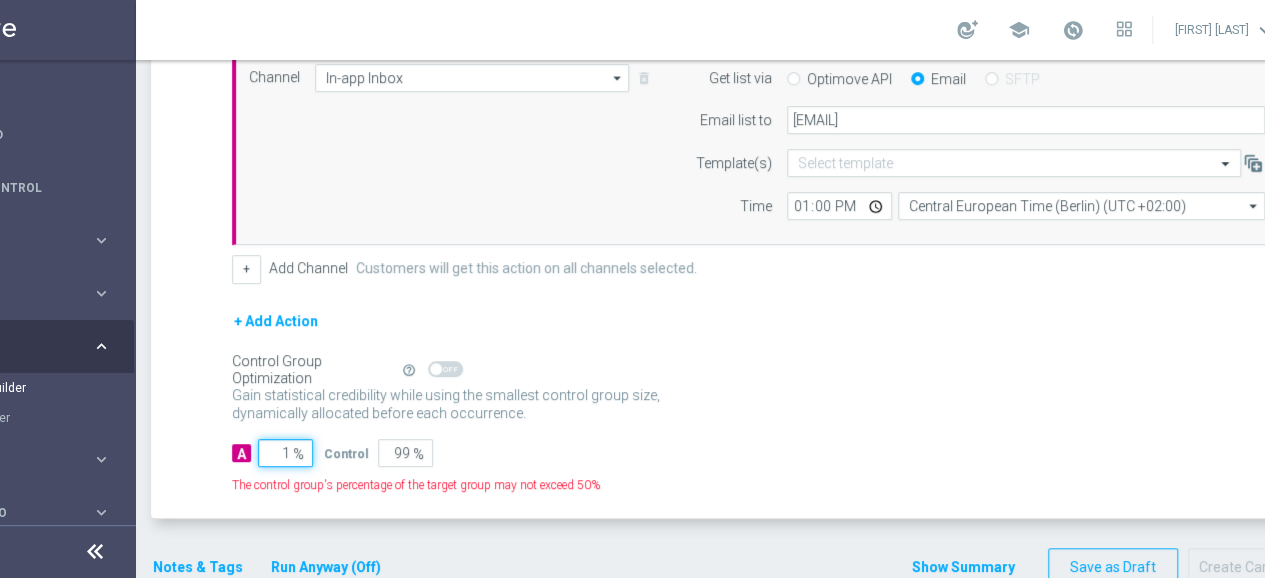 type on "10" 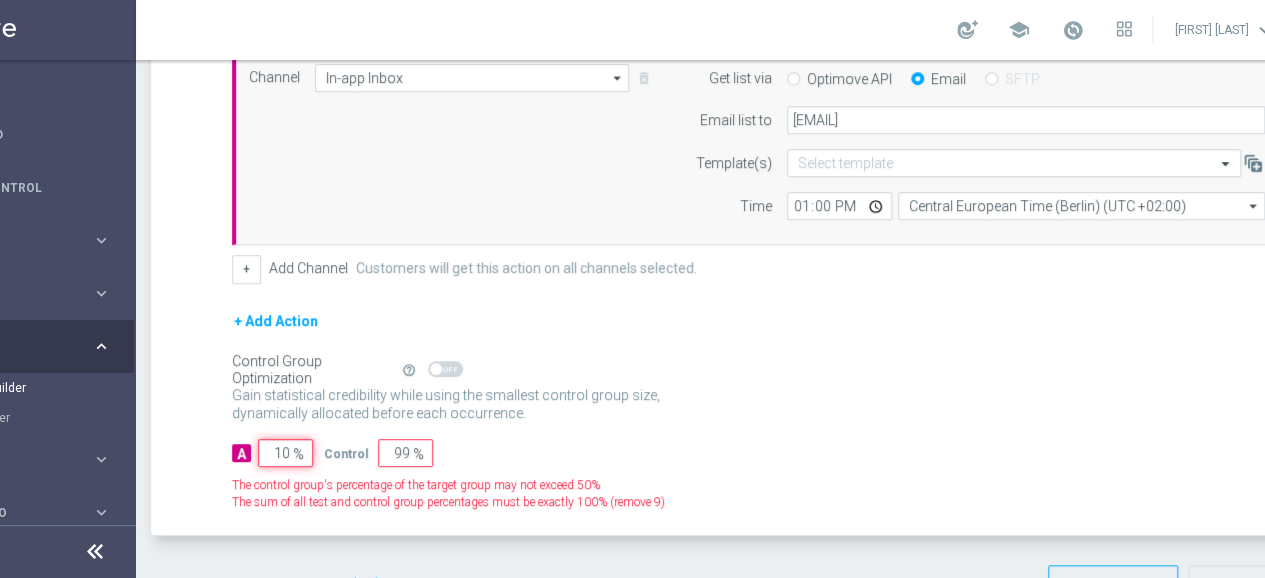 type on "90" 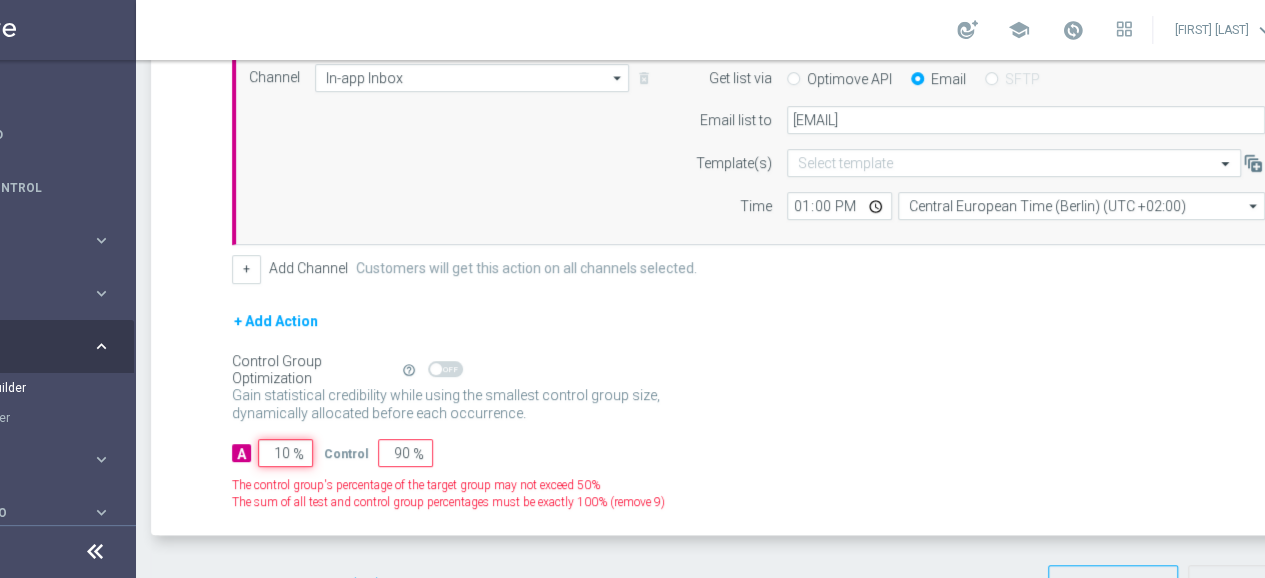 type on "100" 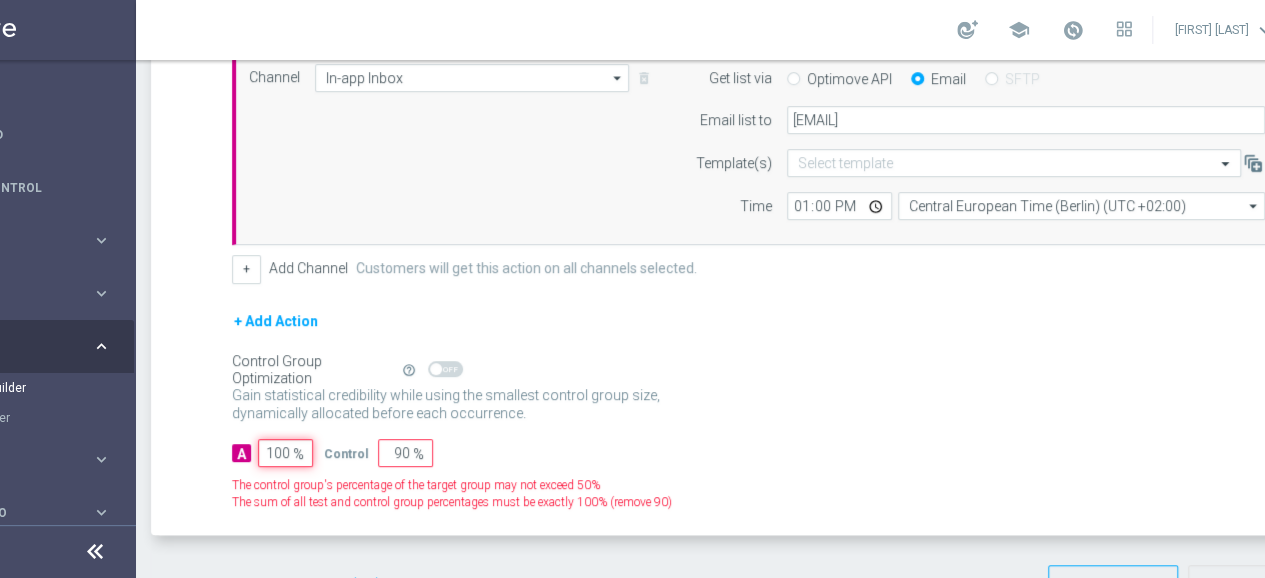 type on "0" 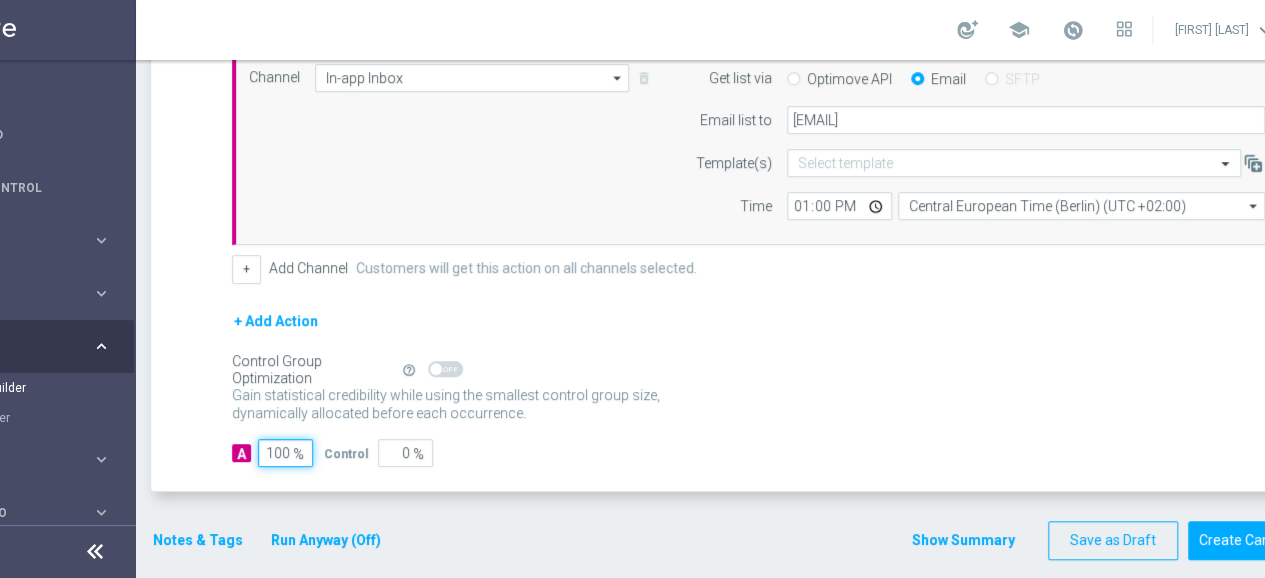 type on "100" 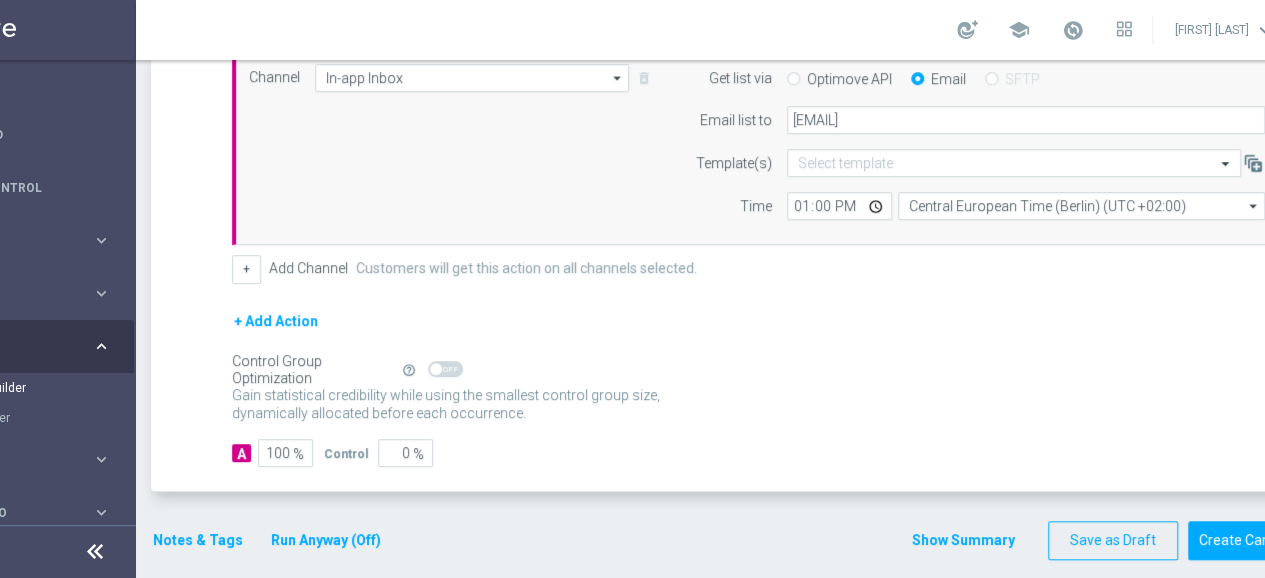 click on "Gain statistical credibility while using the smallest control group size, dynamically allocated before each occurrence.
Gain higher response rates by matching the most effective action with each customer. The action-customer fit increases after each occurrence." 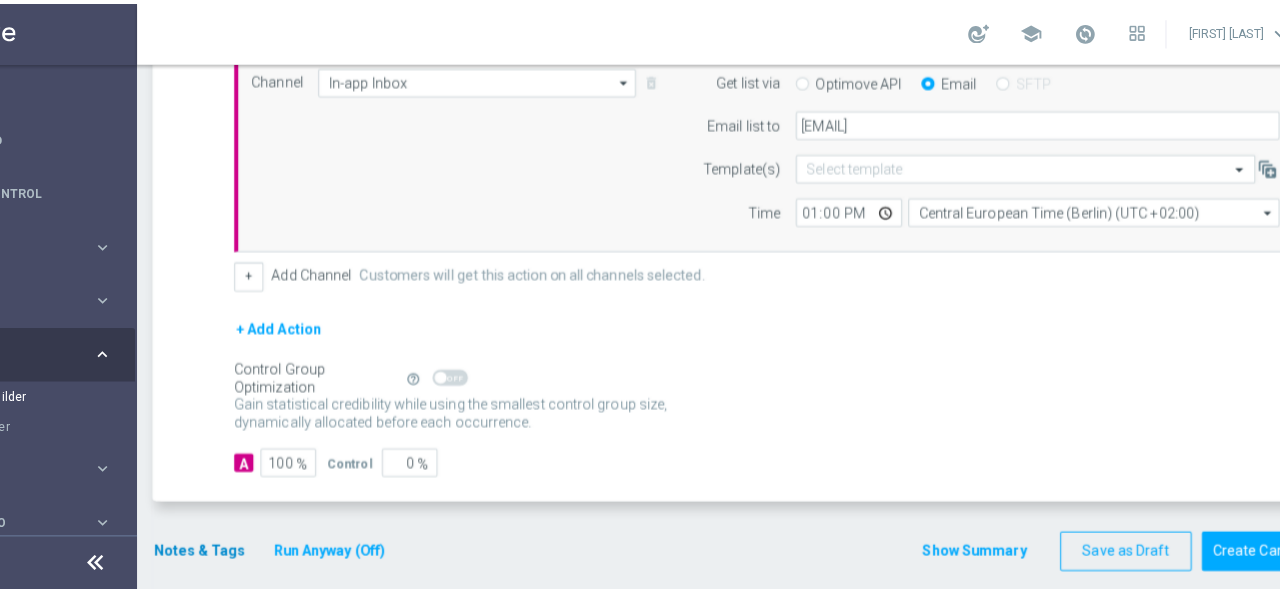 scroll, scrollTop: 0, scrollLeft: 124, axis: horizontal 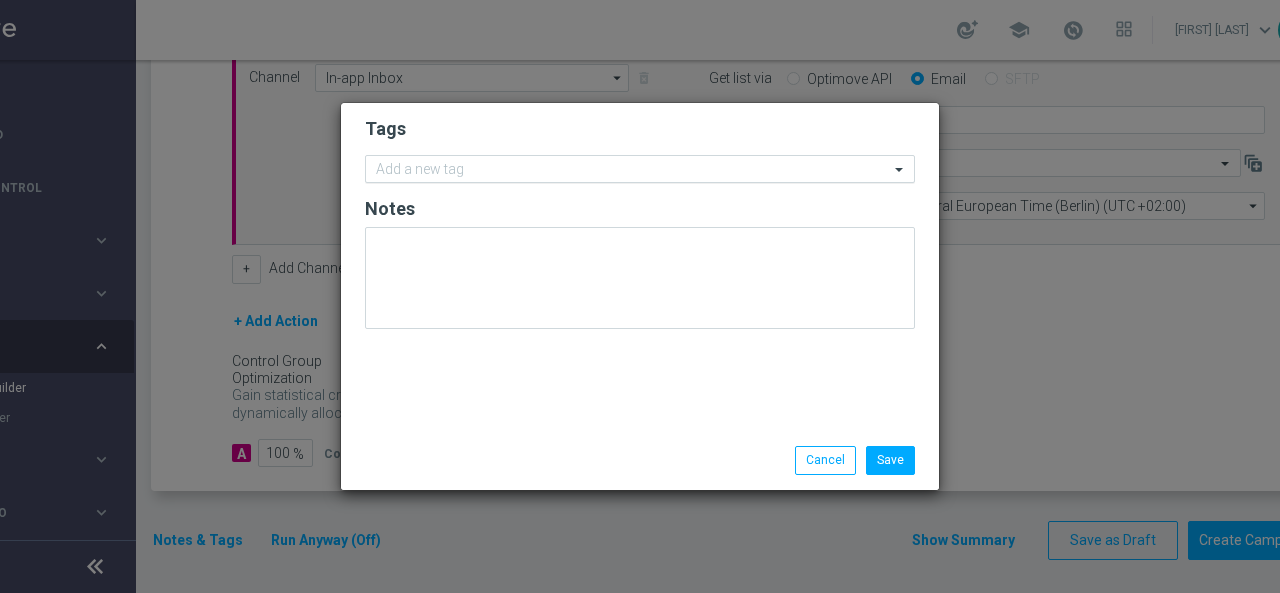 click 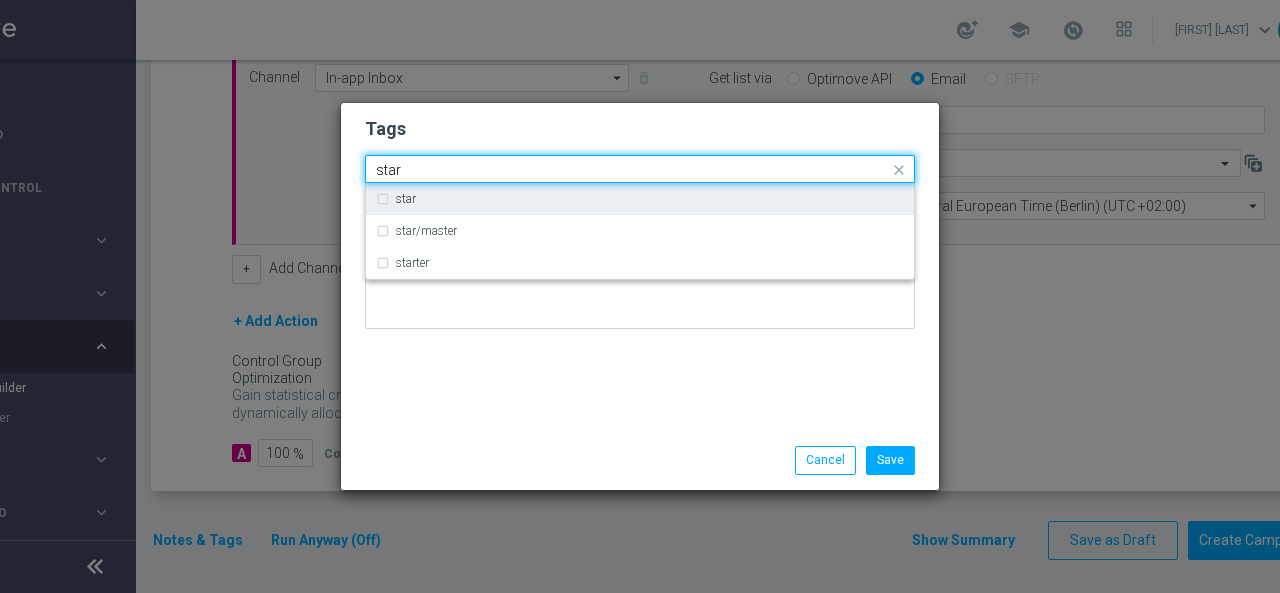 click on "star" at bounding box center (640, 199) 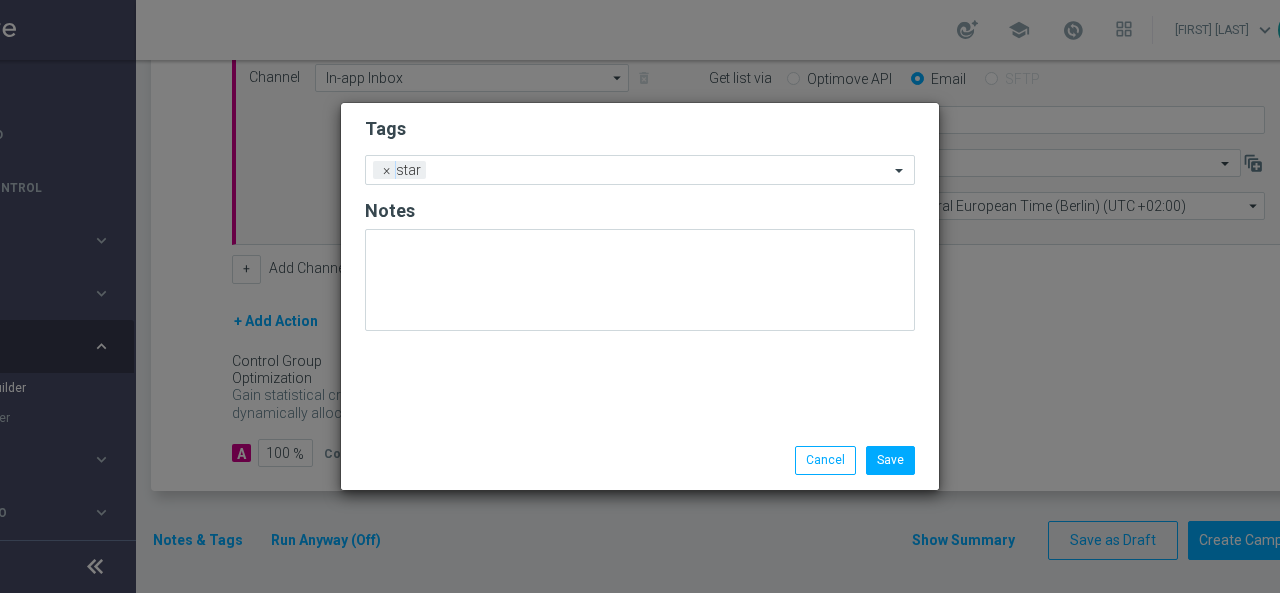 click on "Tags
Add a new tag × star
Notes" 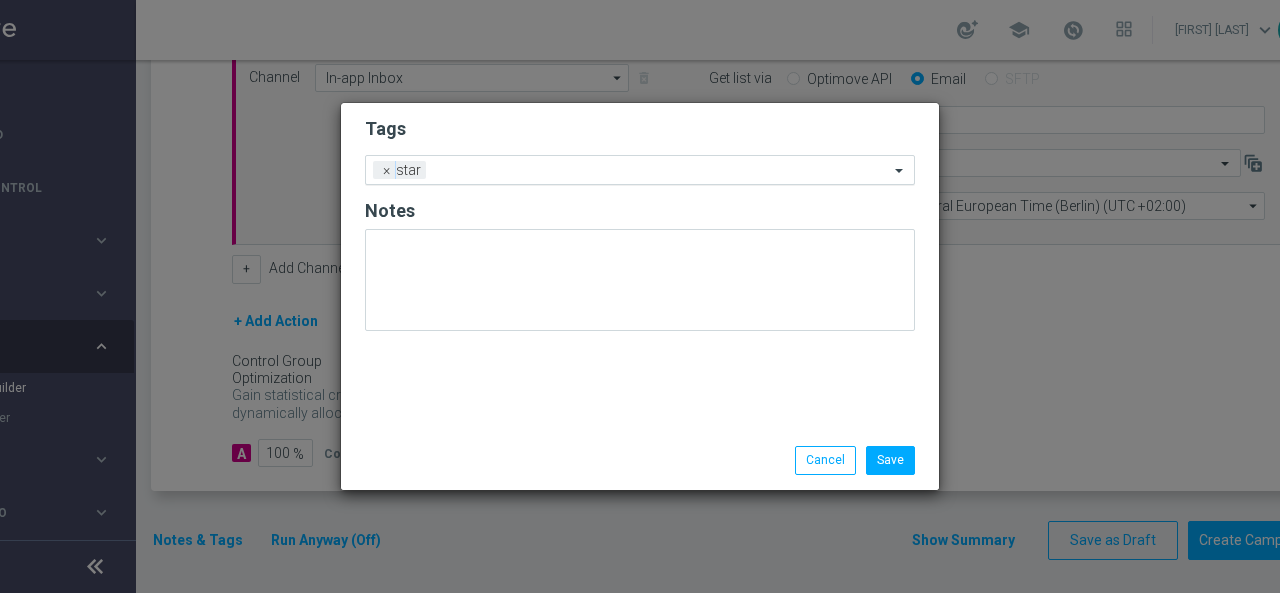 click 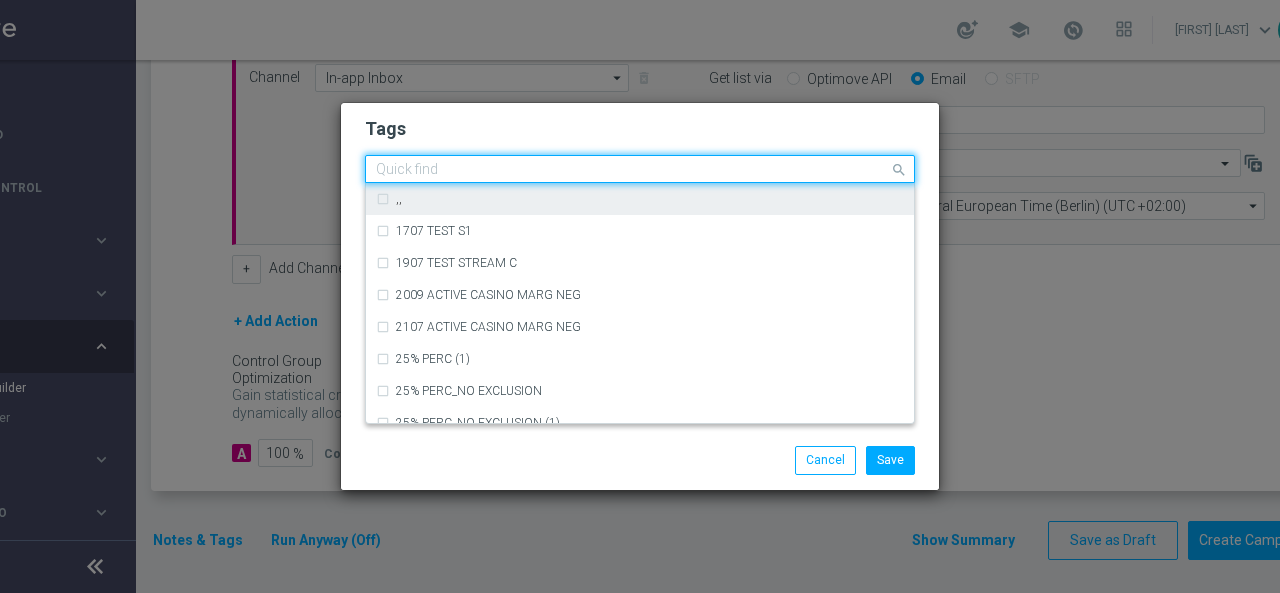 click 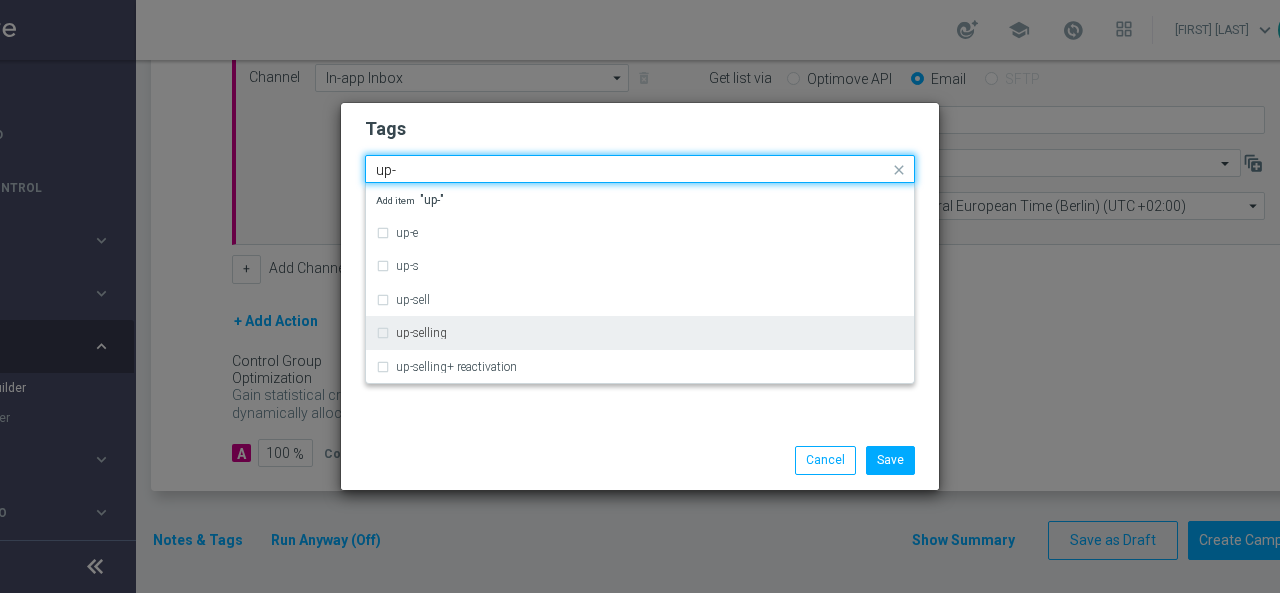 click on "up-selling" at bounding box center [640, 333] 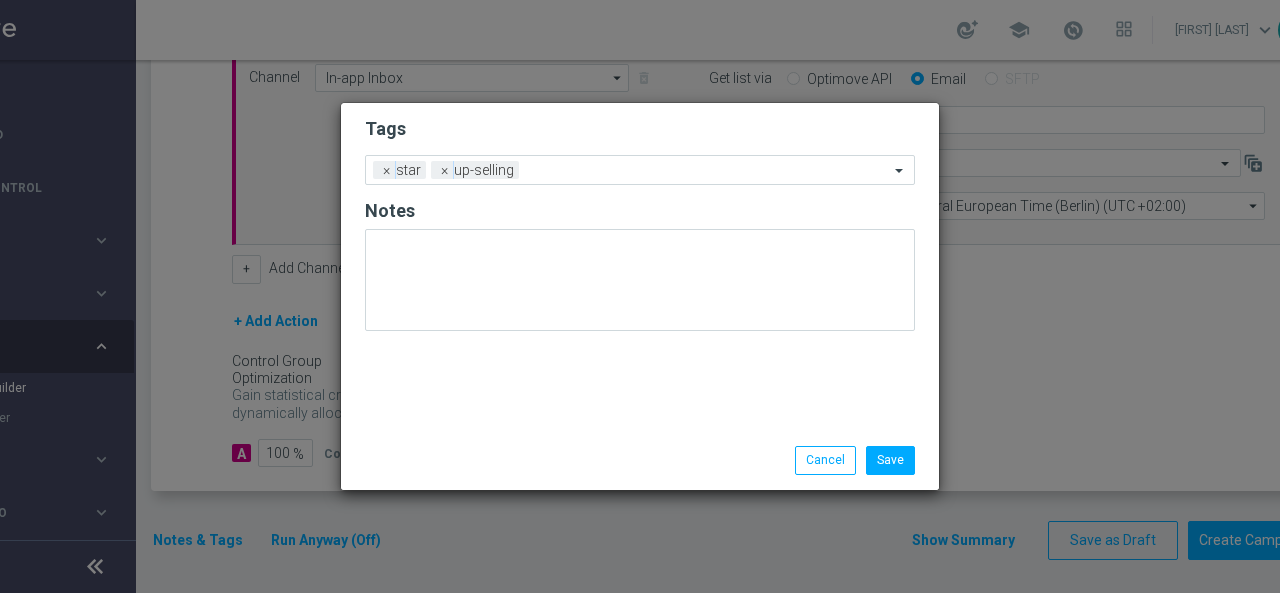 click on "Save
Cancel" 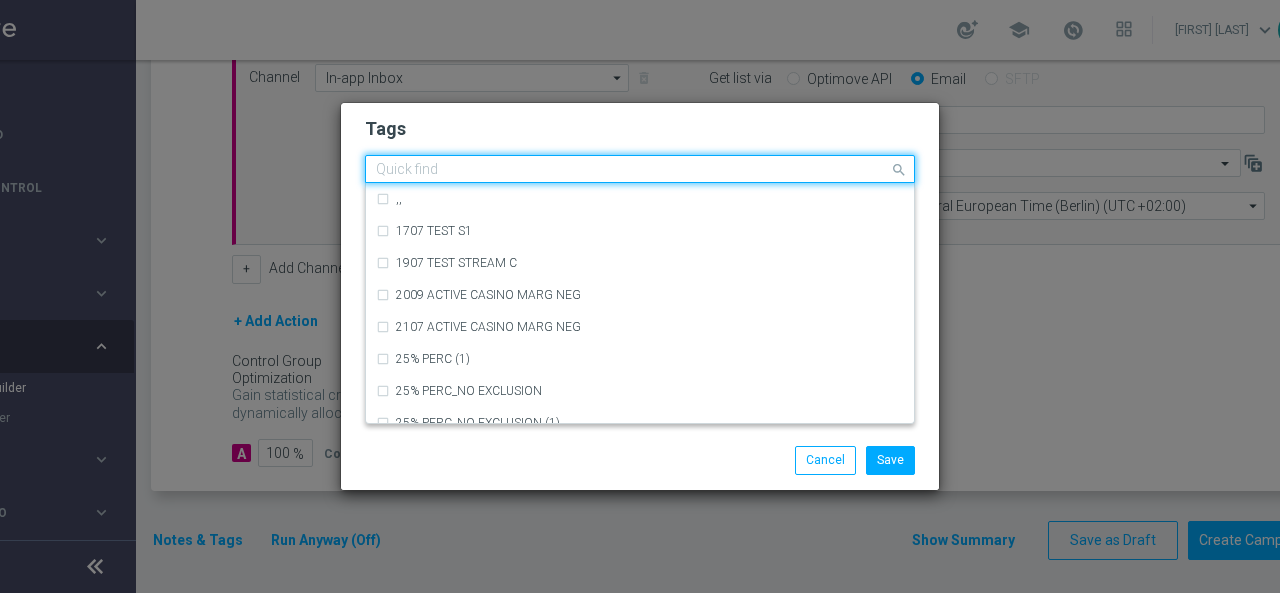 click 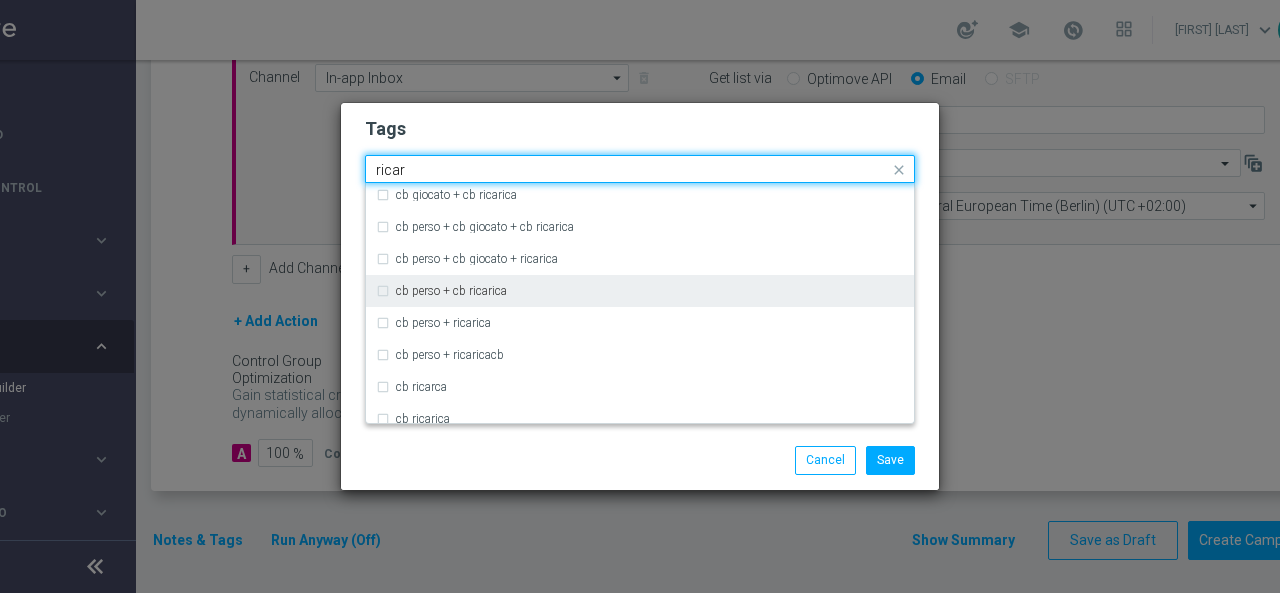 scroll, scrollTop: 200, scrollLeft: 0, axis: vertical 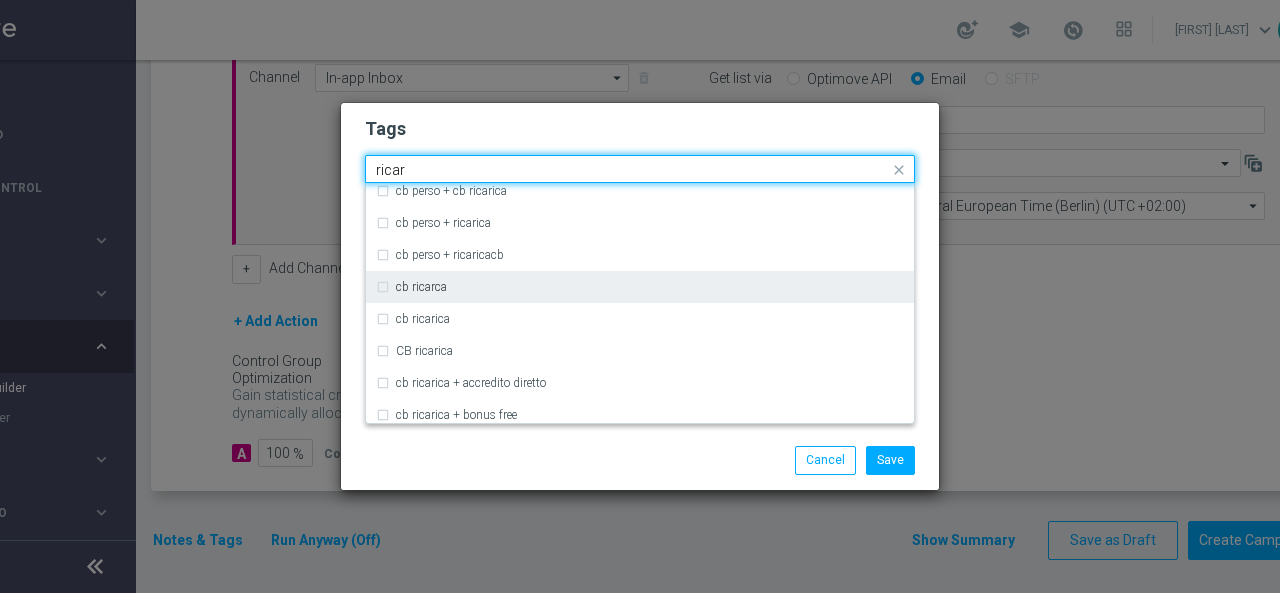 click on "cb ricarca" at bounding box center [650, 287] 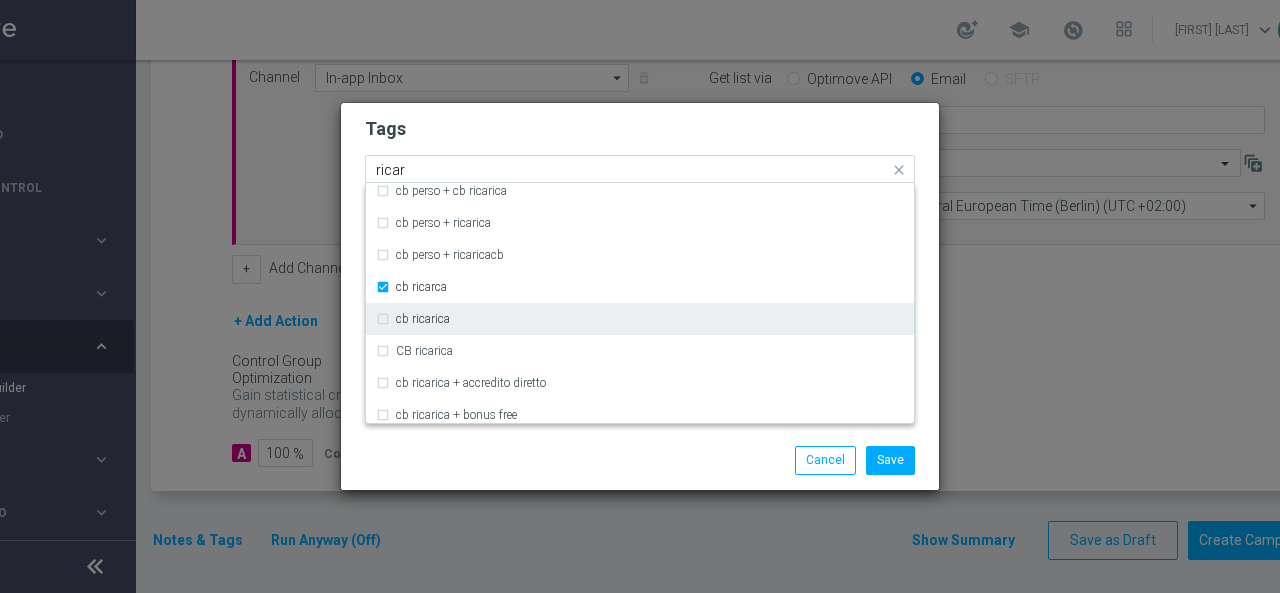 click on "cb ricarica" at bounding box center [650, 319] 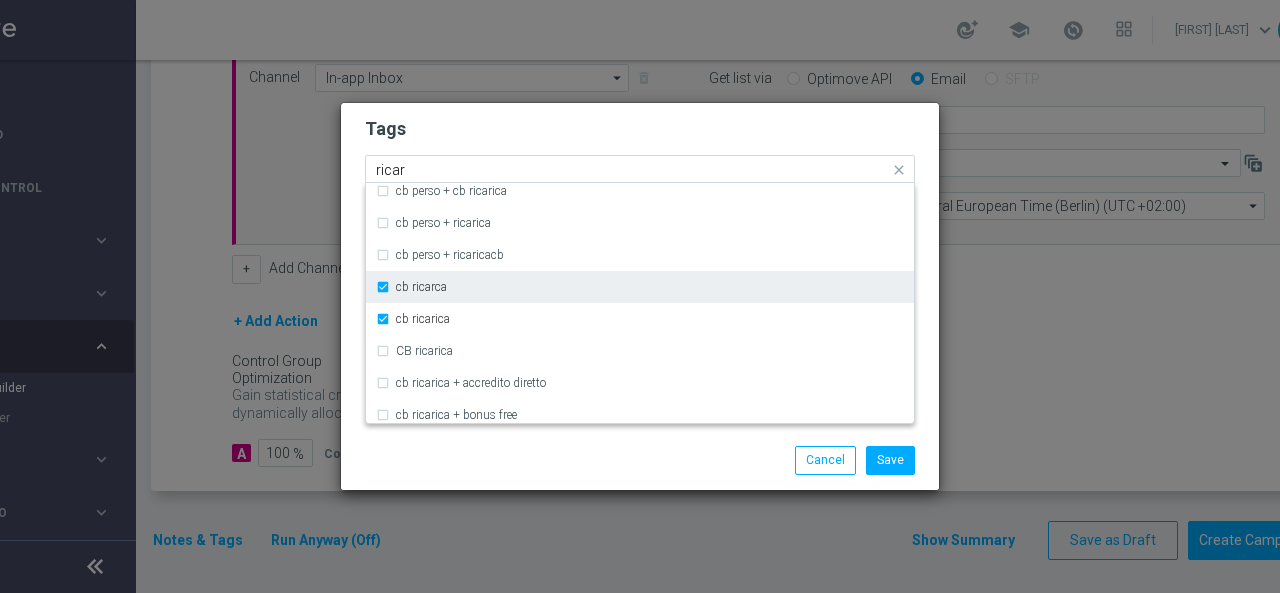 click on "cb ricarca" at bounding box center (421, 287) 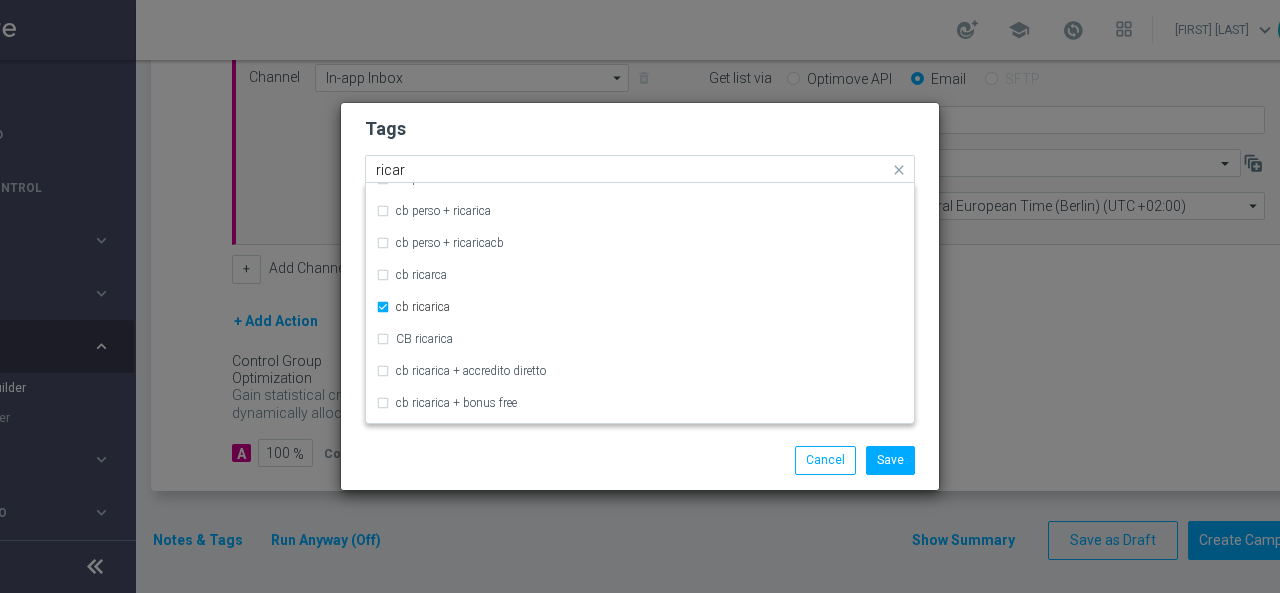 scroll, scrollTop: 200, scrollLeft: 0, axis: vertical 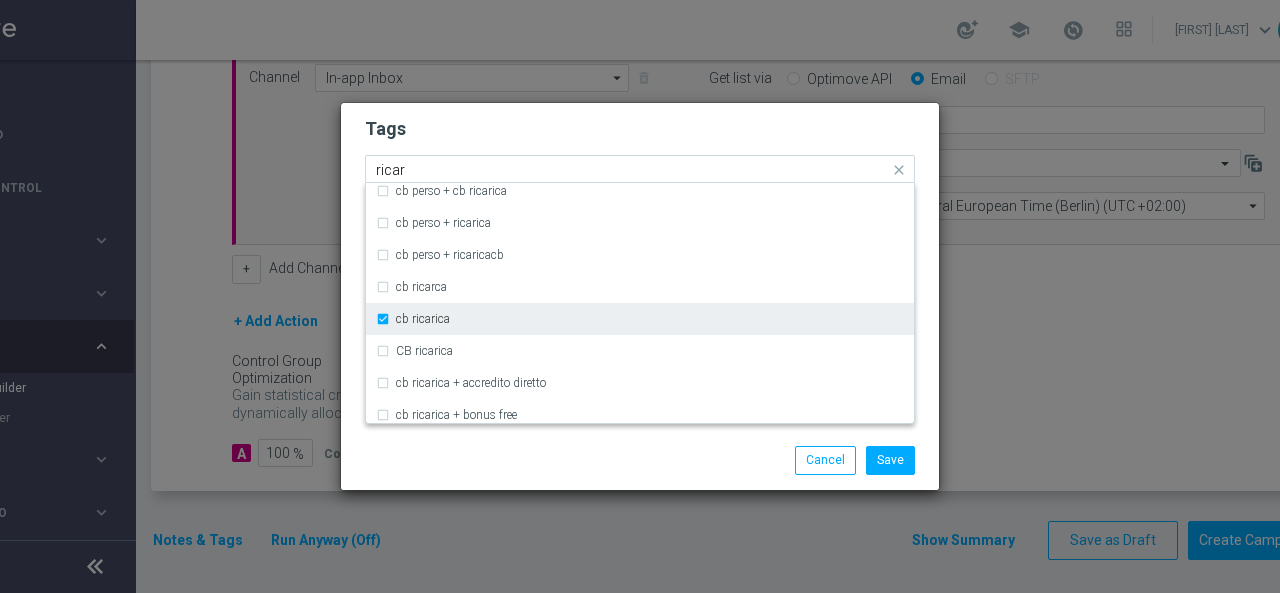 click on "cb ricarica" at bounding box center (640, 319) 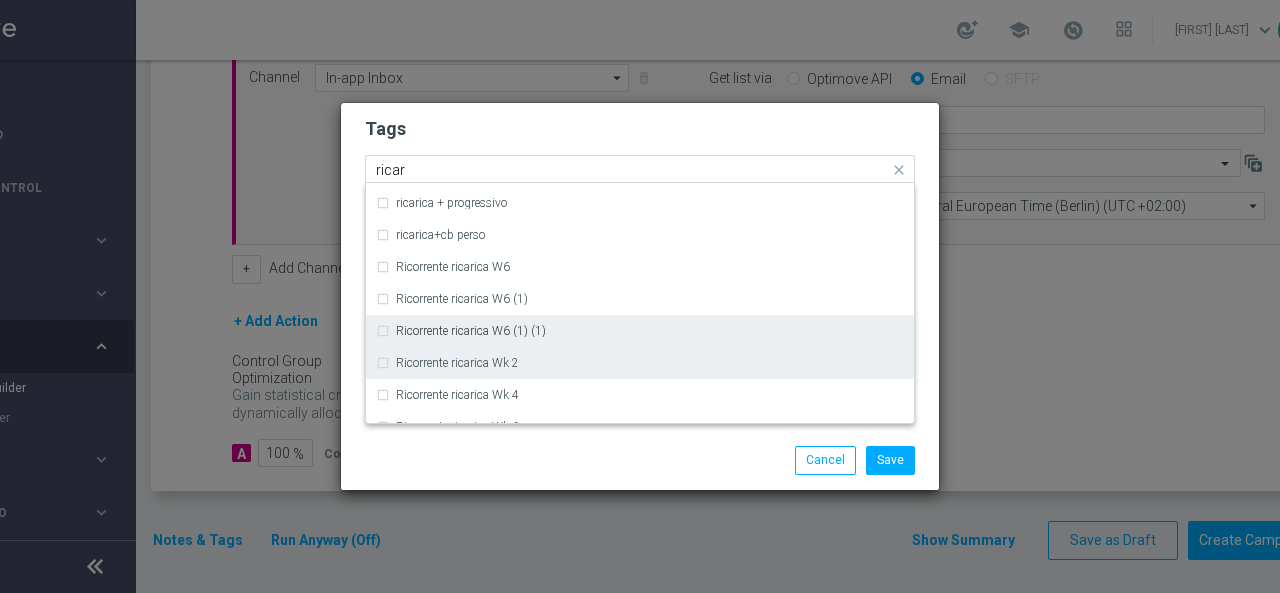 scroll, scrollTop: 888, scrollLeft: 0, axis: vertical 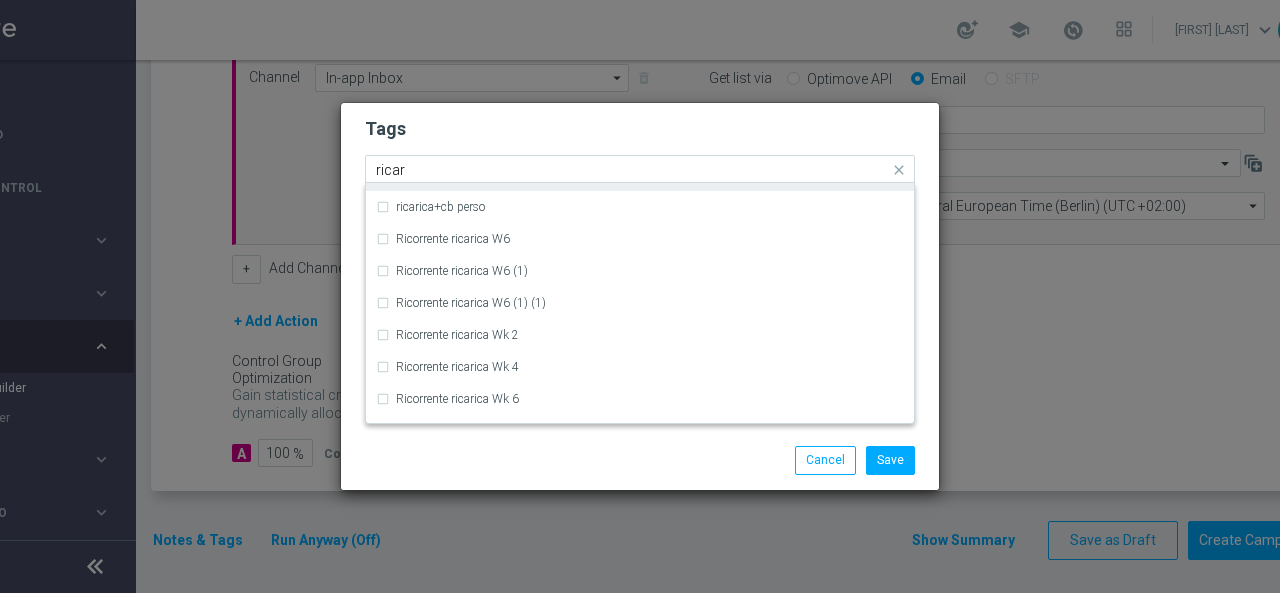 click on "ricar" 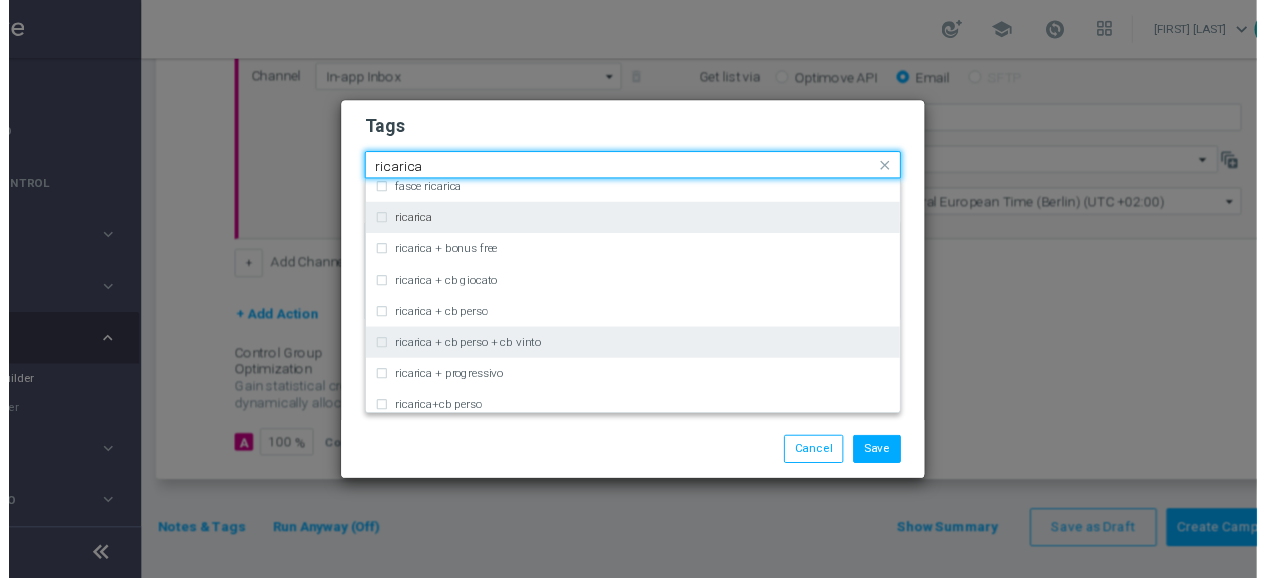 scroll, scrollTop: 516, scrollLeft: 0, axis: vertical 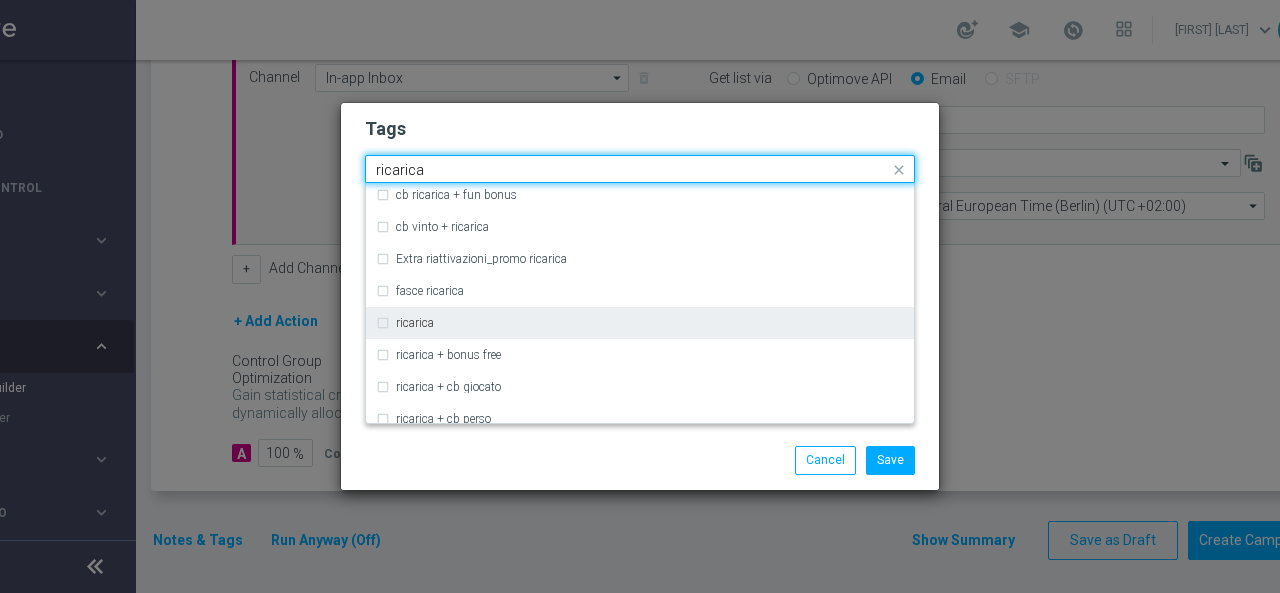 click on "ricarica" at bounding box center (415, 323) 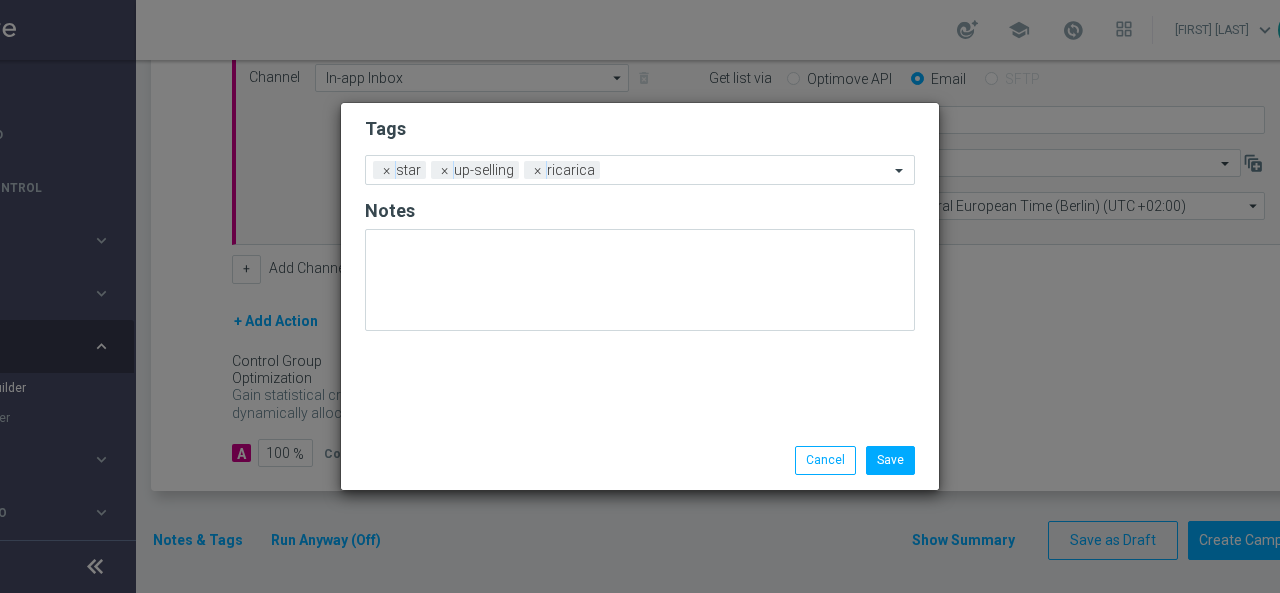 click on "Save
Cancel" 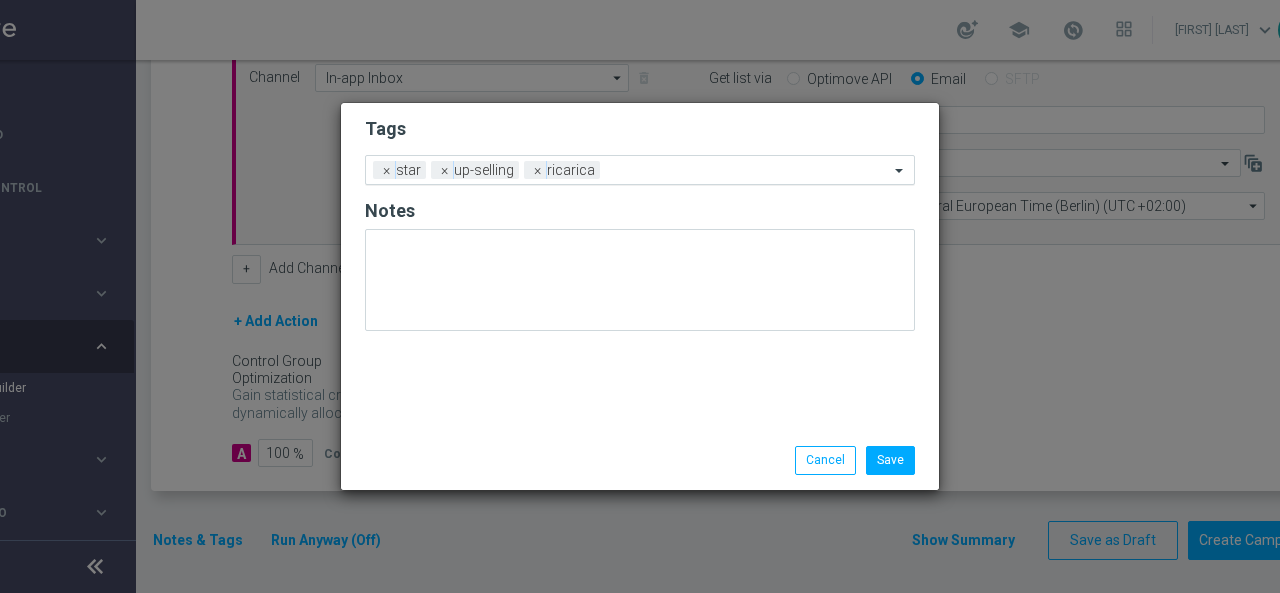 click 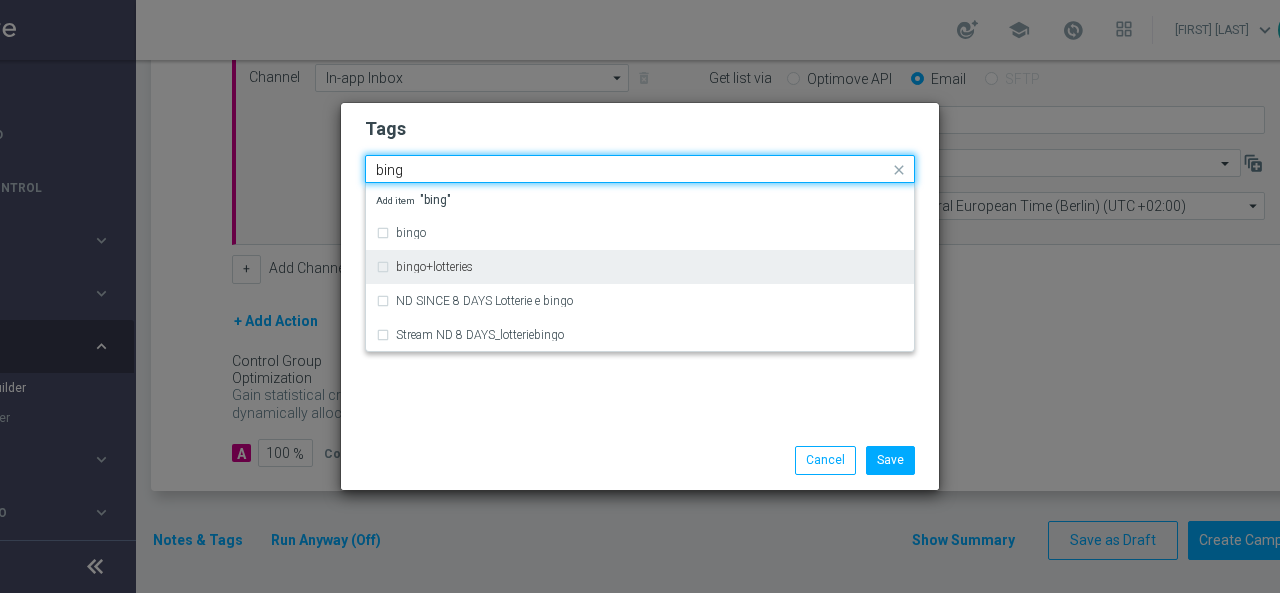 click on "bingo+lotteries" at bounding box center (650, 267) 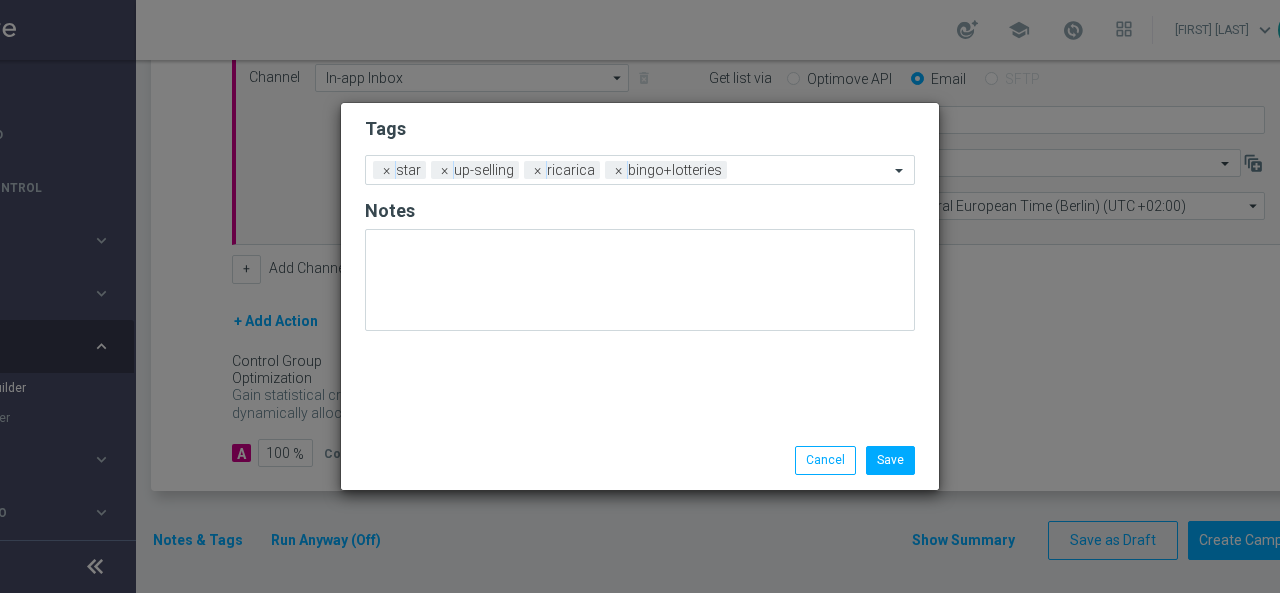 click on "Tags
Add a new tag × star × up-selling × ricarica × bingo+lotteries
Notes" 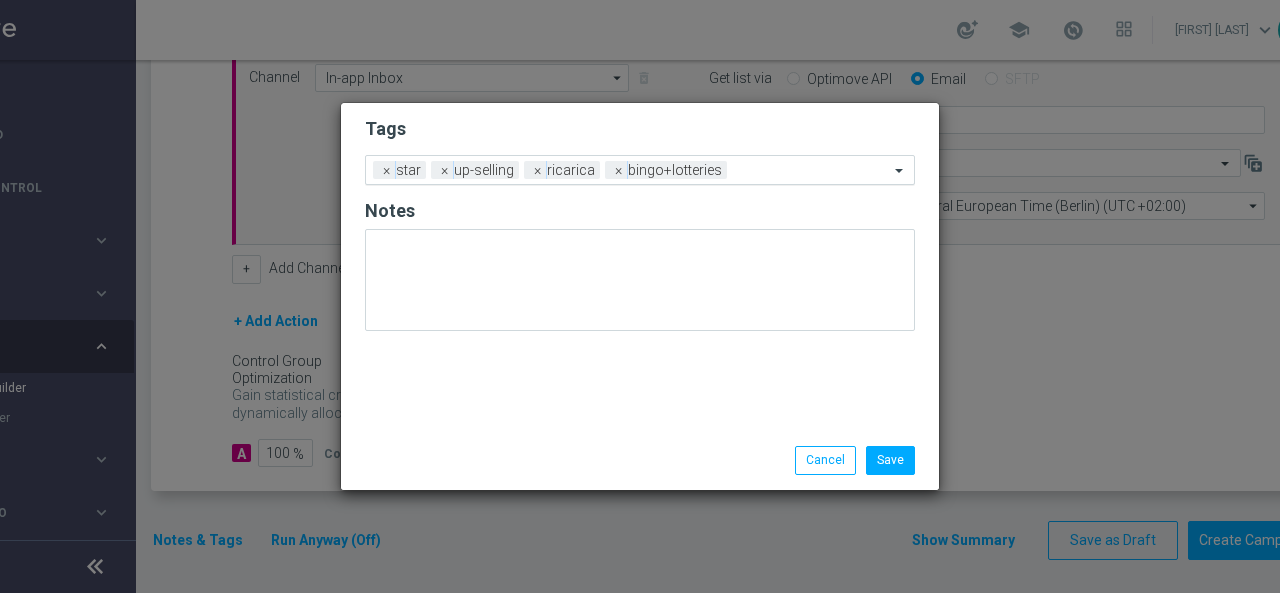 click 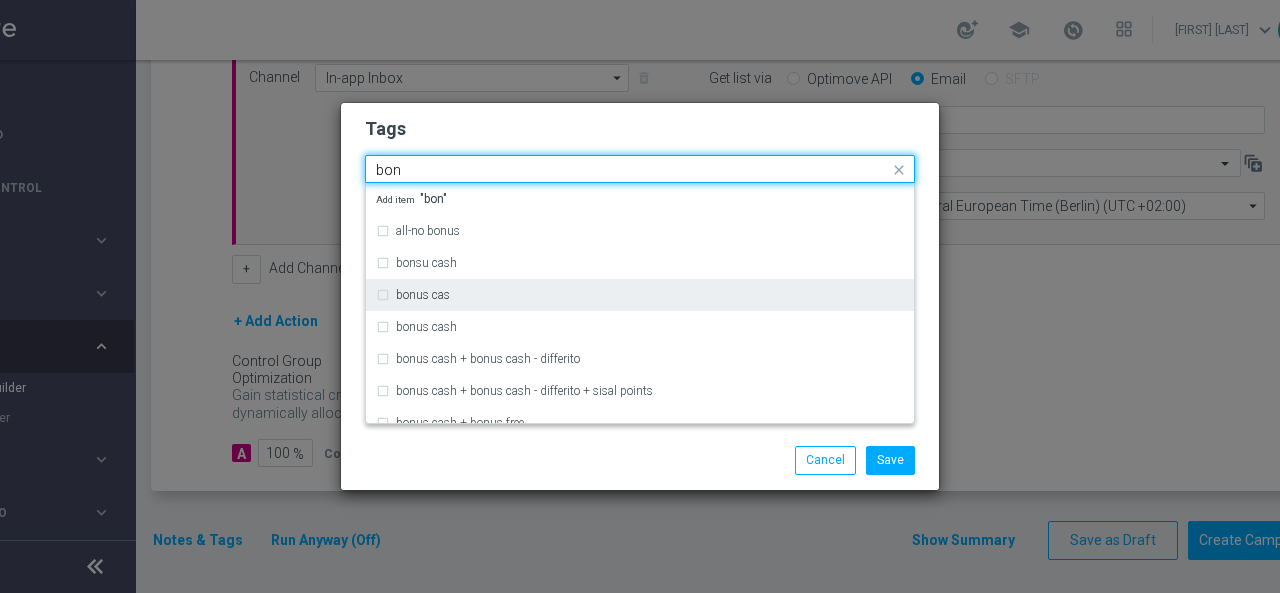 drag, startPoint x: 507, startPoint y: 270, endPoint x: 495, endPoint y: 293, distance: 25.942244 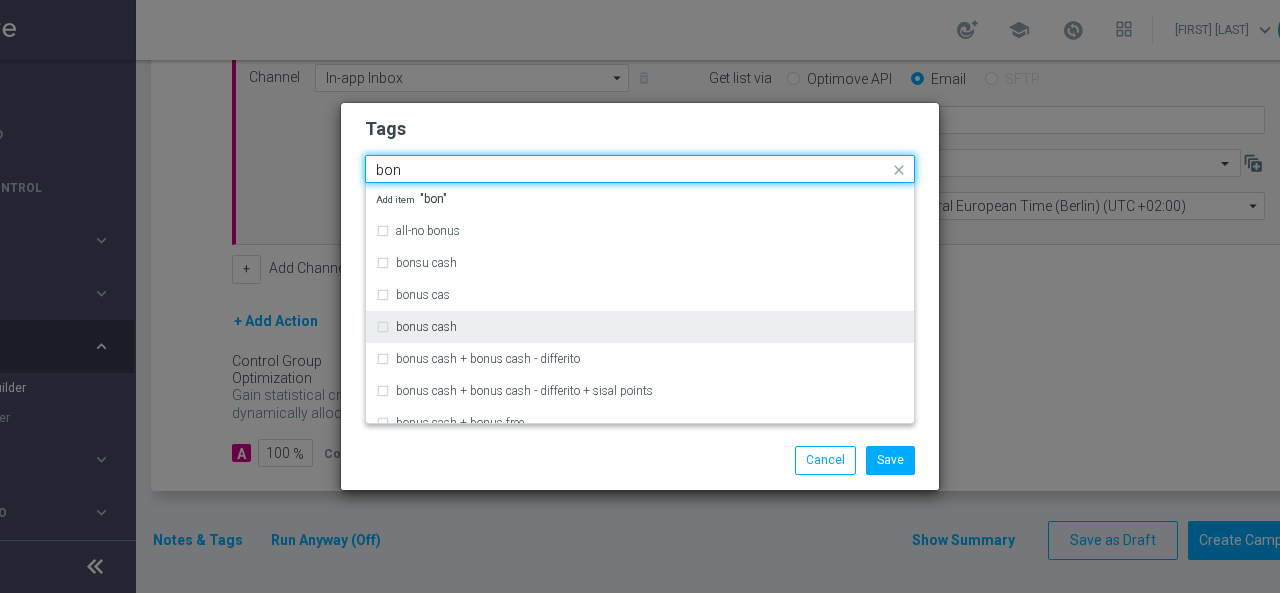 click on "bonus cash" at bounding box center (650, 327) 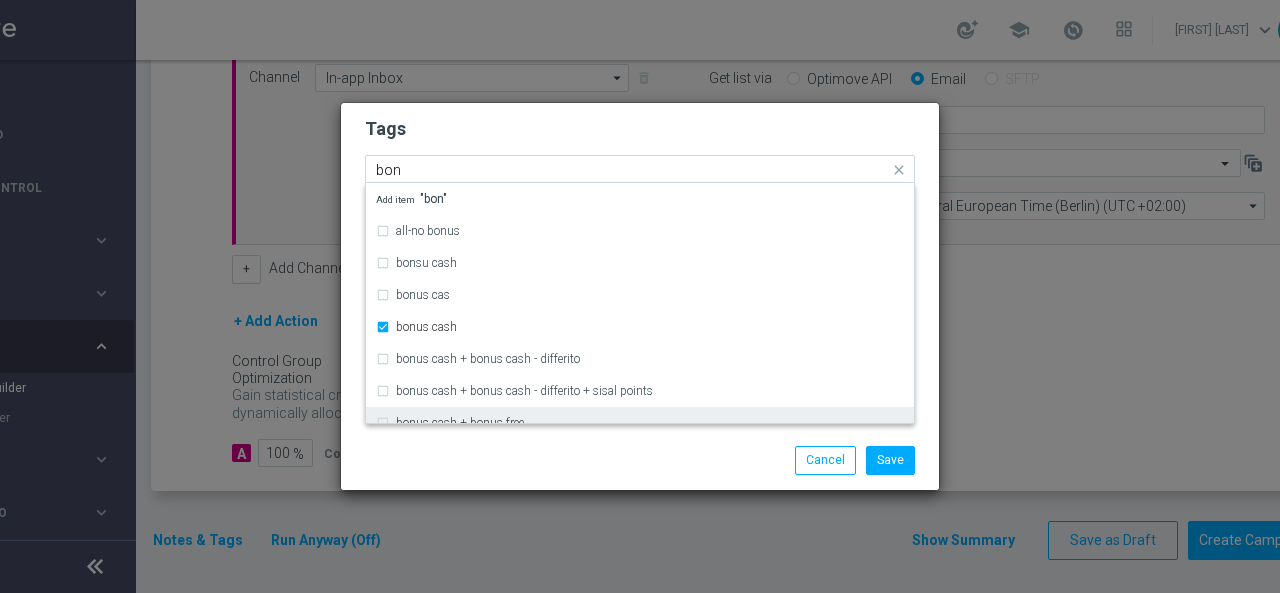 type 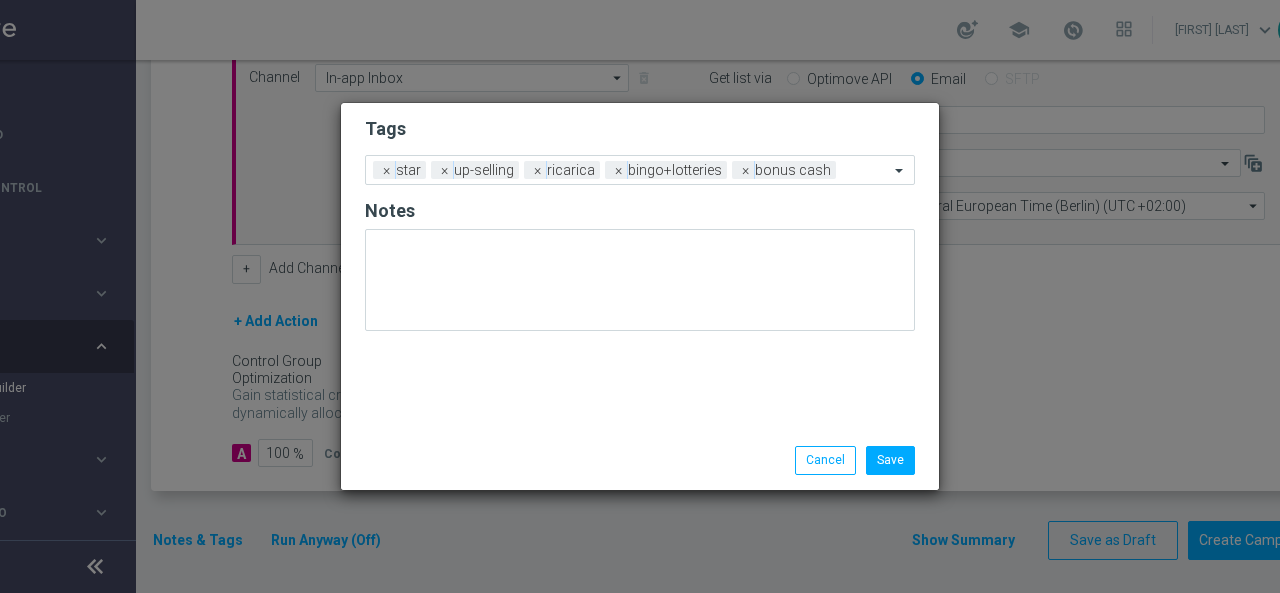 click on "Tags
Add a new tag × star × up-selling × ricarica × bingo+lotteries × bonus cash
Notes
Save
Cancel" 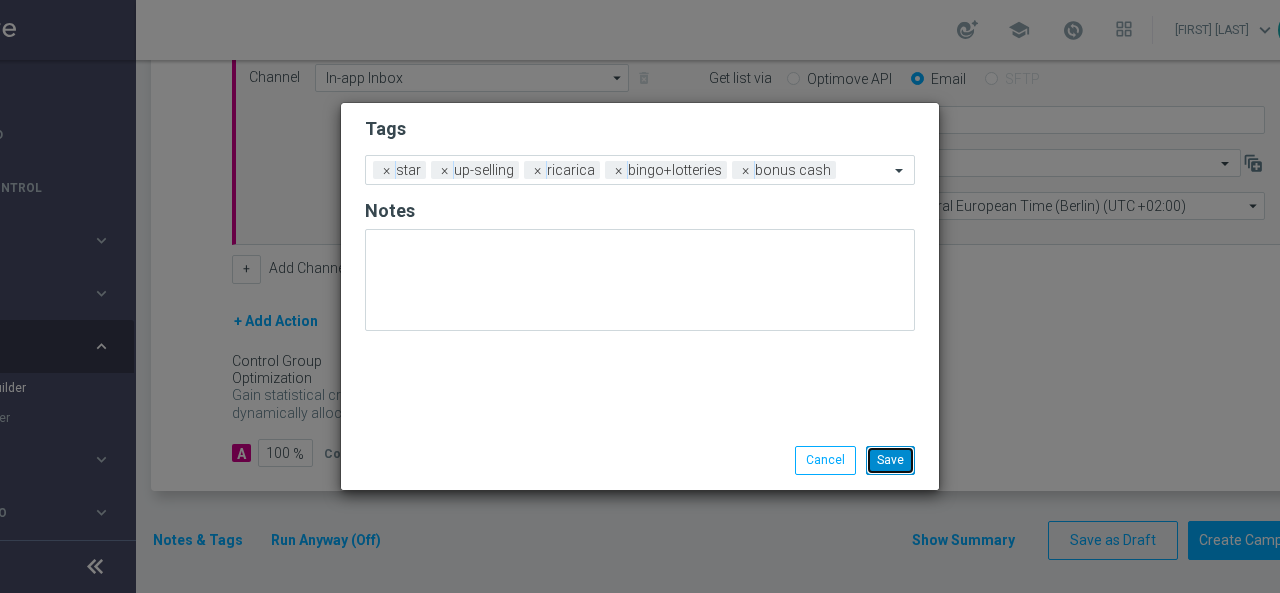 click on "Save" 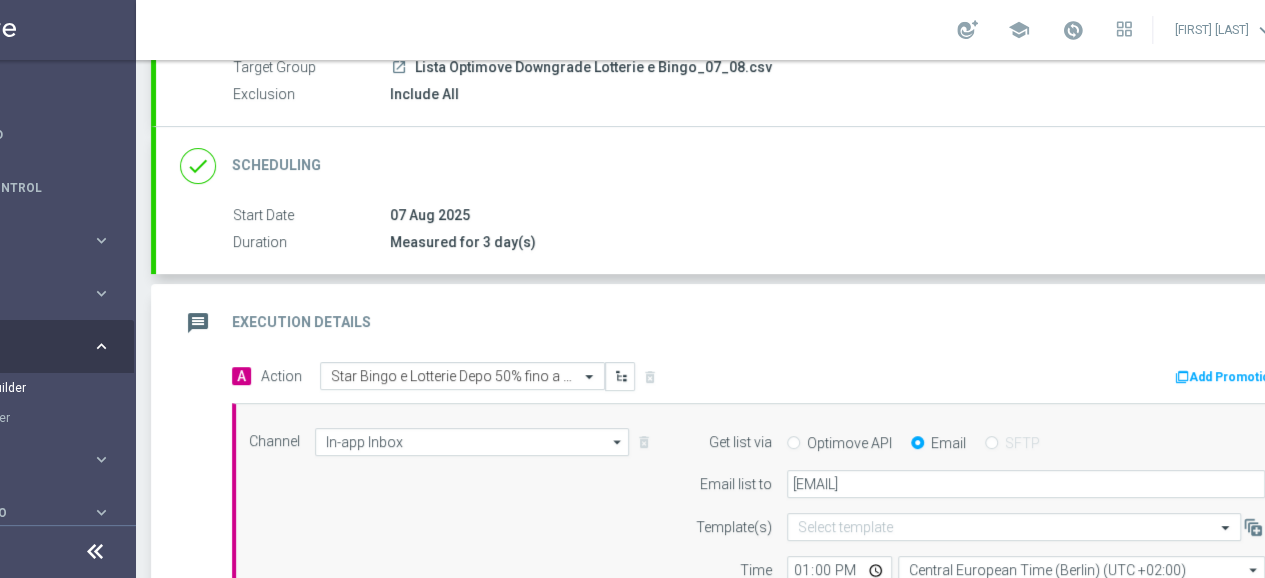 scroll, scrollTop: 300, scrollLeft: 0, axis: vertical 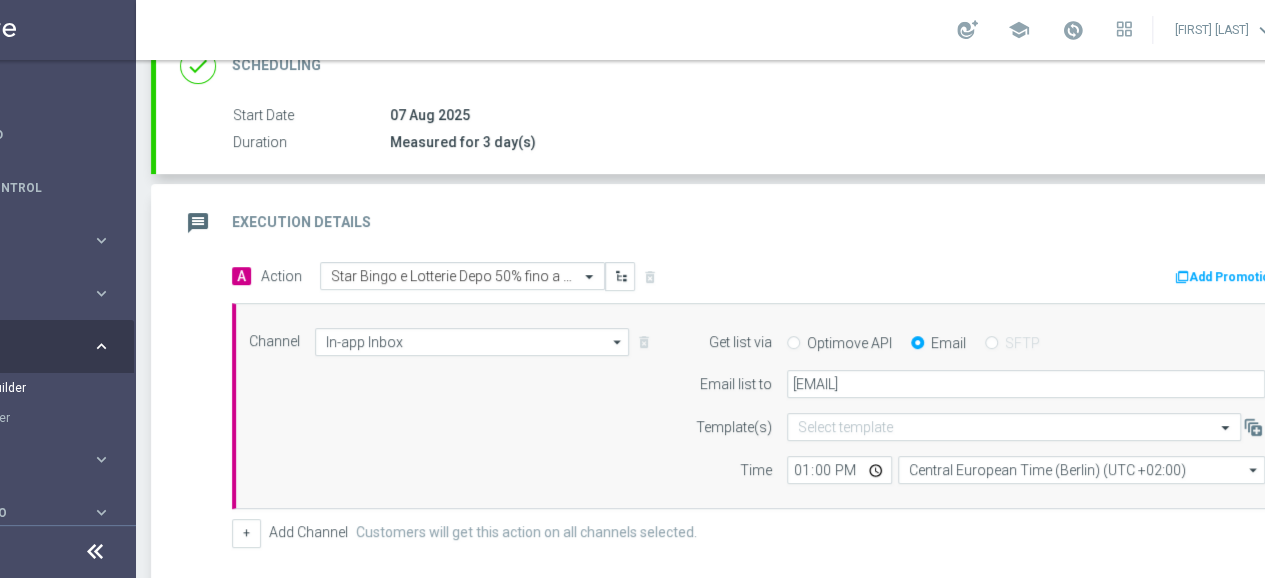 click on "message" 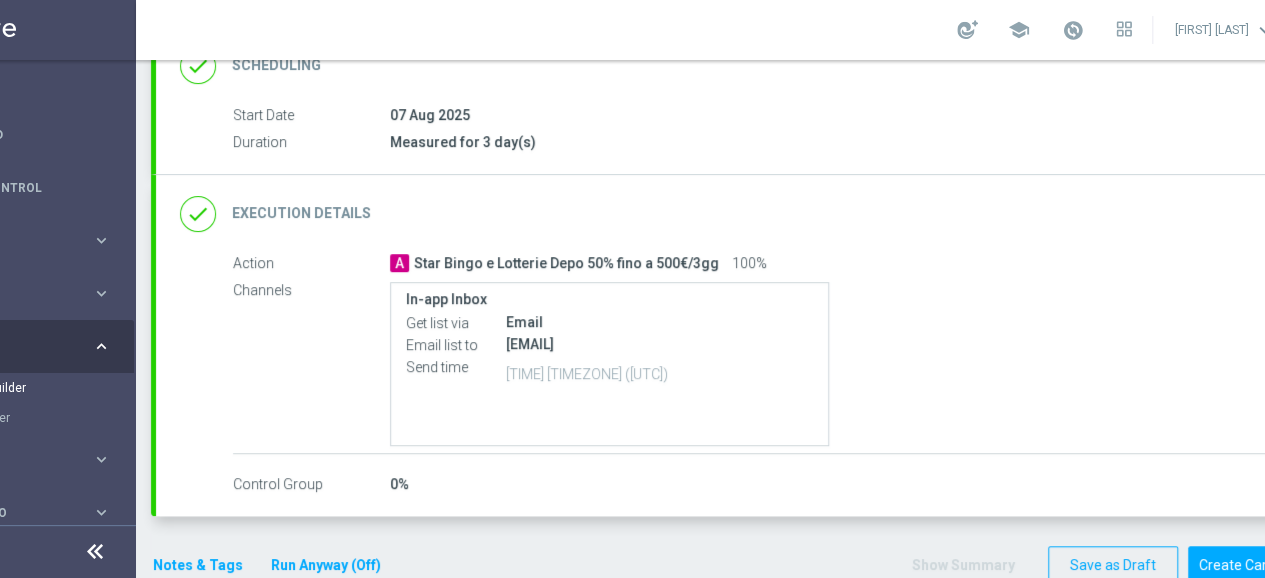 scroll, scrollTop: 326, scrollLeft: 0, axis: vertical 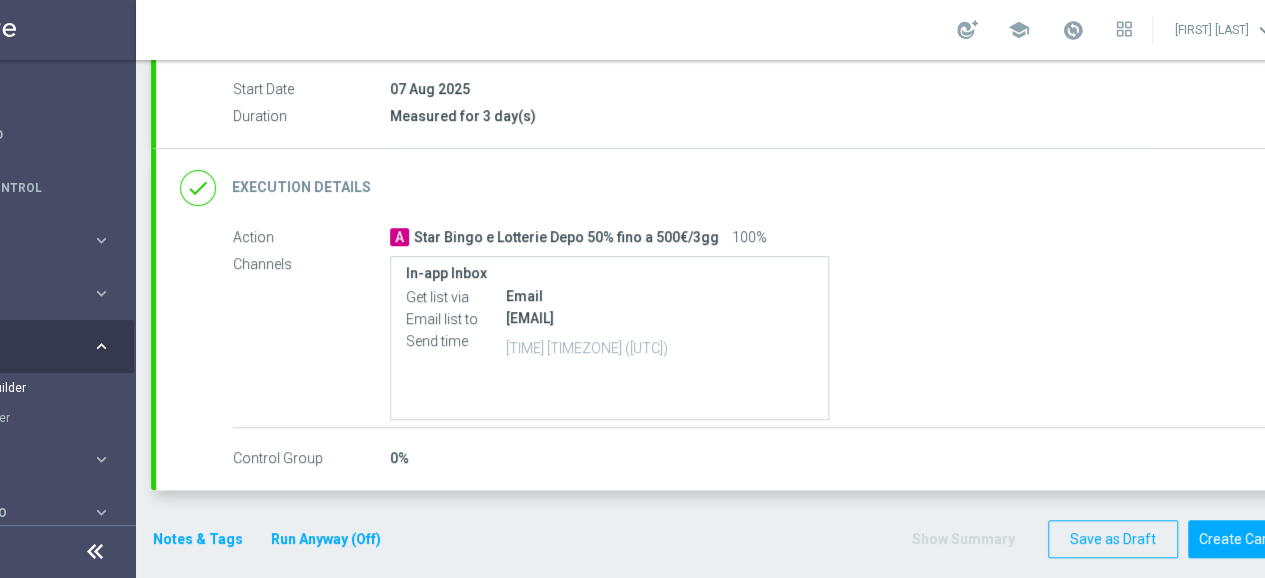 click on "Notes & Tags" 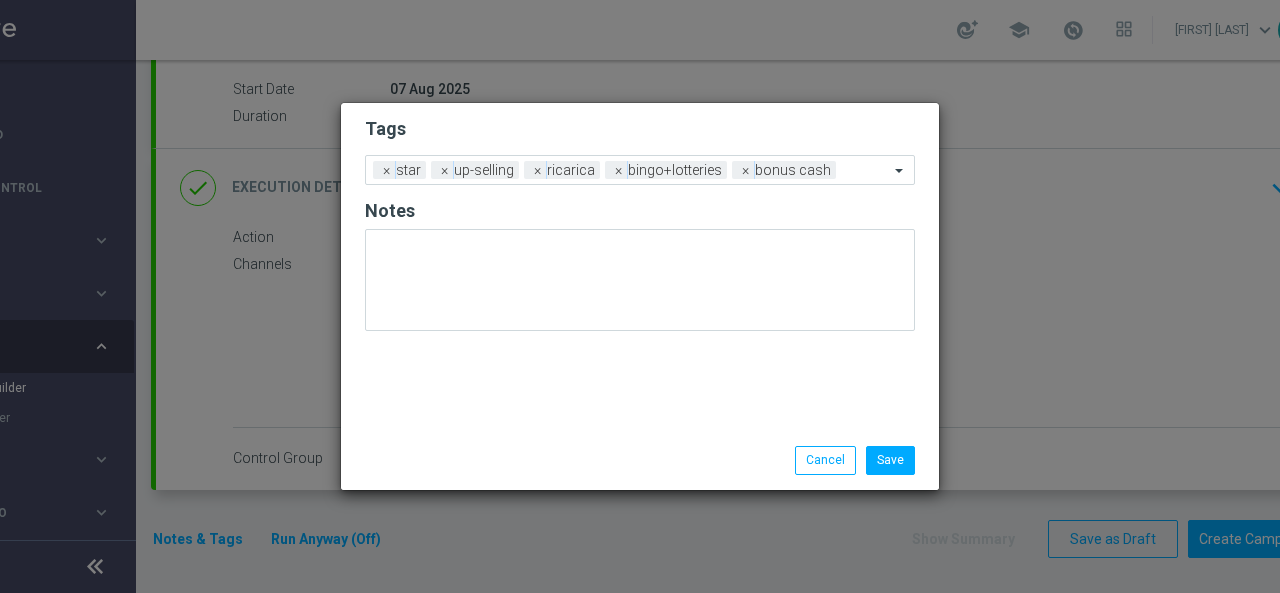 click on "Tags
Add a new tag × star × up-selling × ricarica × bingo+lotteries × bonus cash
Notes
Save
Cancel" 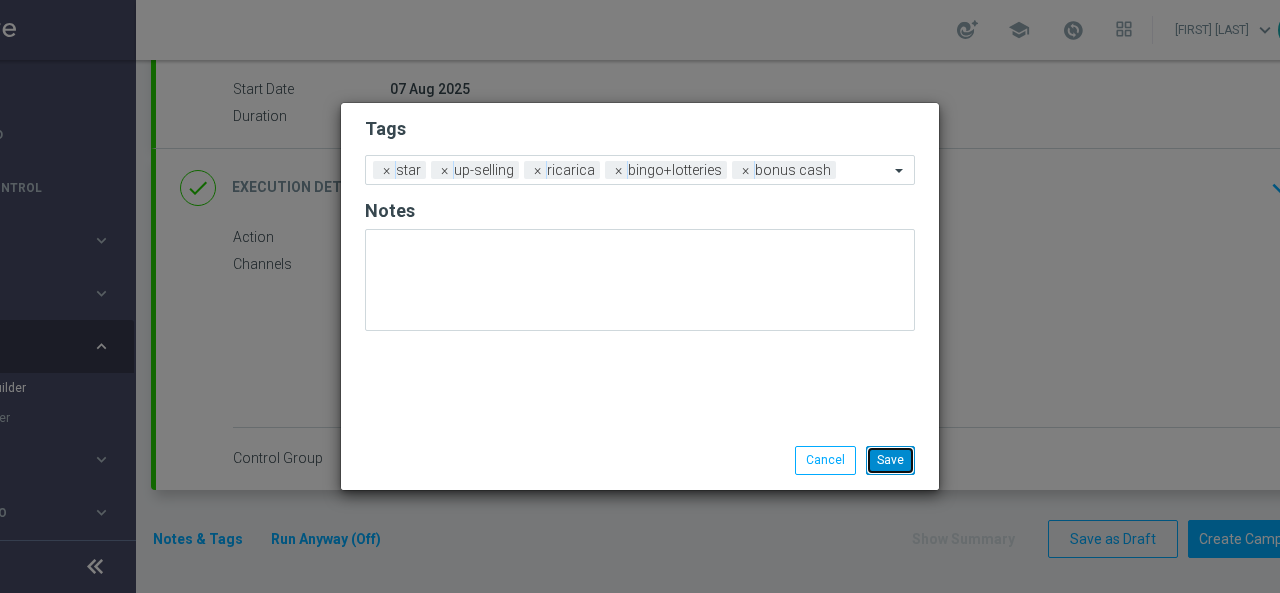 click on "Save" 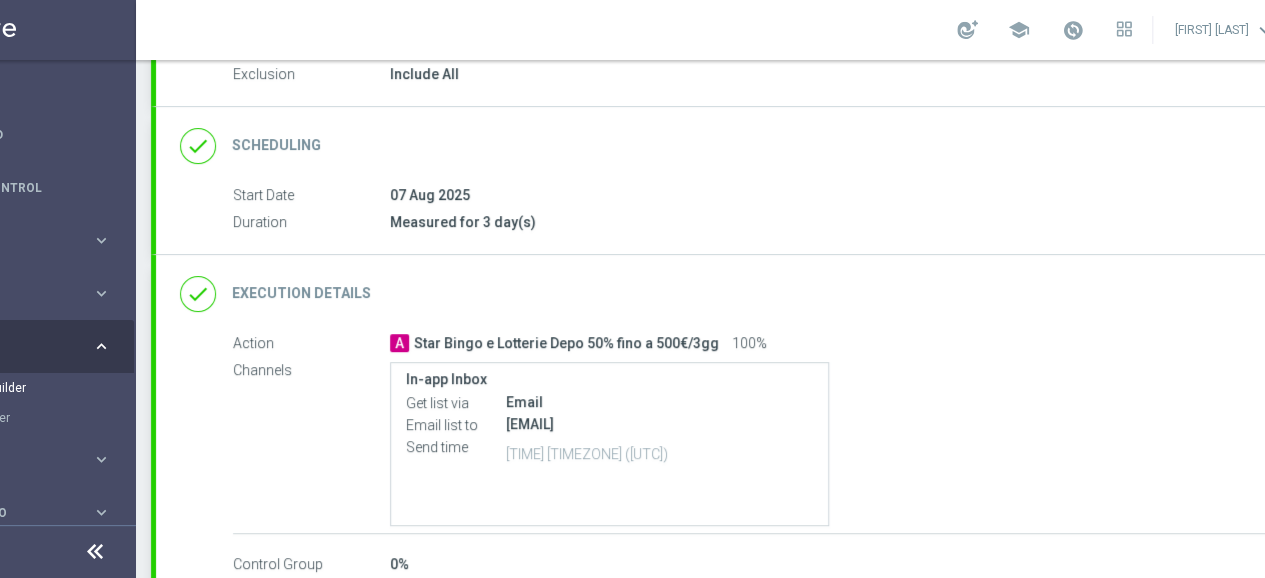 scroll, scrollTop: 326, scrollLeft: 0, axis: vertical 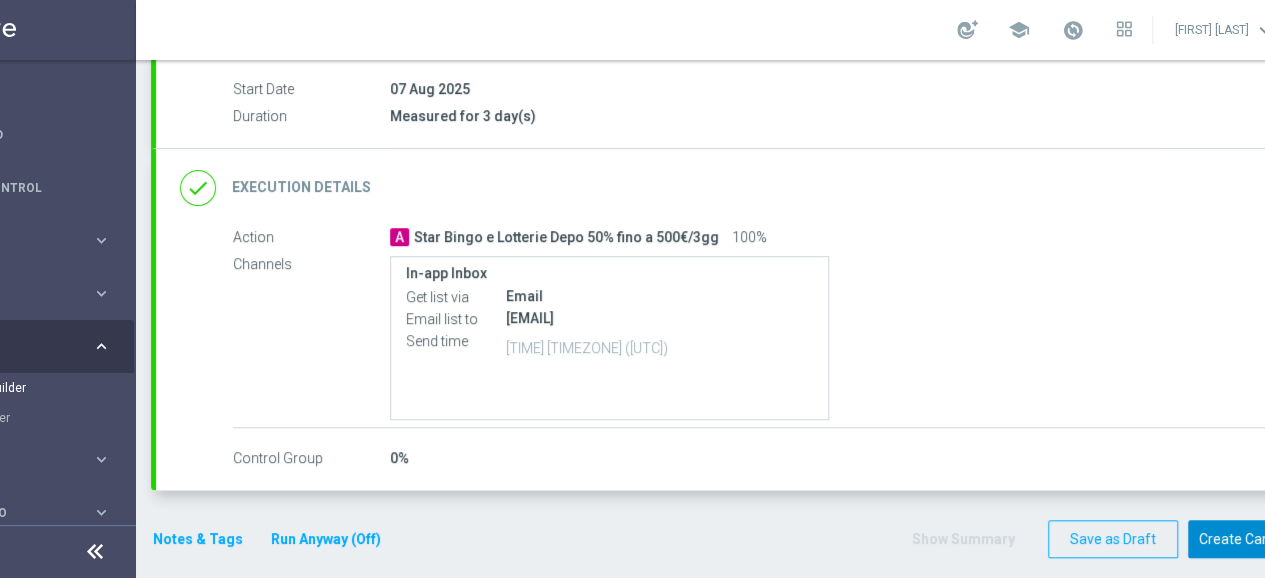 click on "Create Campaign" 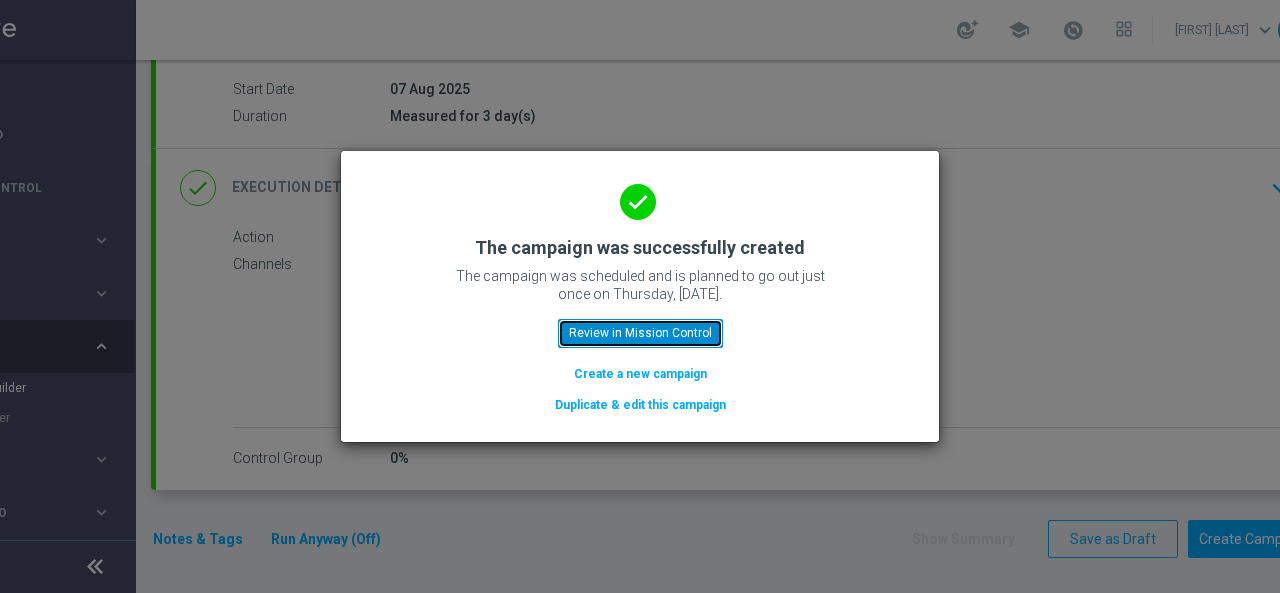 click on "Review in Mission Control" 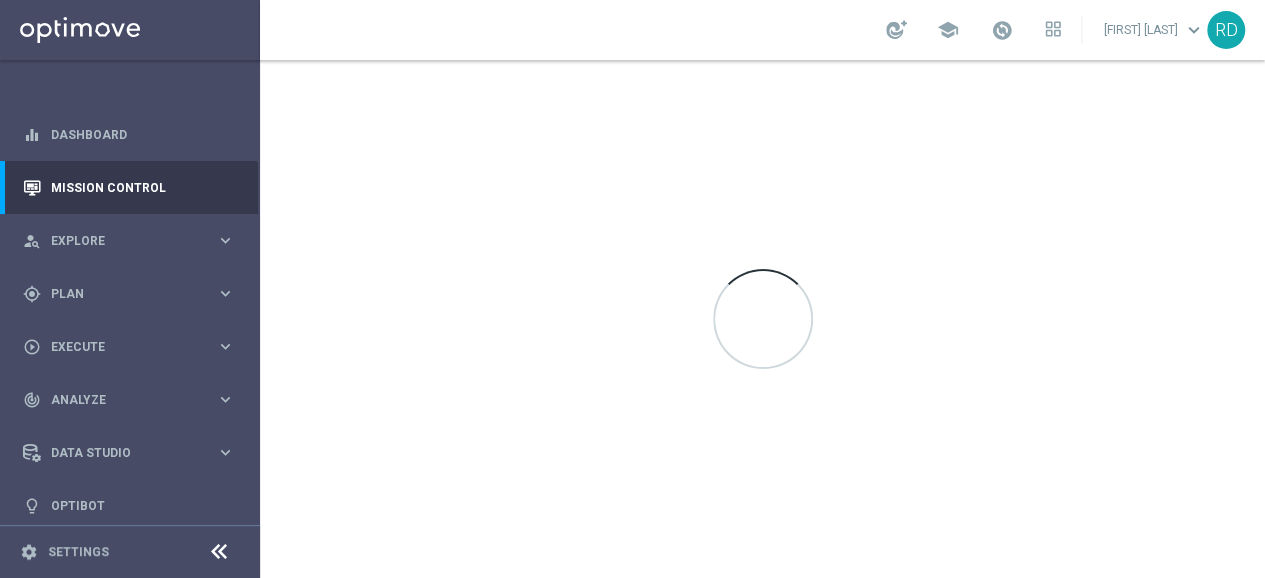 scroll, scrollTop: 0, scrollLeft: 0, axis: both 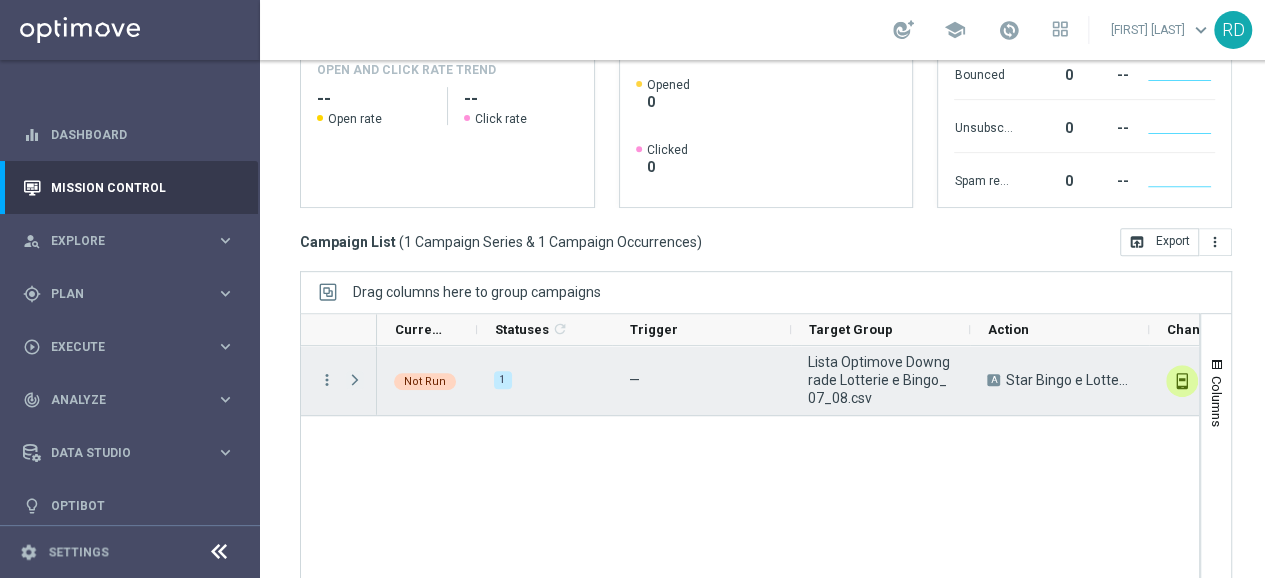 click at bounding box center [355, 380] 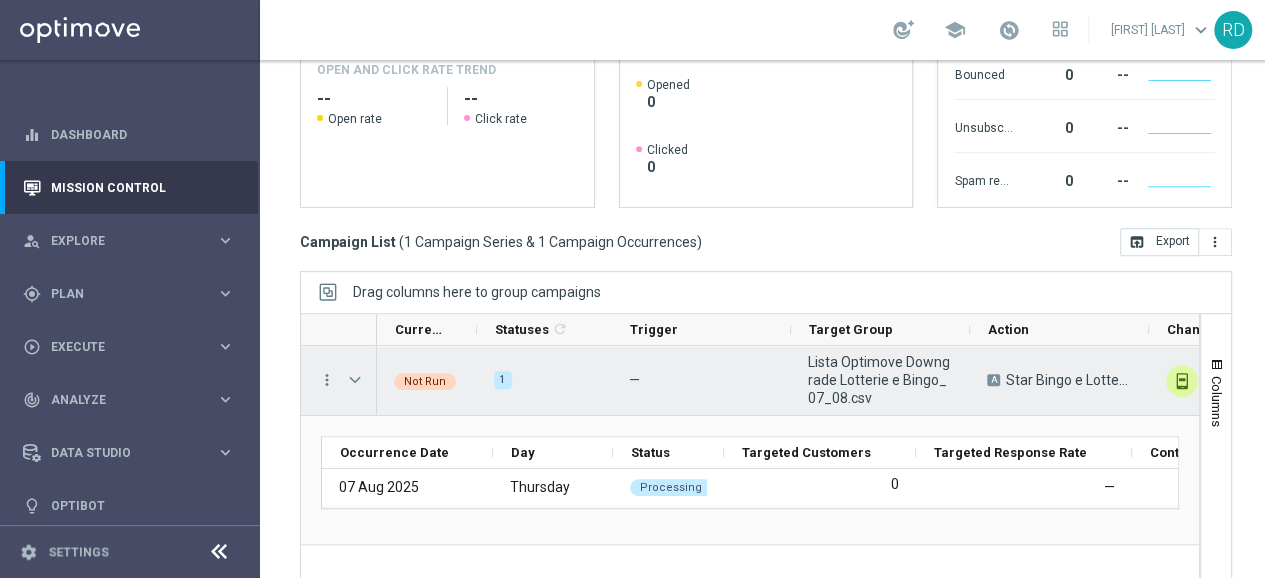 click at bounding box center (357, 380) 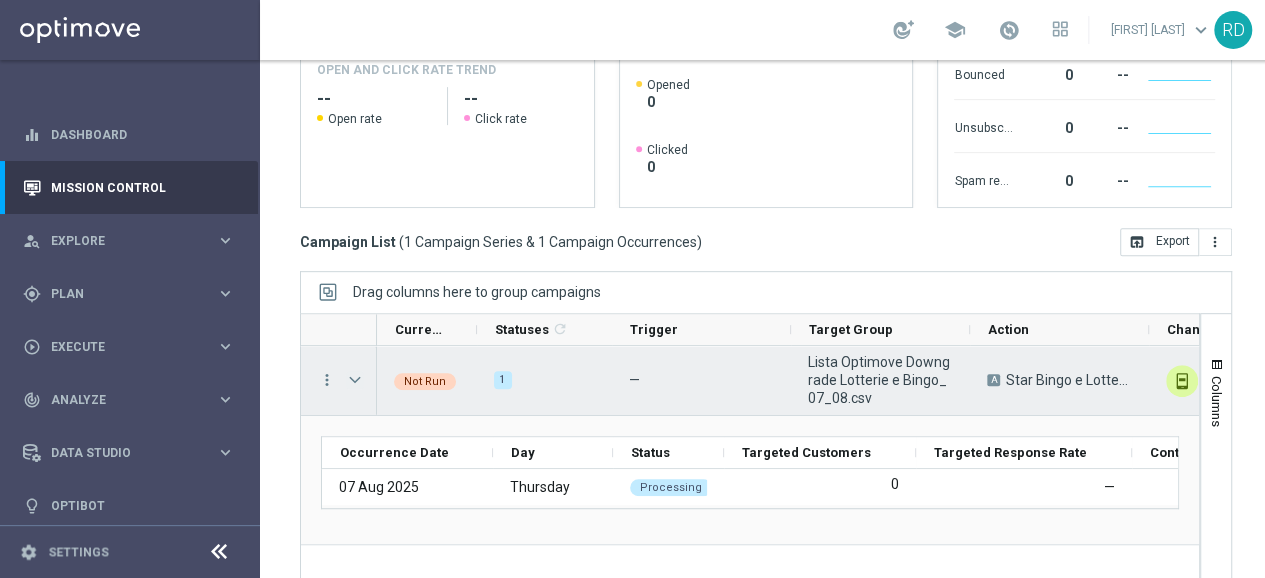 click at bounding box center (355, 380) 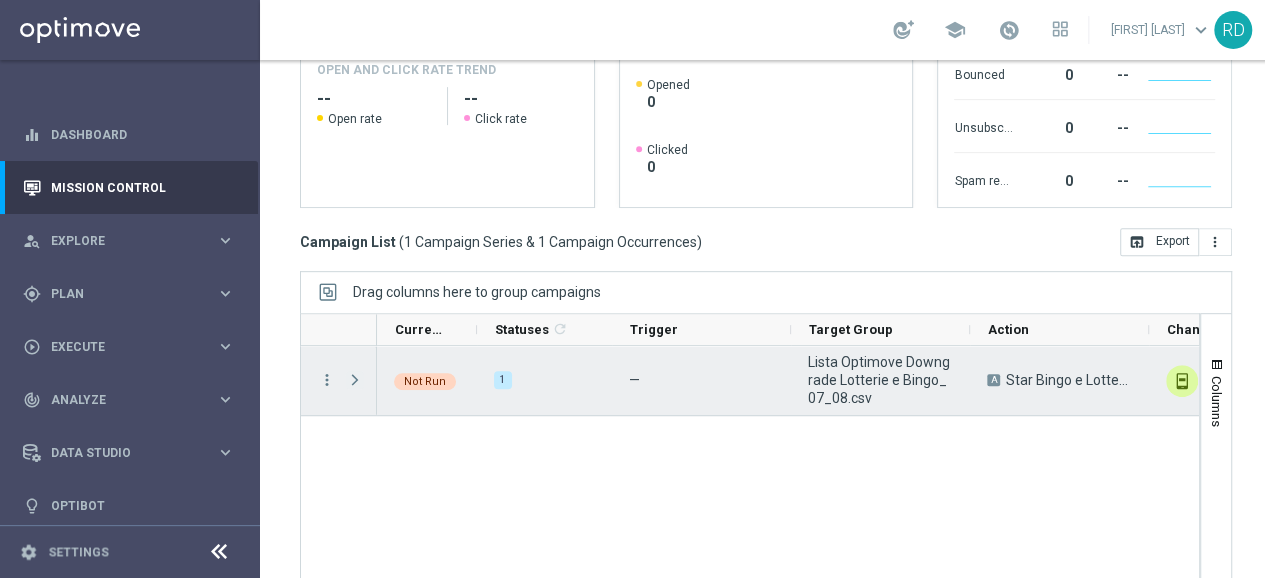click at bounding box center (355, 380) 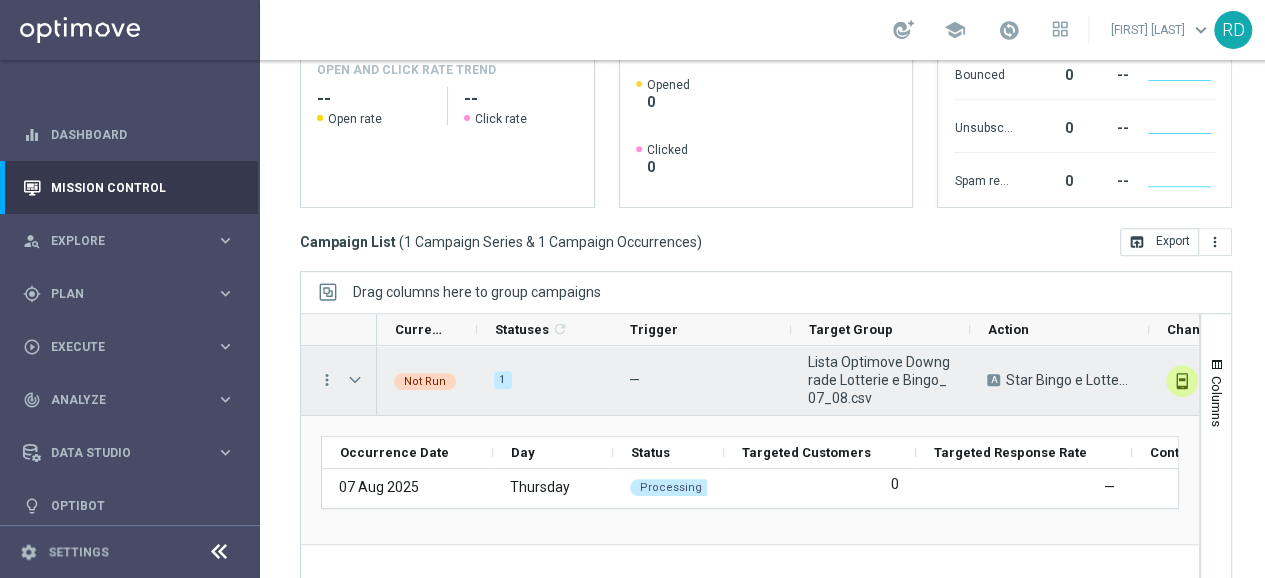 click at bounding box center [355, 380] 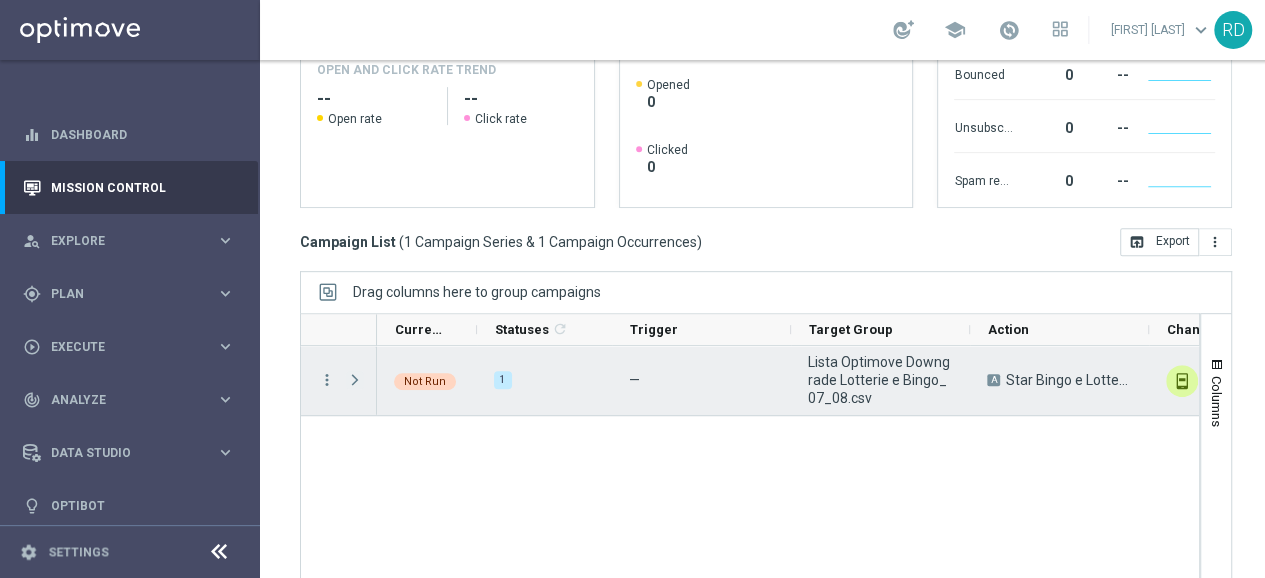 click at bounding box center [355, 380] 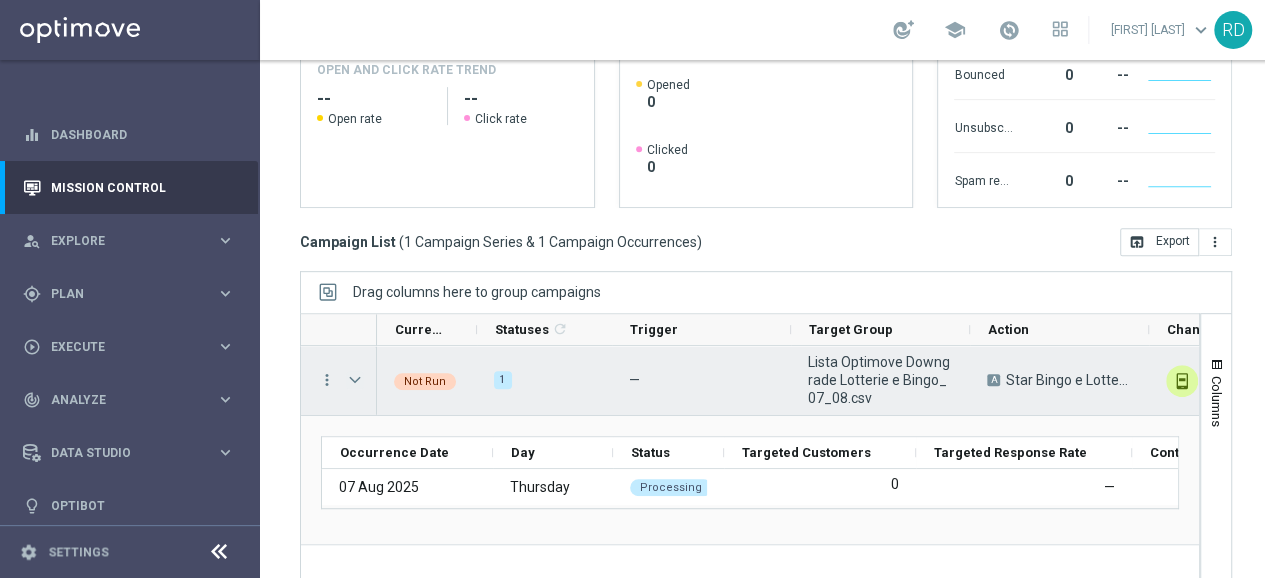 click at bounding box center (355, 380) 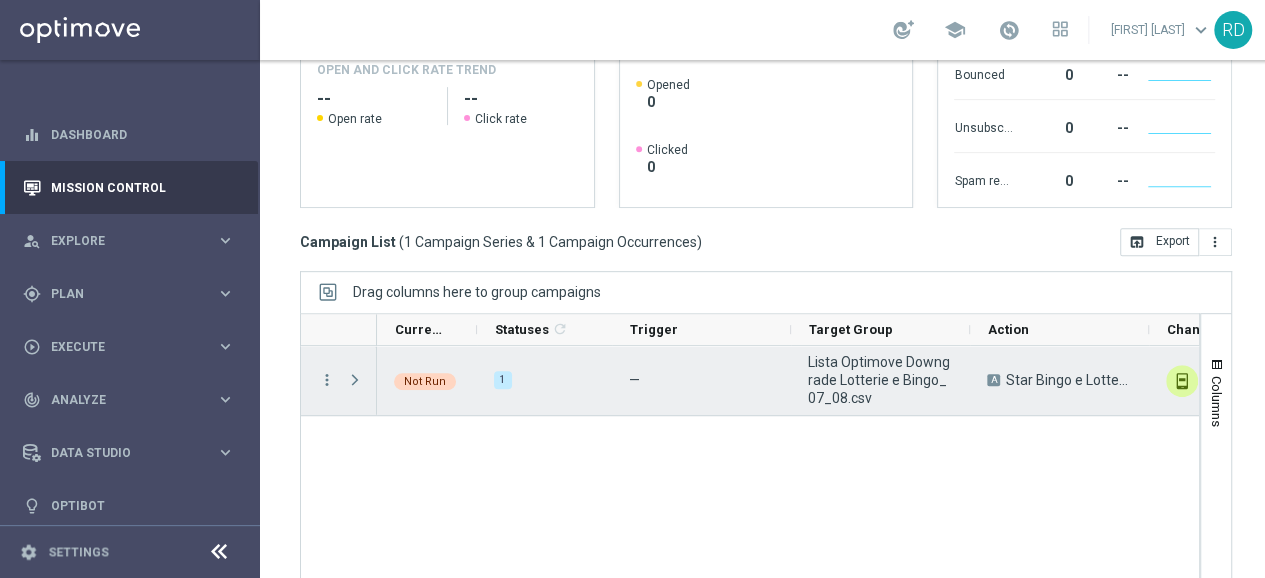 click at bounding box center [355, 380] 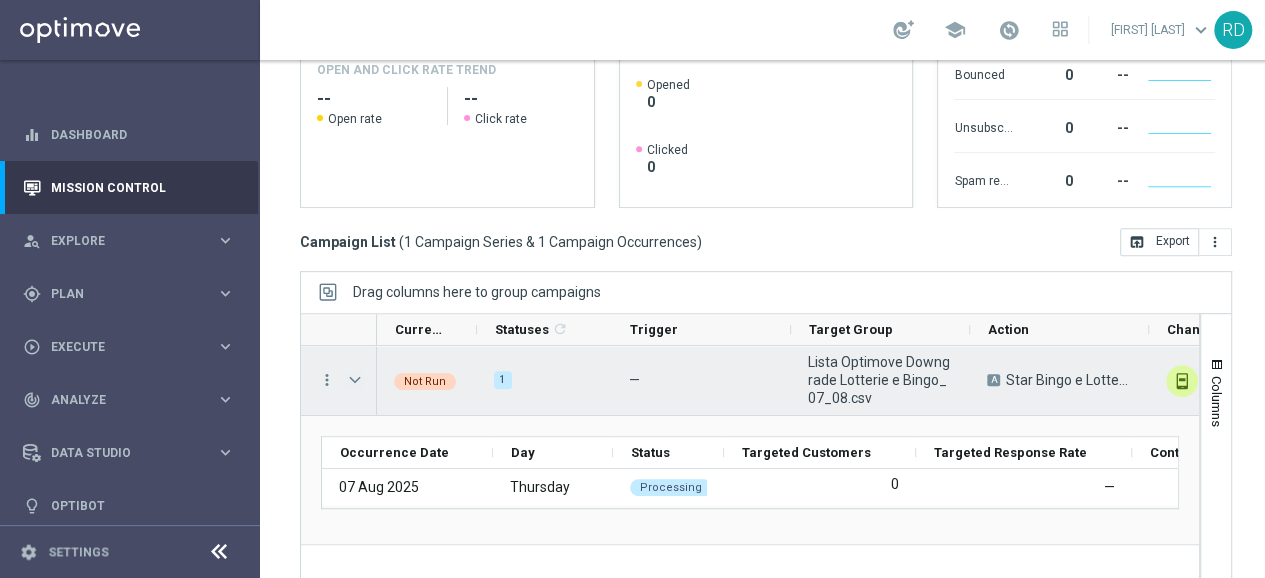 click at bounding box center [355, 380] 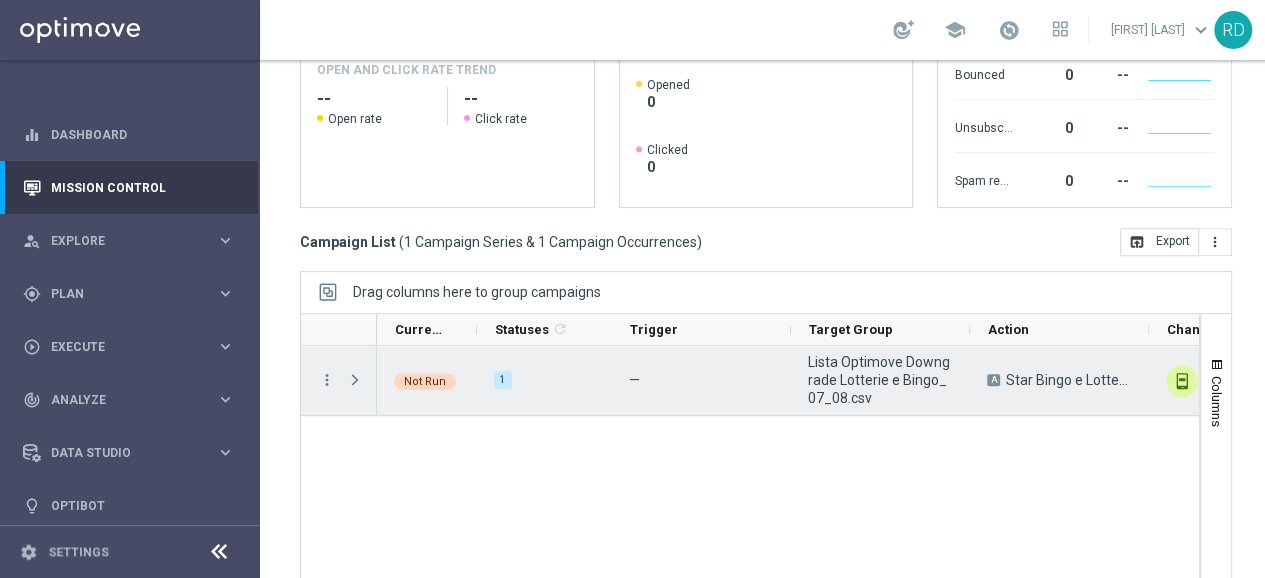 click at bounding box center [355, 380] 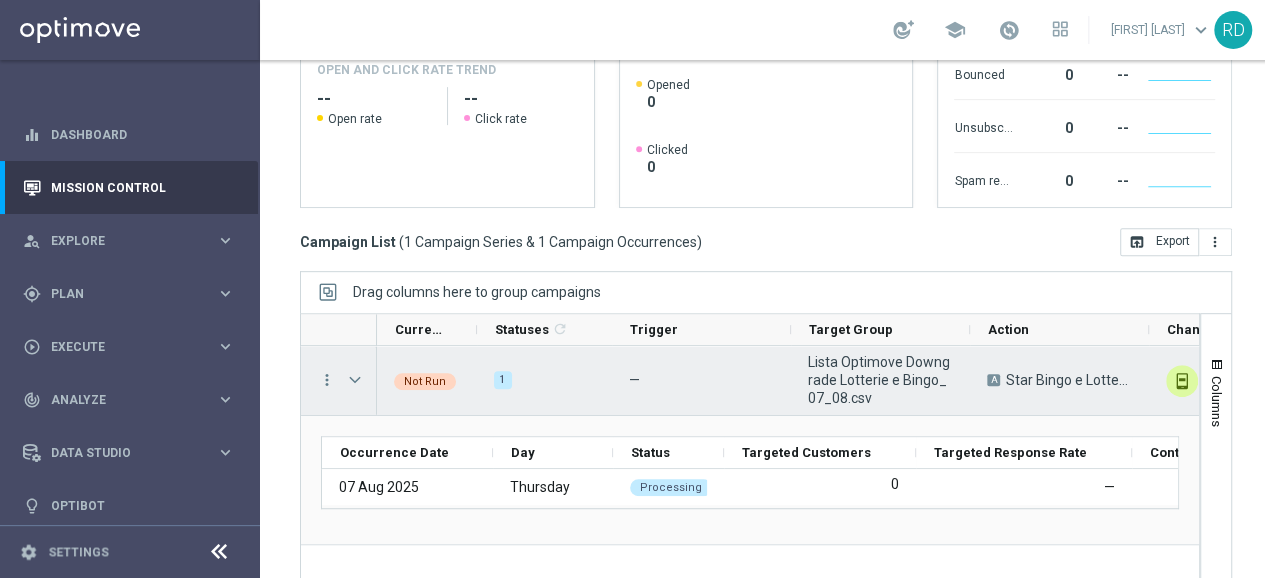 click at bounding box center [355, 380] 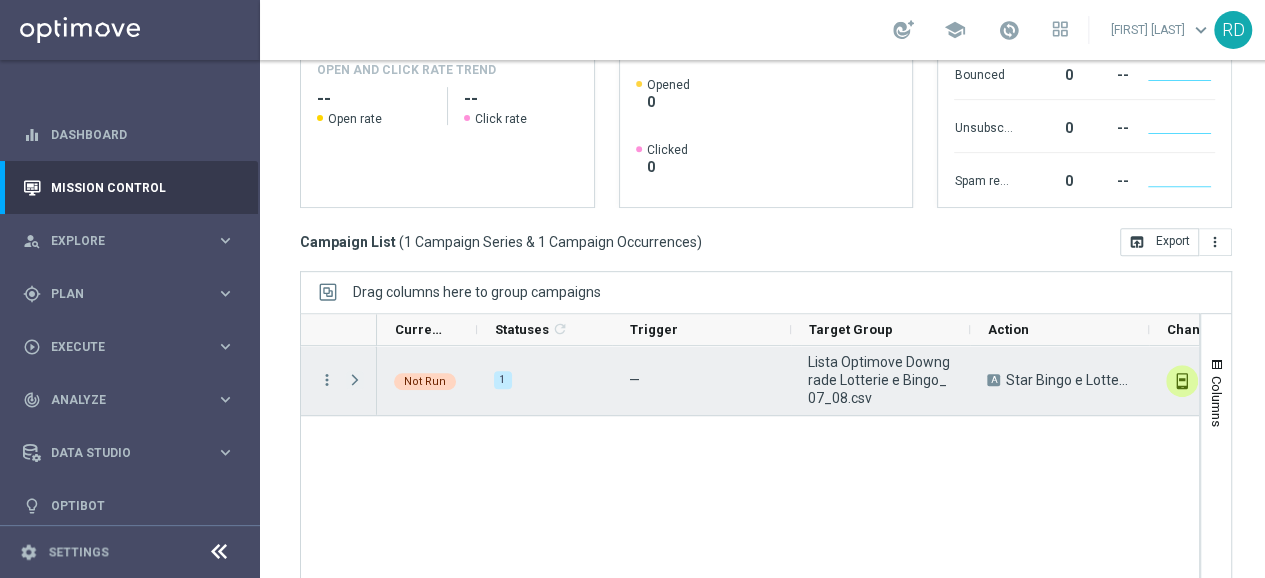 click at bounding box center [355, 380] 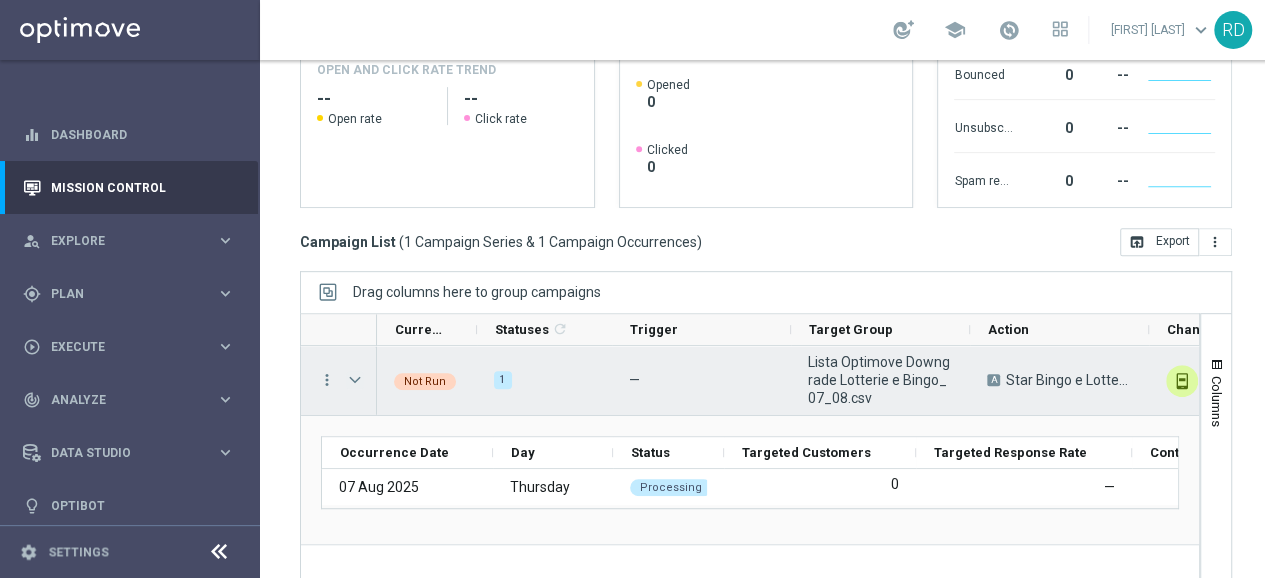 click at bounding box center (355, 380) 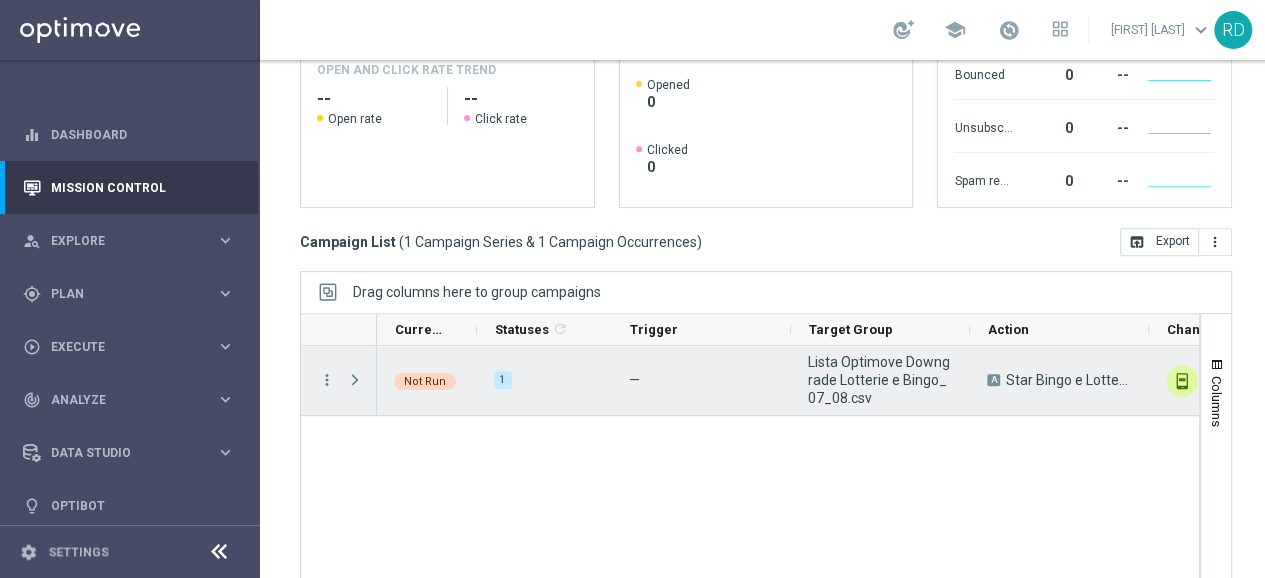 click at bounding box center [355, 380] 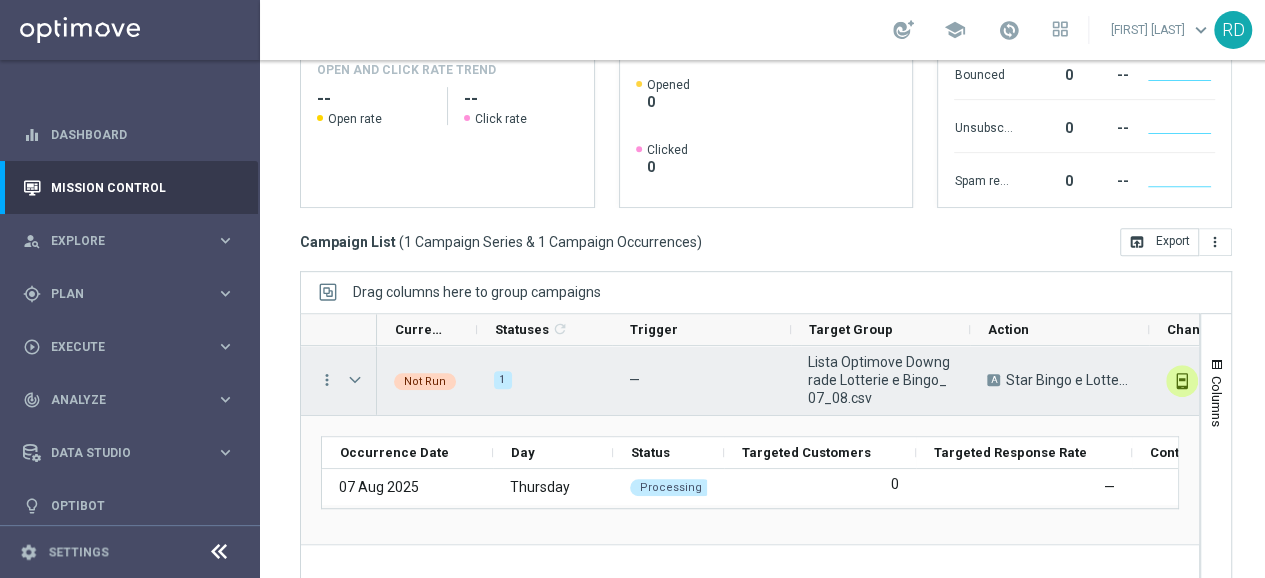 click at bounding box center [355, 380] 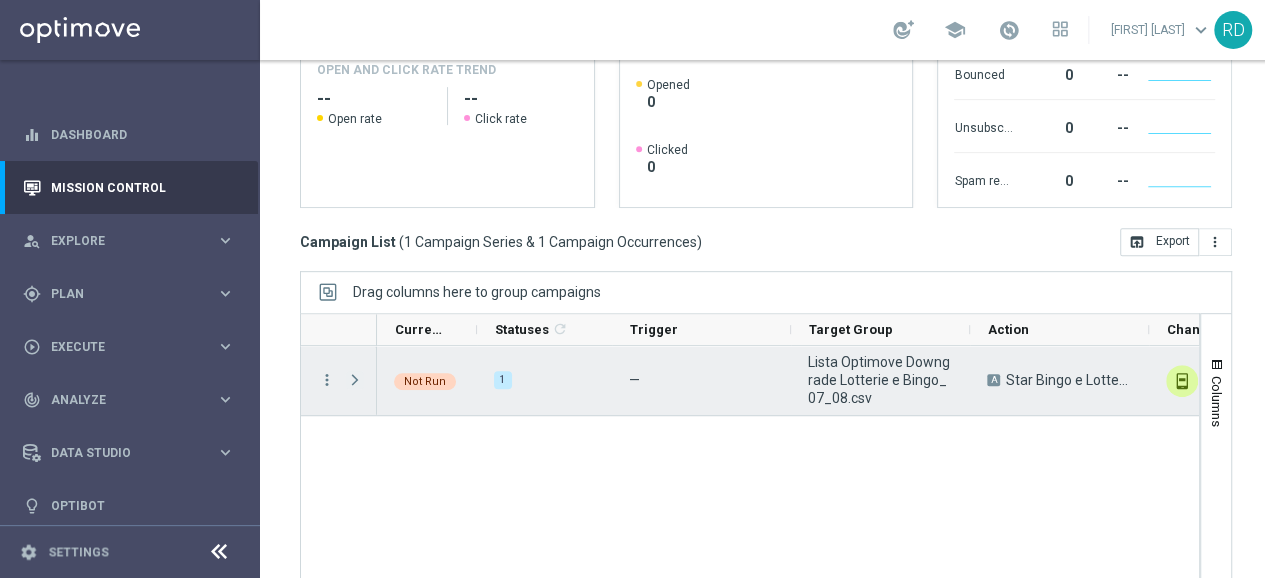 click at bounding box center (355, 380) 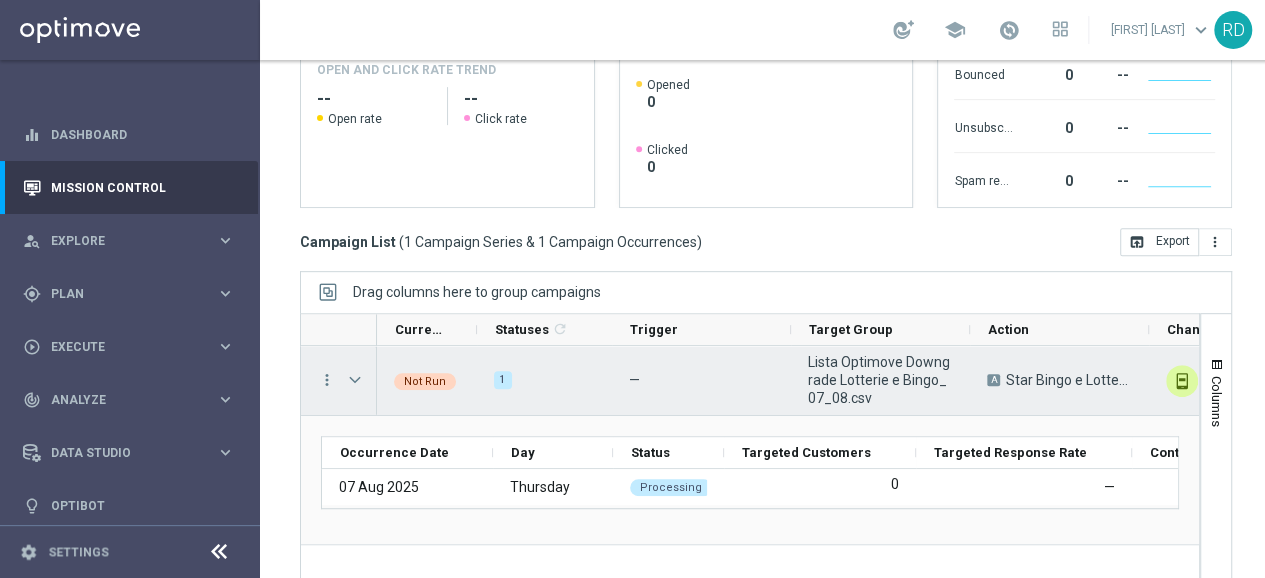 click at bounding box center (355, 380) 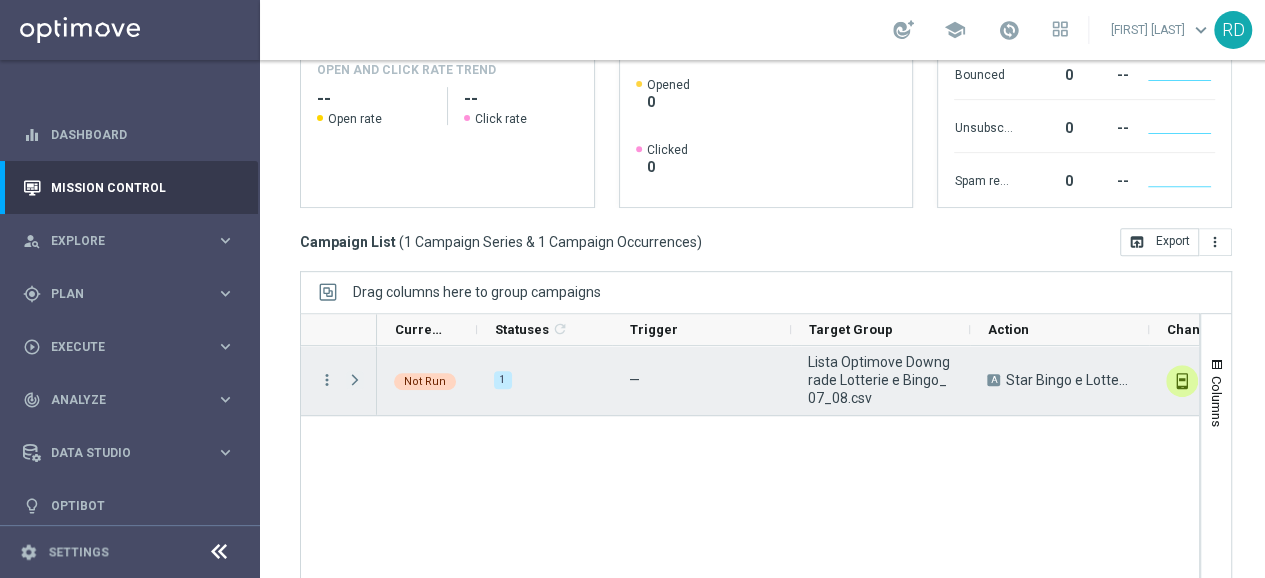 click at bounding box center (355, 380) 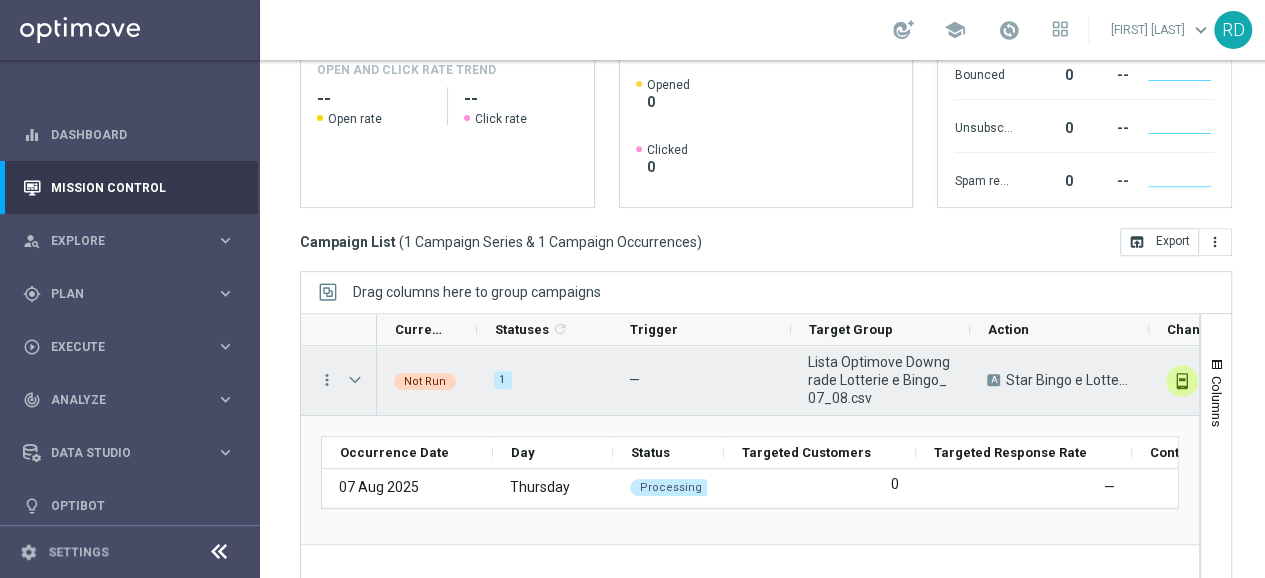 click at bounding box center [355, 380] 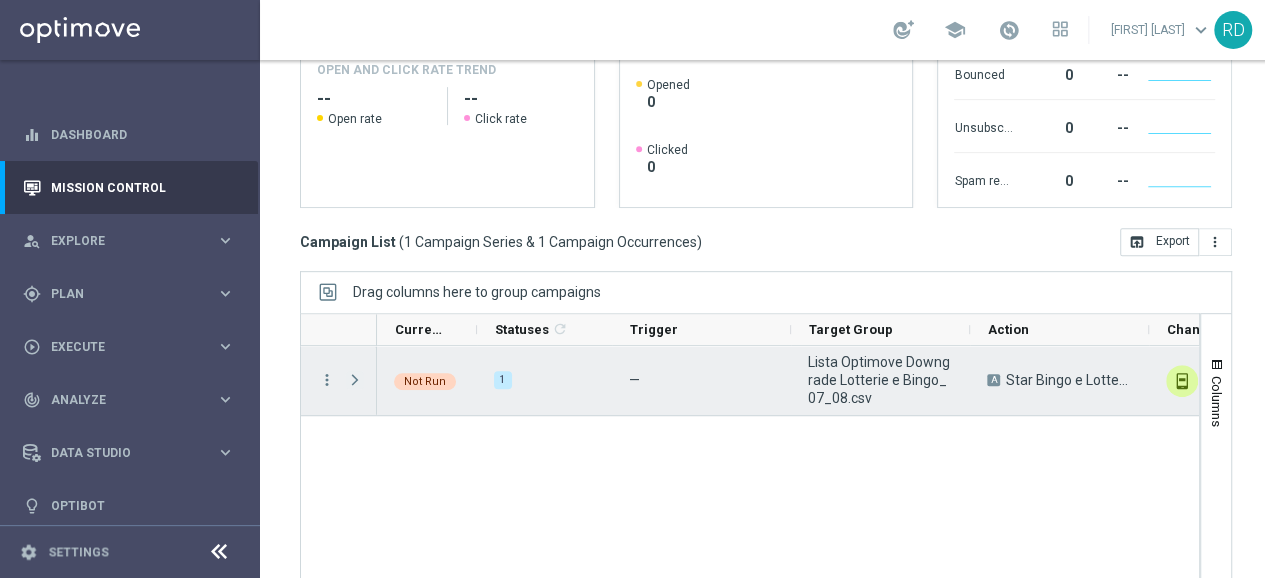 click at bounding box center [355, 380] 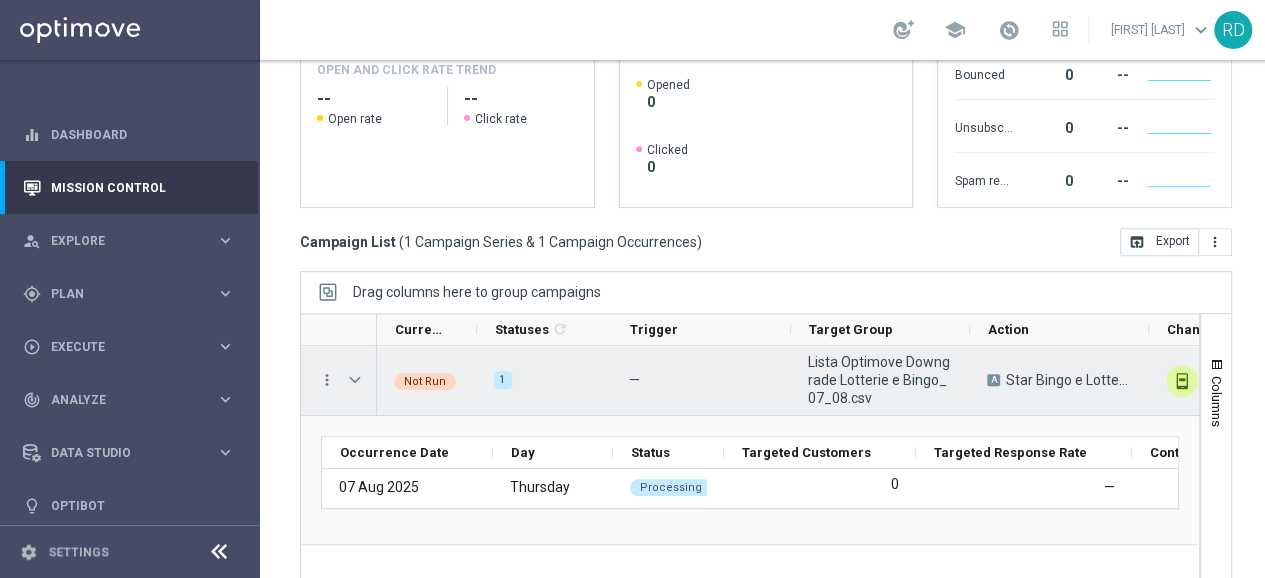 click at bounding box center [355, 380] 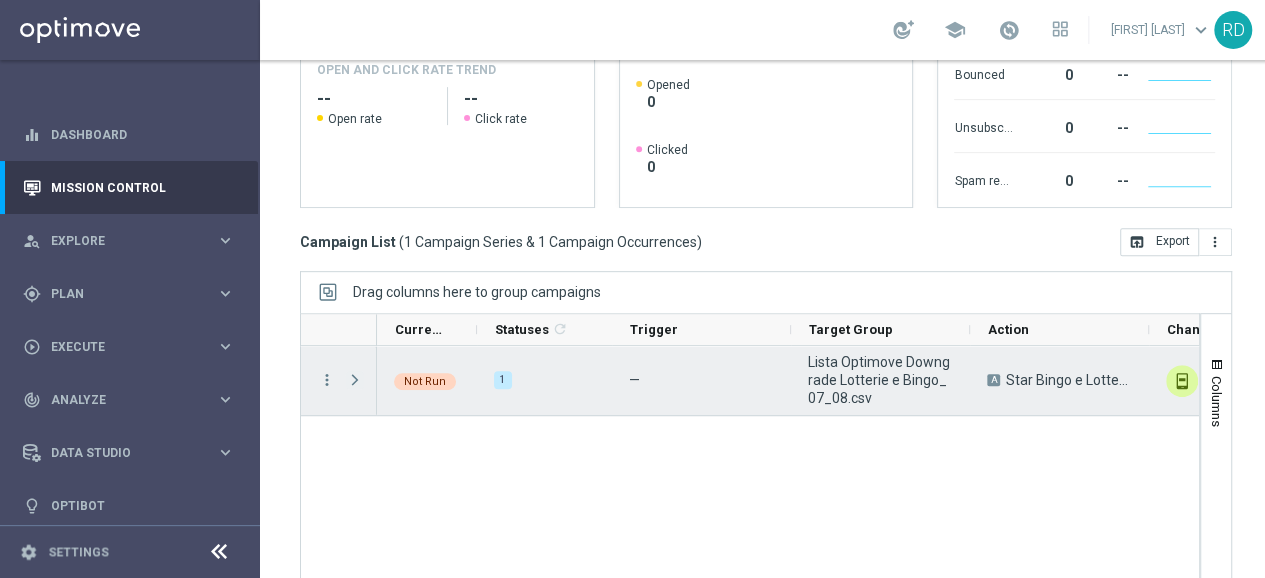 click at bounding box center (355, 380) 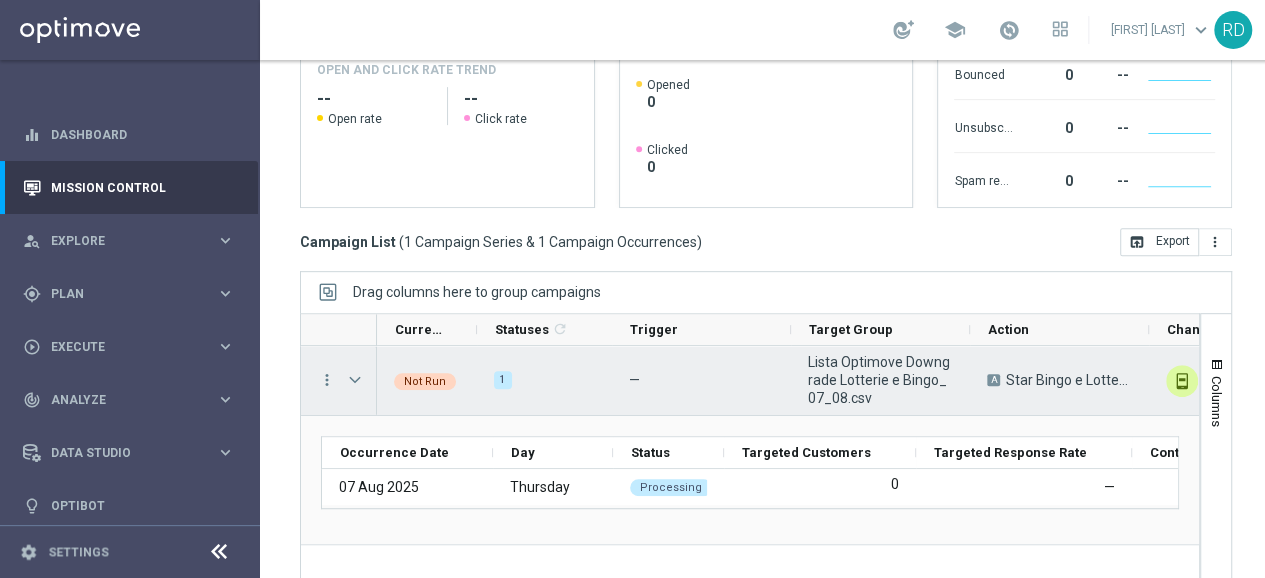 click at bounding box center (355, 380) 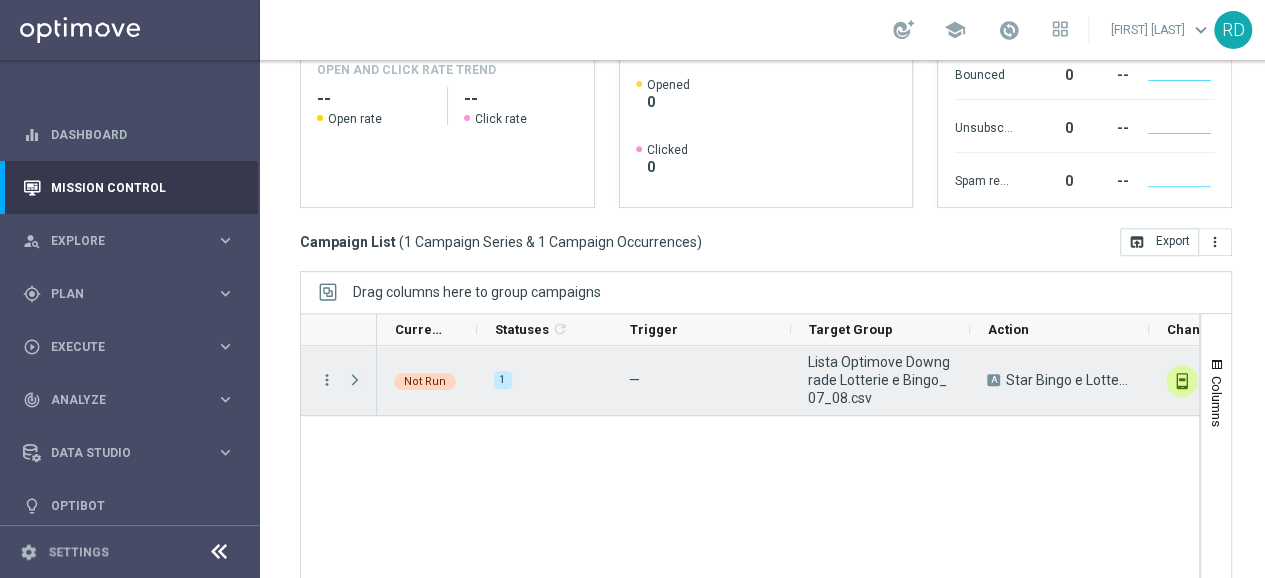 click at bounding box center [355, 380] 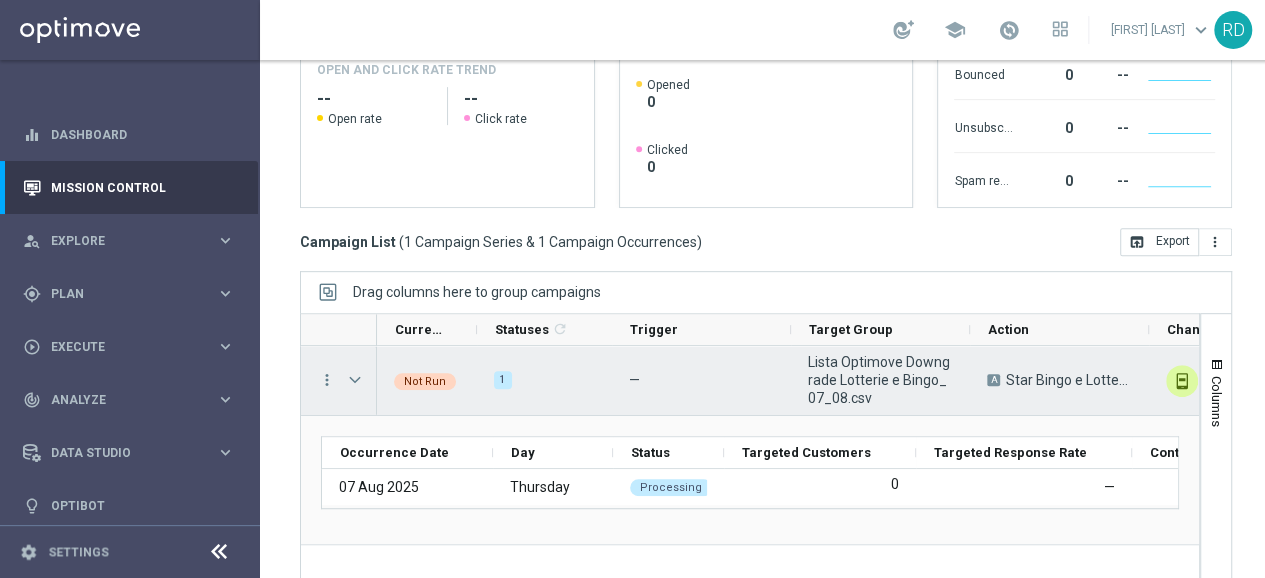 click at bounding box center [355, 380] 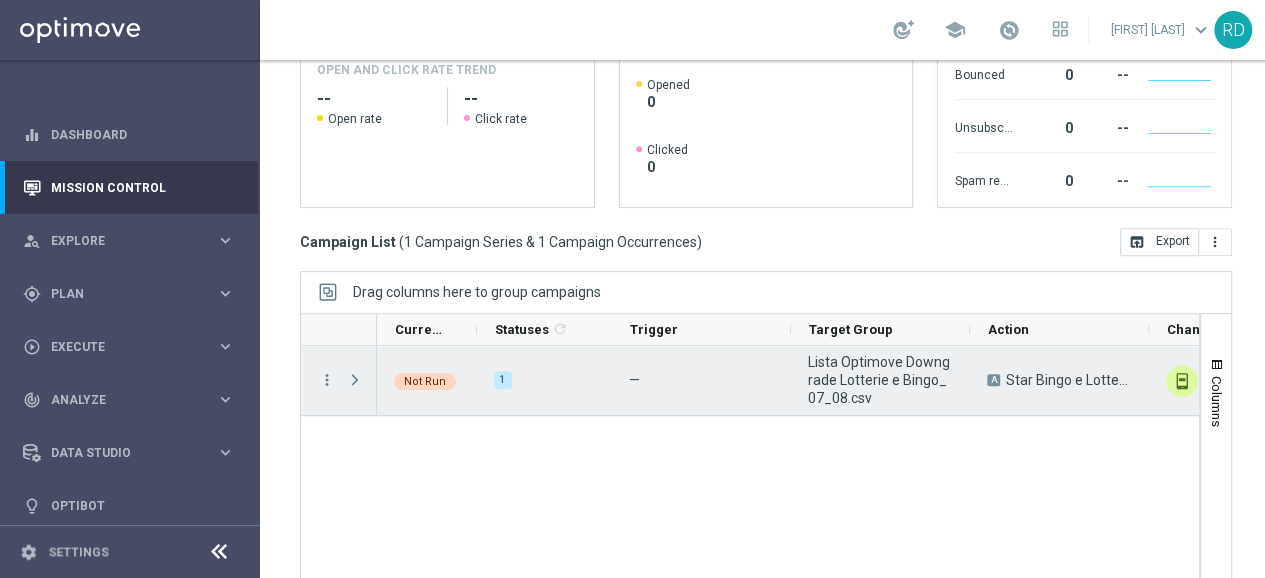 click at bounding box center (355, 380) 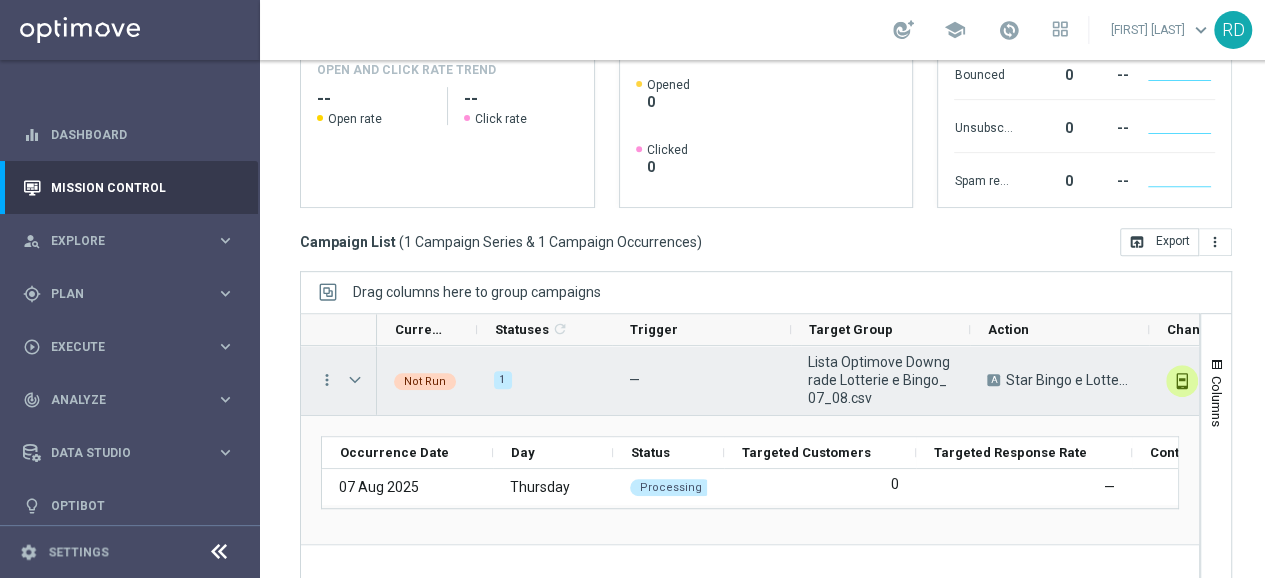 click at bounding box center [355, 380] 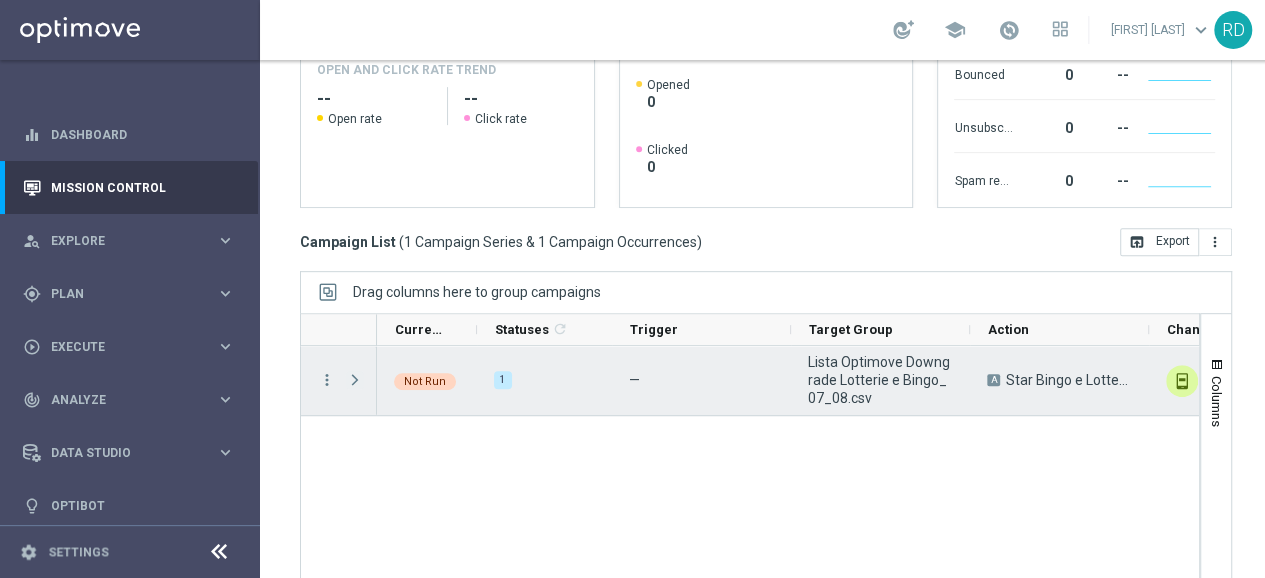 click at bounding box center [355, 380] 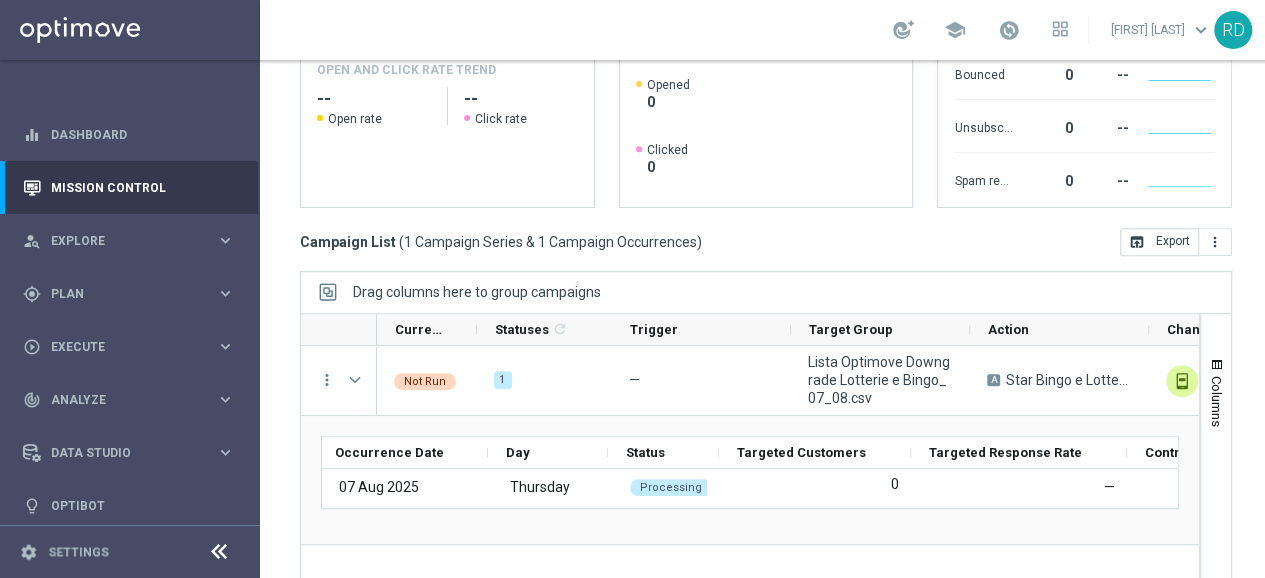 scroll, scrollTop: 0, scrollLeft: 252, axis: horizontal 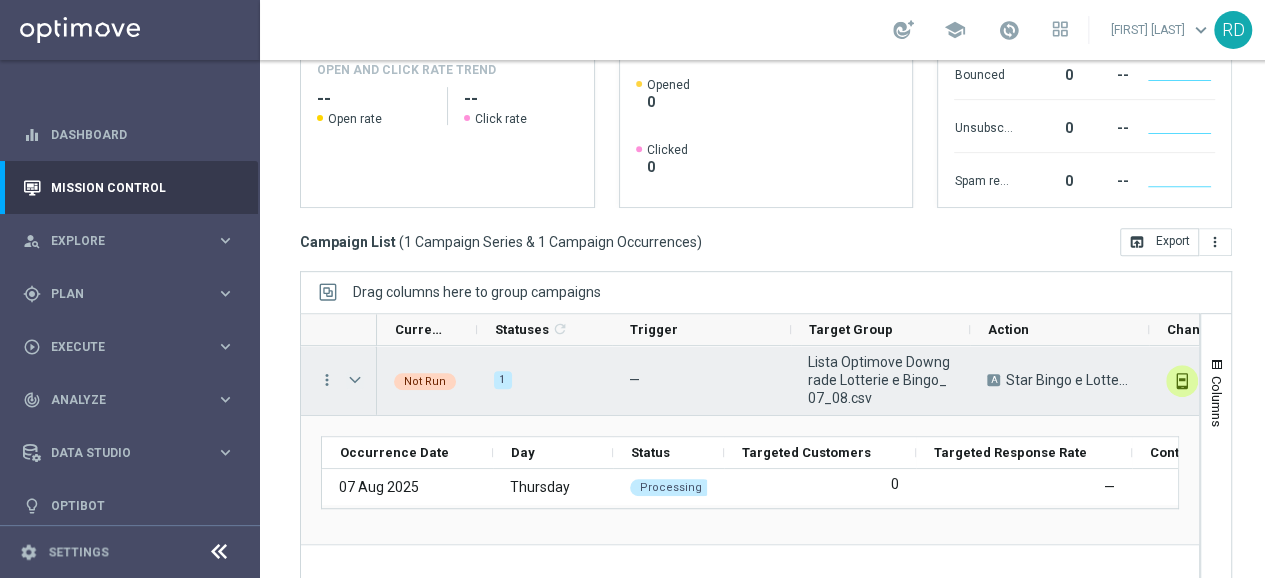 click at bounding box center (355, 380) 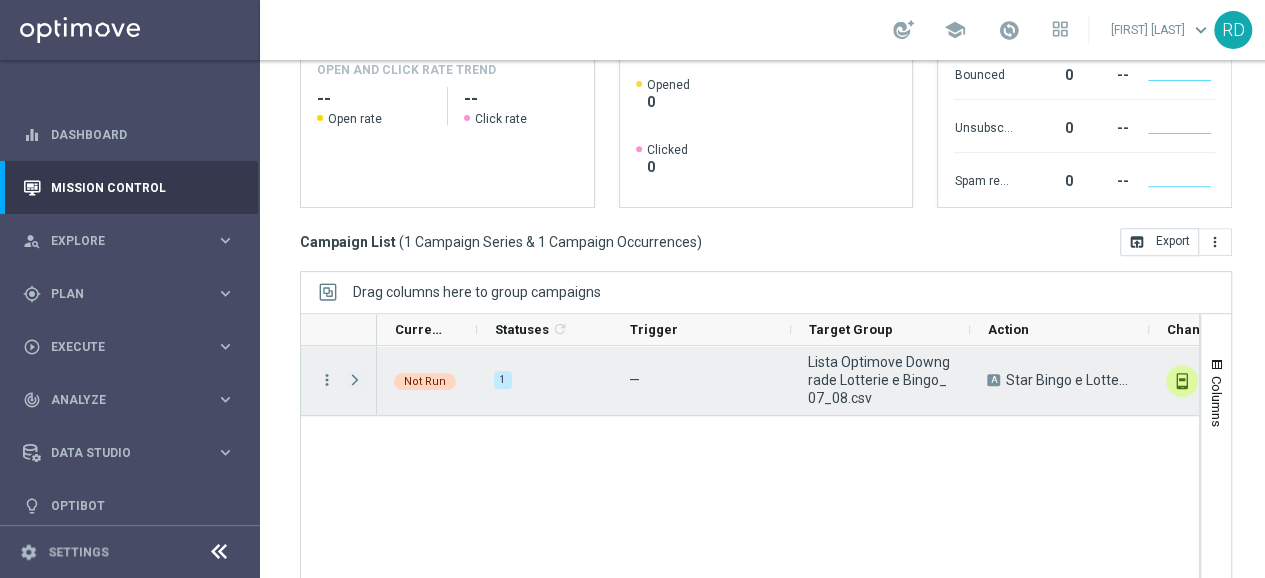 click at bounding box center [355, 380] 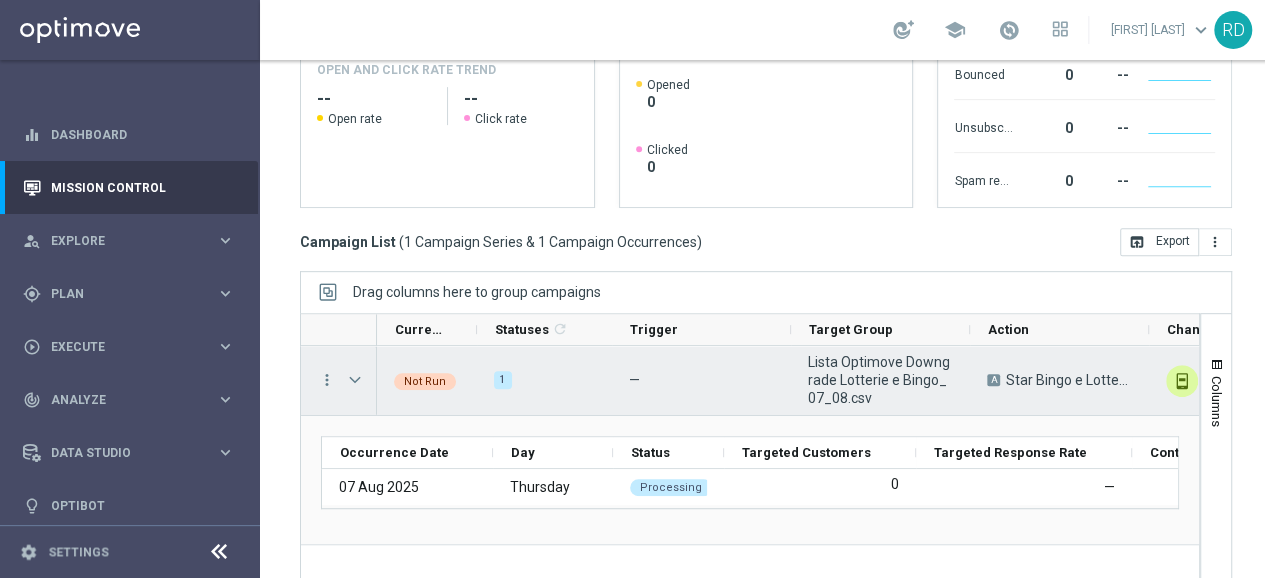 click at bounding box center [357, 380] 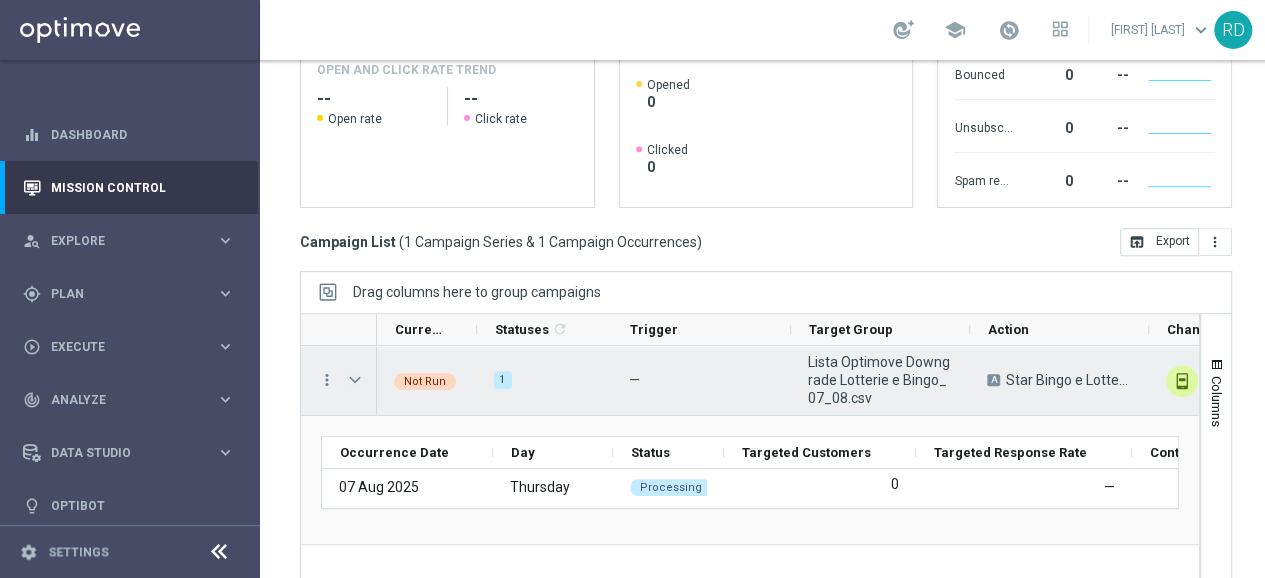 click at bounding box center [355, 380] 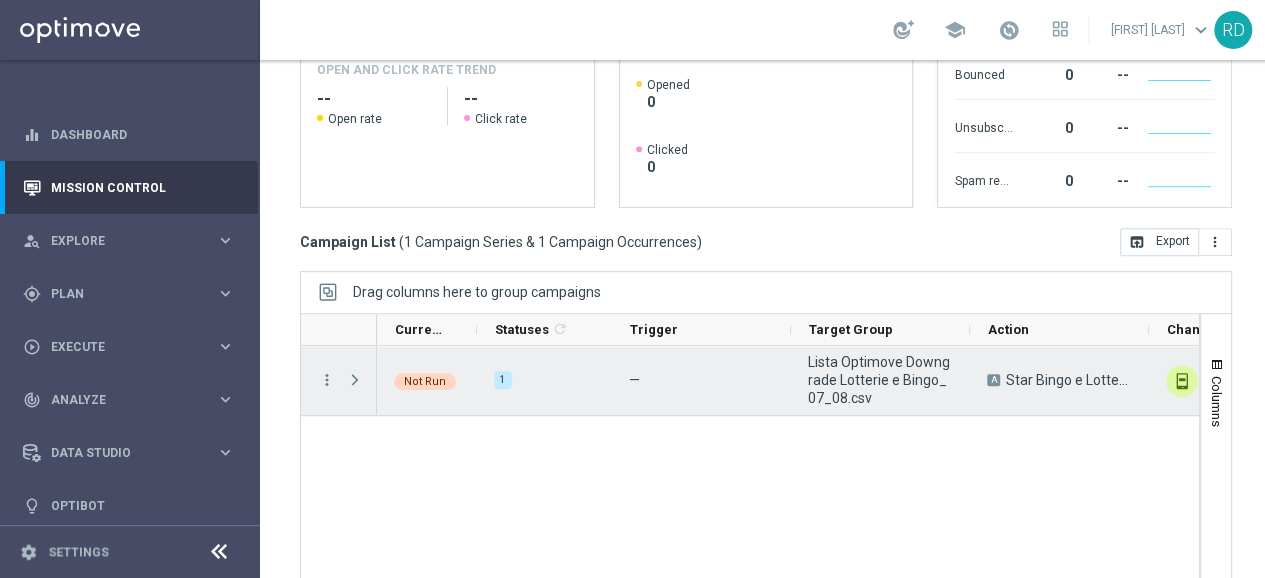 click at bounding box center (355, 380) 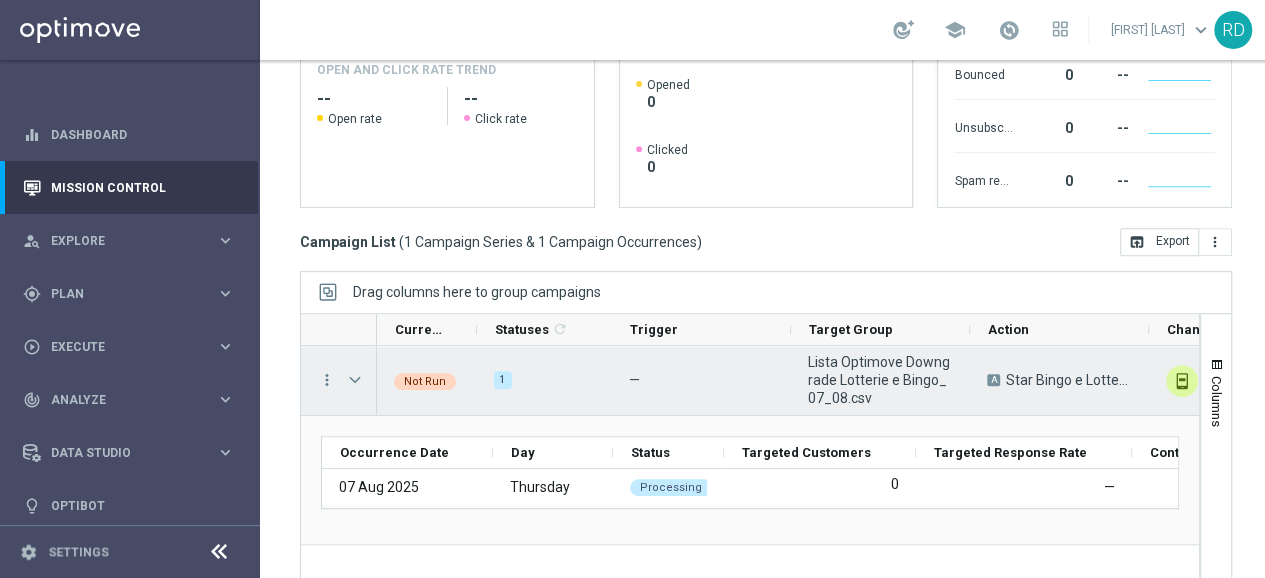 click at bounding box center [355, 380] 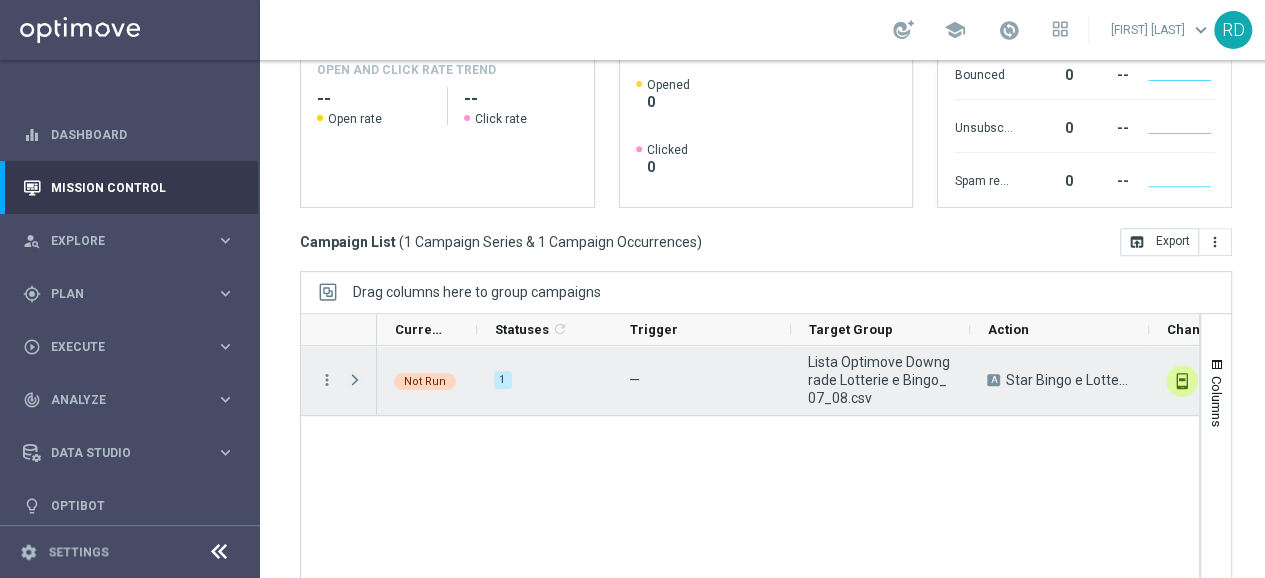 click at bounding box center (355, 380) 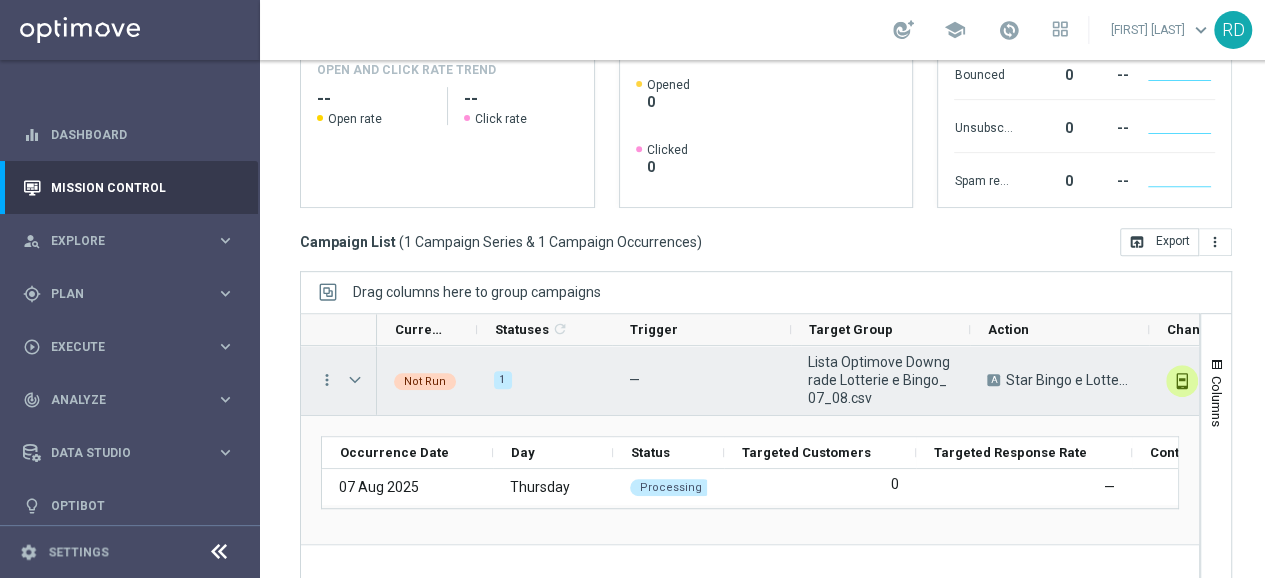 click at bounding box center (355, 380) 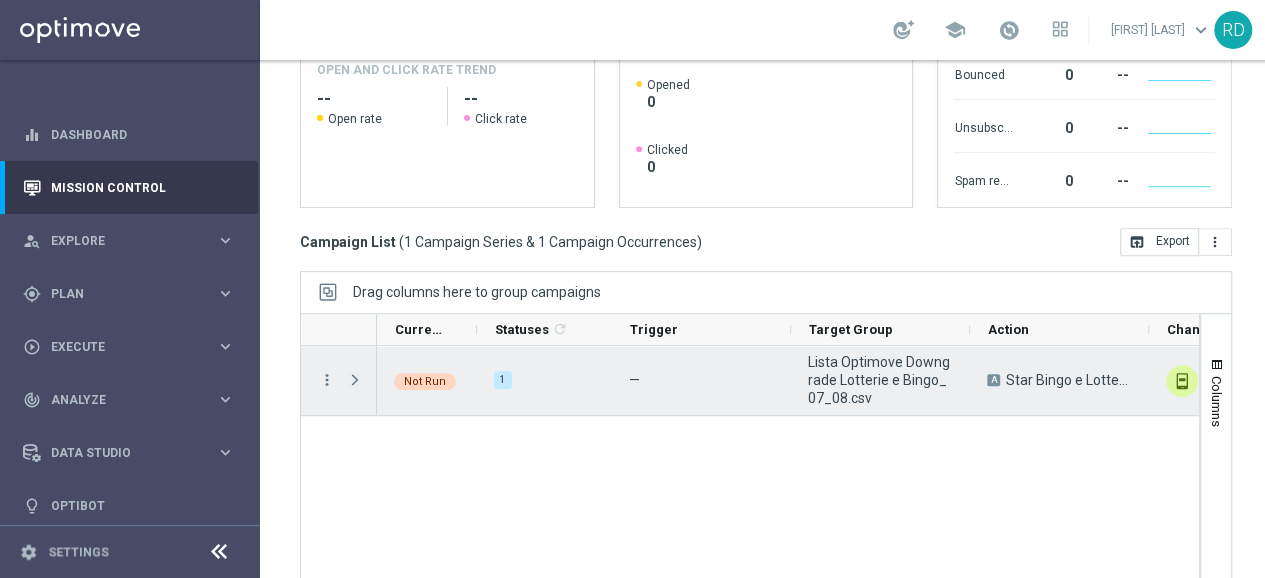 click at bounding box center [355, 380] 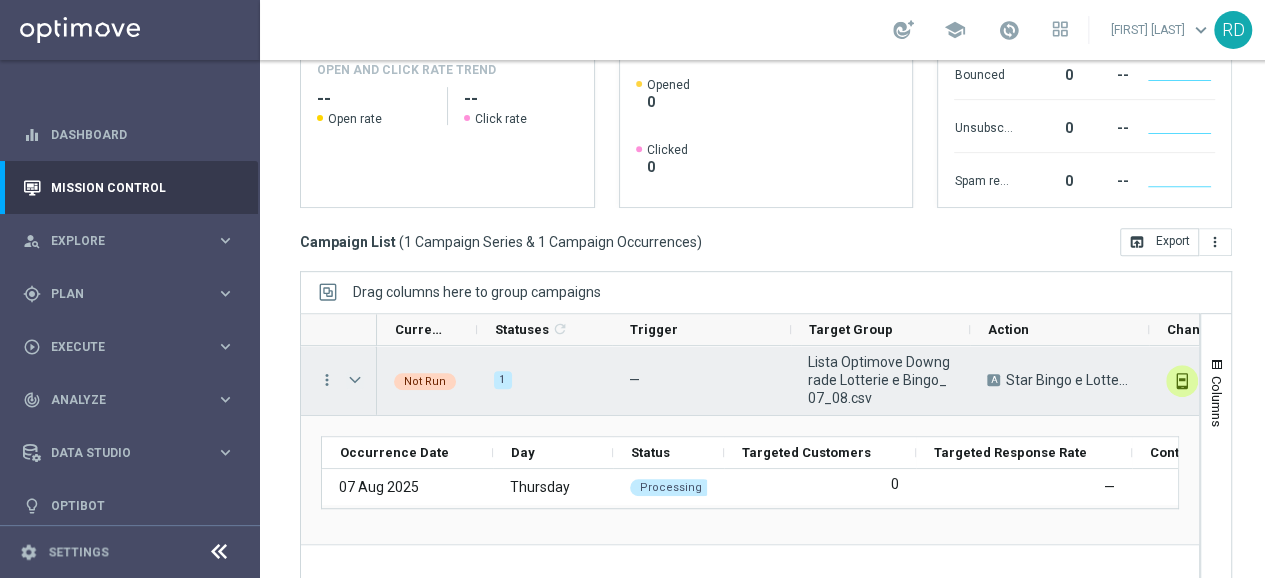 click at bounding box center (355, 380) 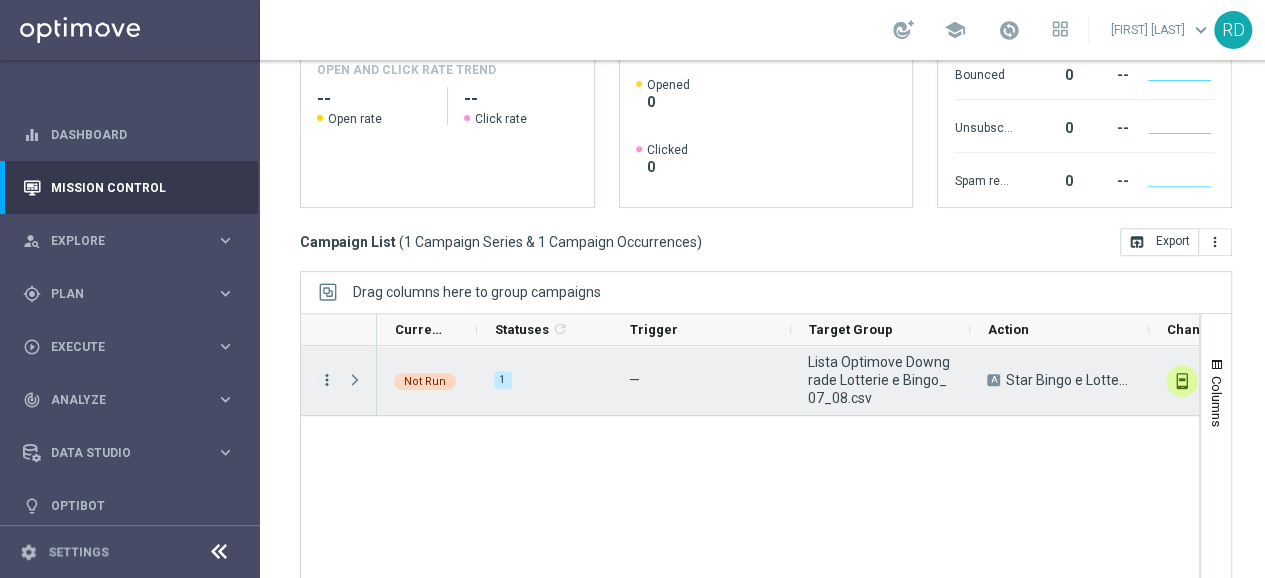 click on "more_vert" at bounding box center [327, 380] 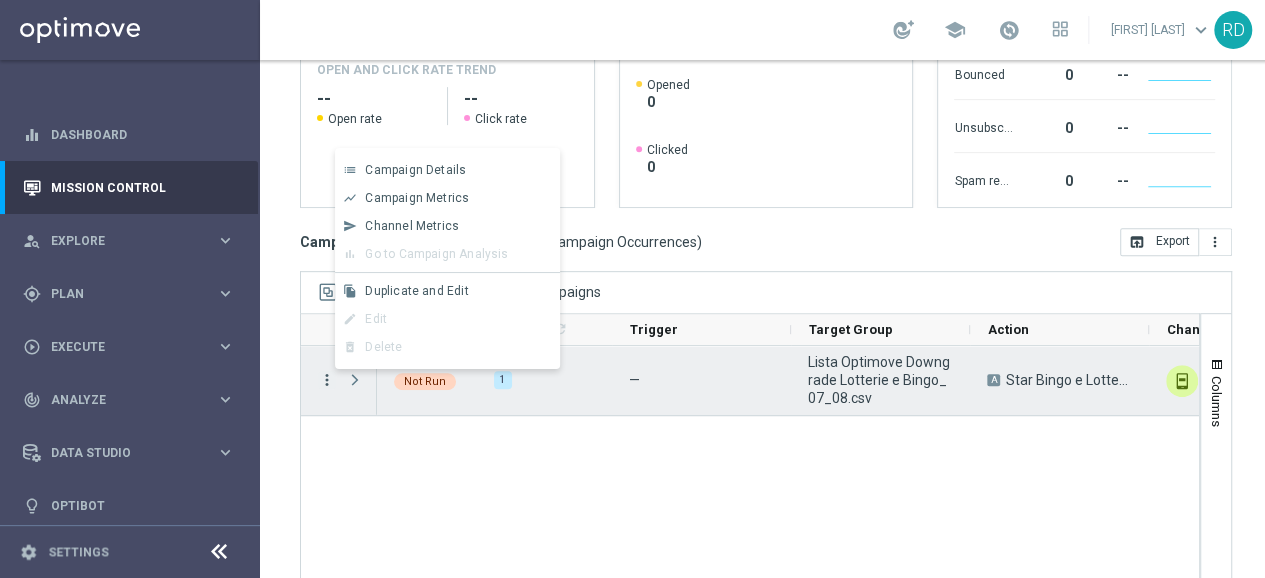 click on "more_vert" at bounding box center [327, 380] 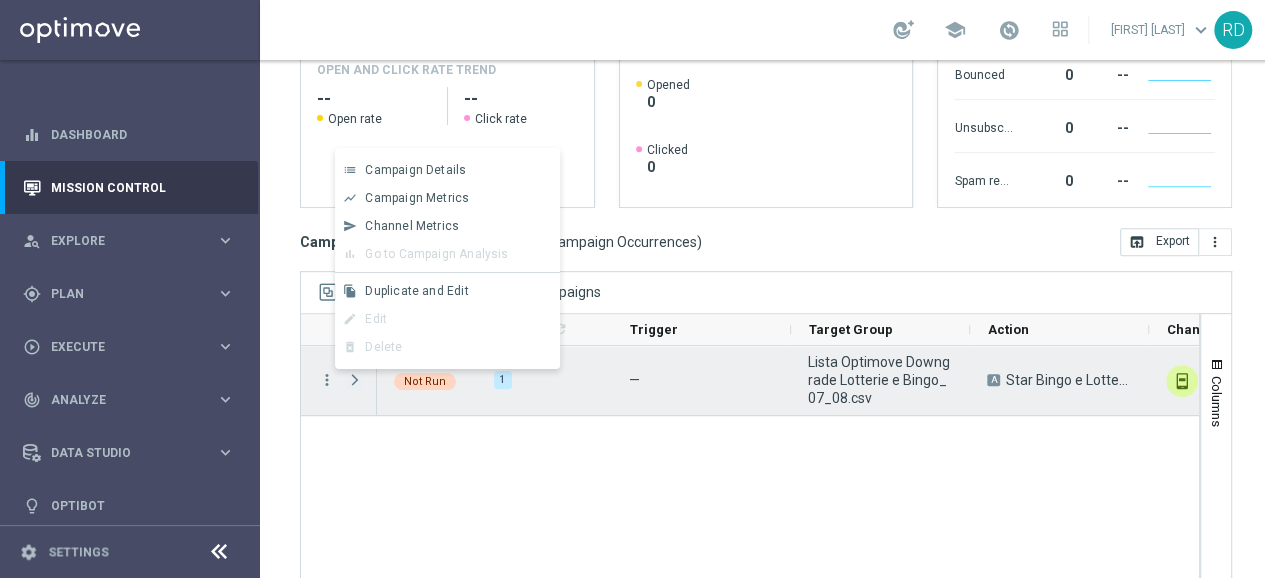 click at bounding box center (355, 380) 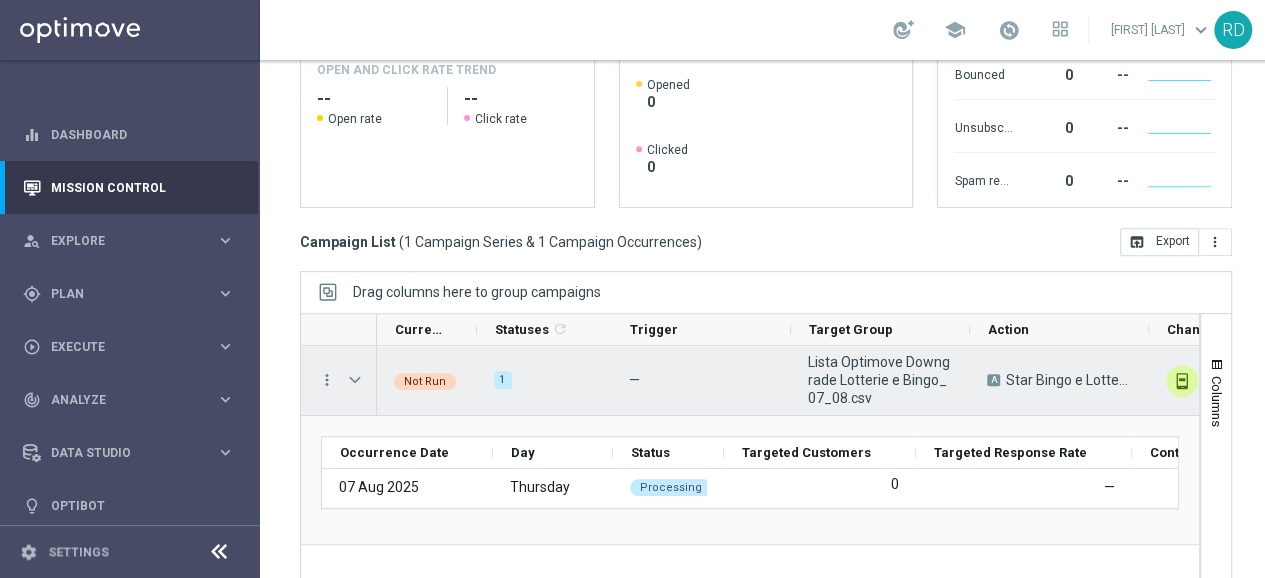 click at bounding box center [355, 380] 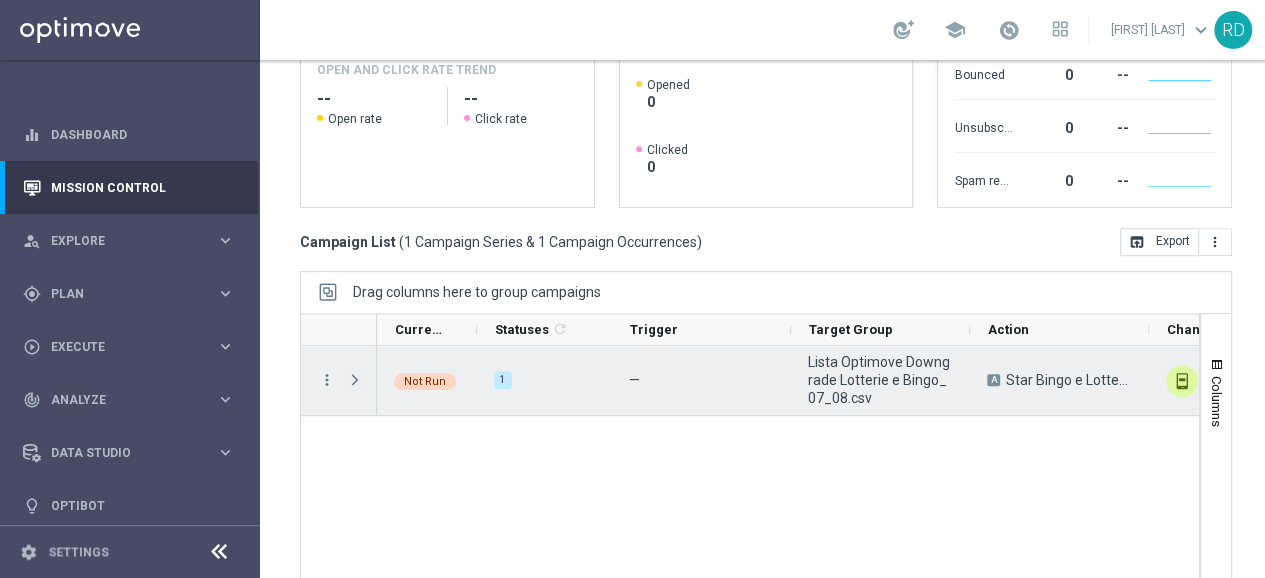 click at bounding box center (355, 380) 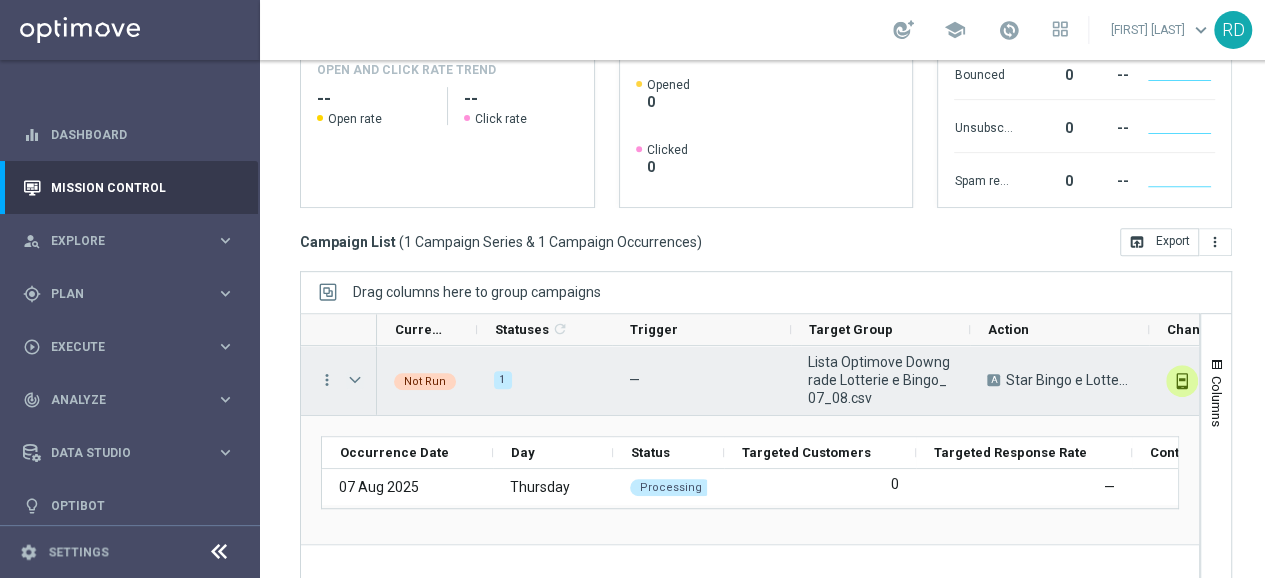 click at bounding box center (355, 380) 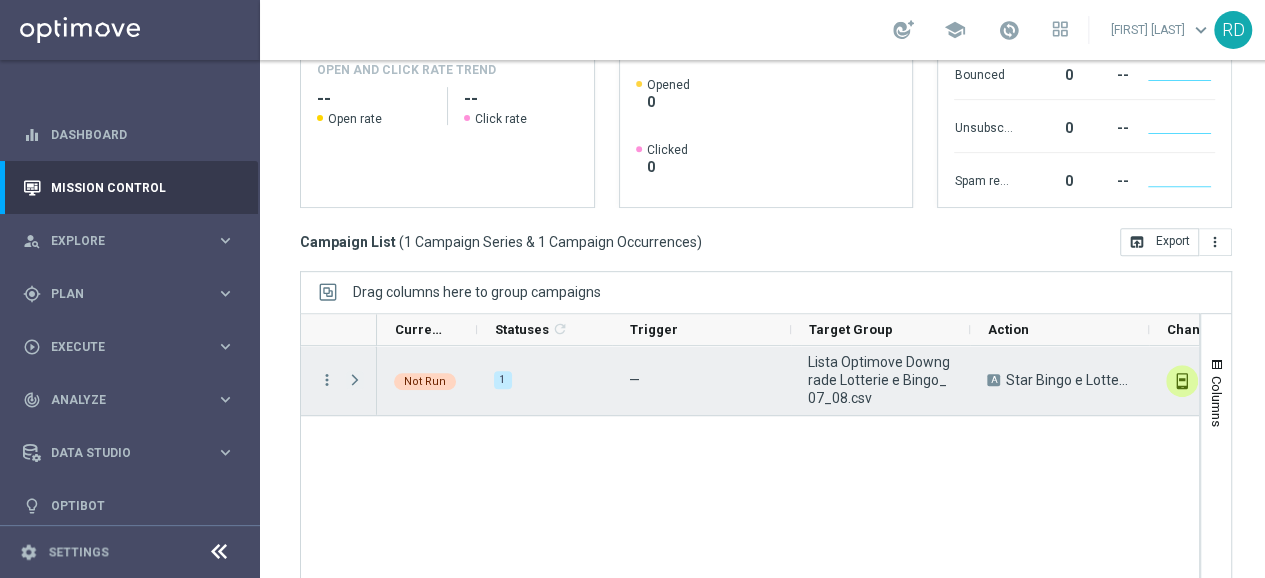 click at bounding box center (355, 380) 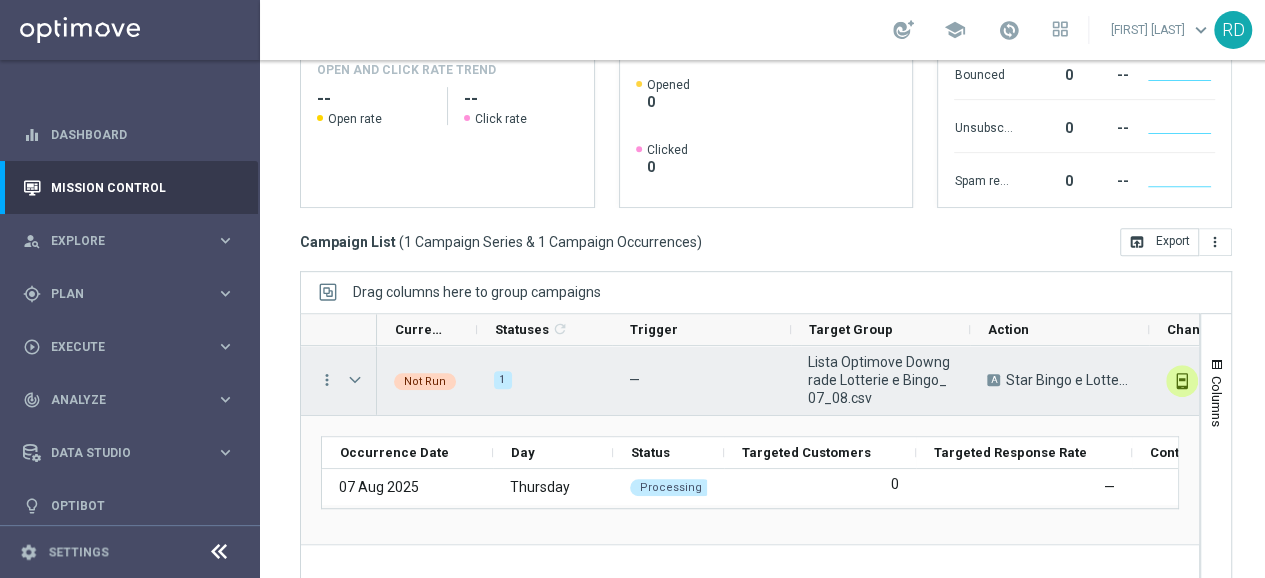 click at bounding box center (355, 380) 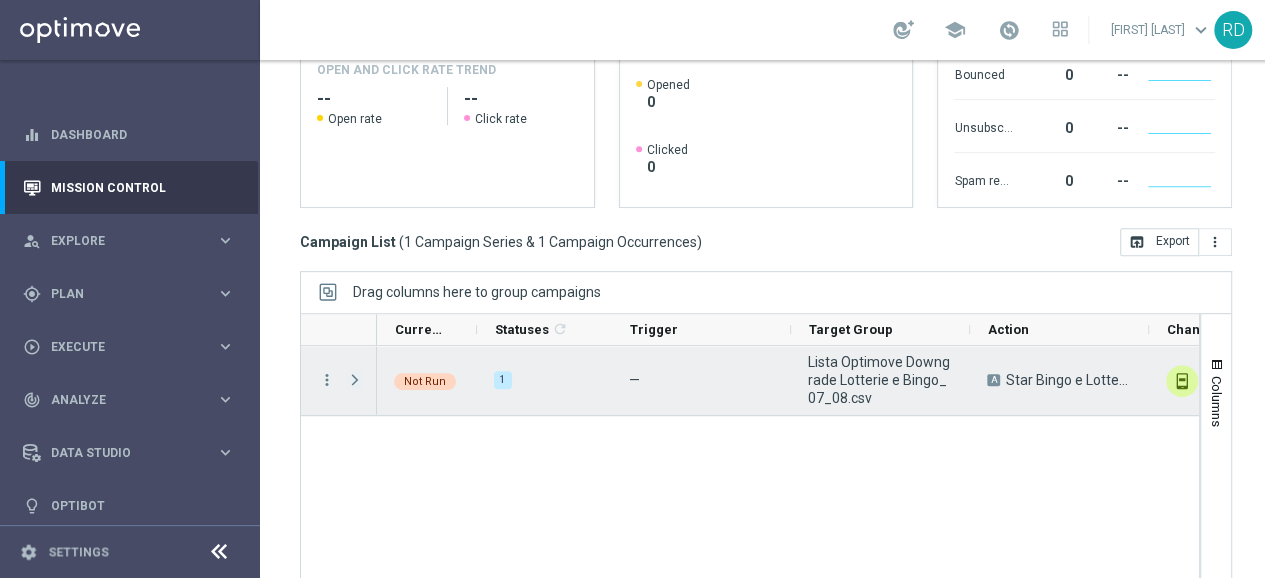 click at bounding box center (355, 380) 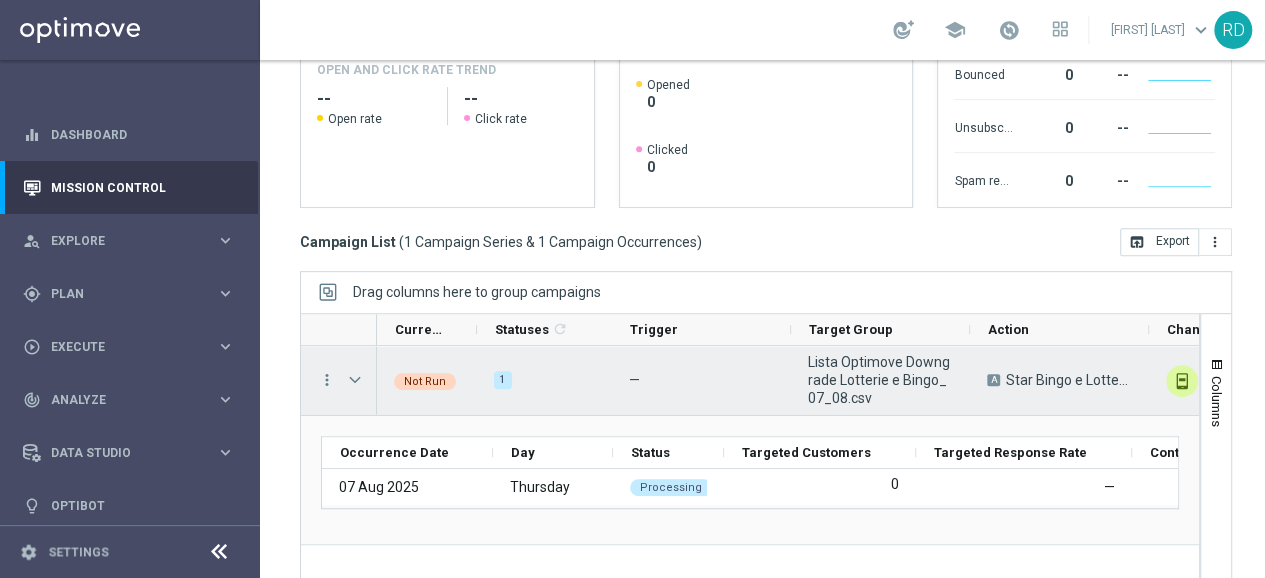 click at bounding box center [355, 380] 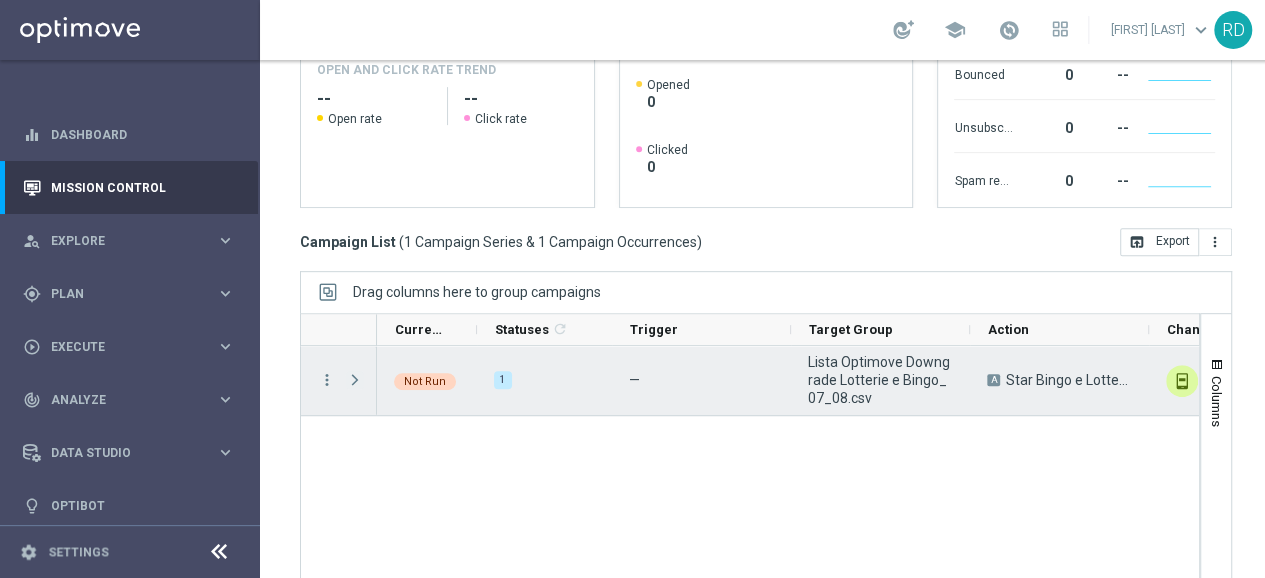 click at bounding box center [355, 380] 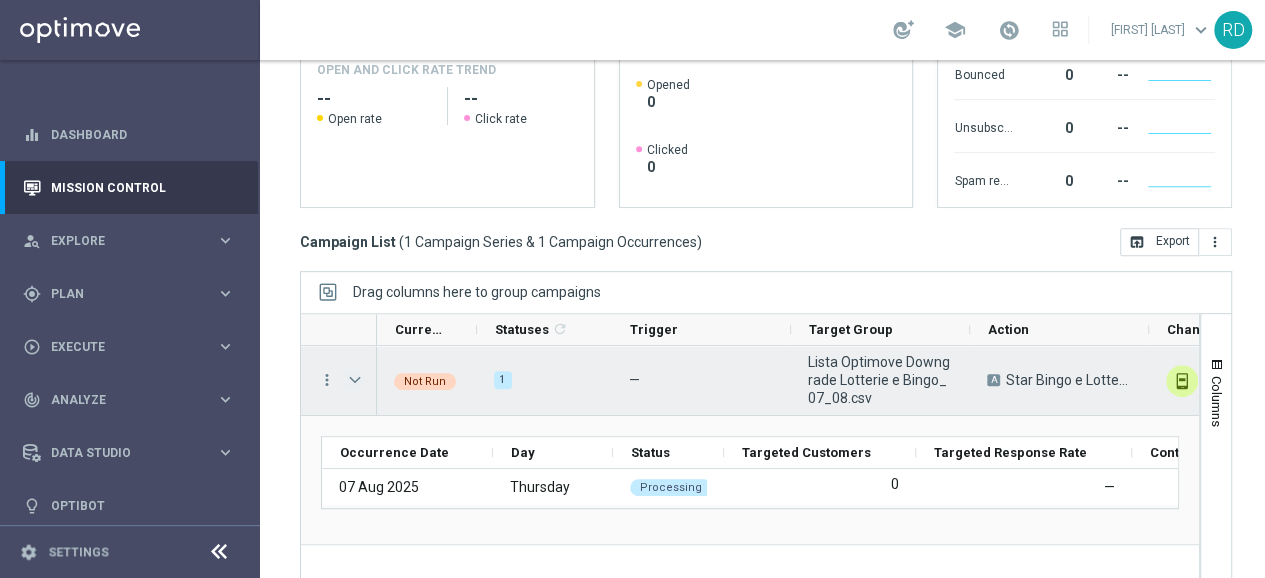 click at bounding box center [355, 380] 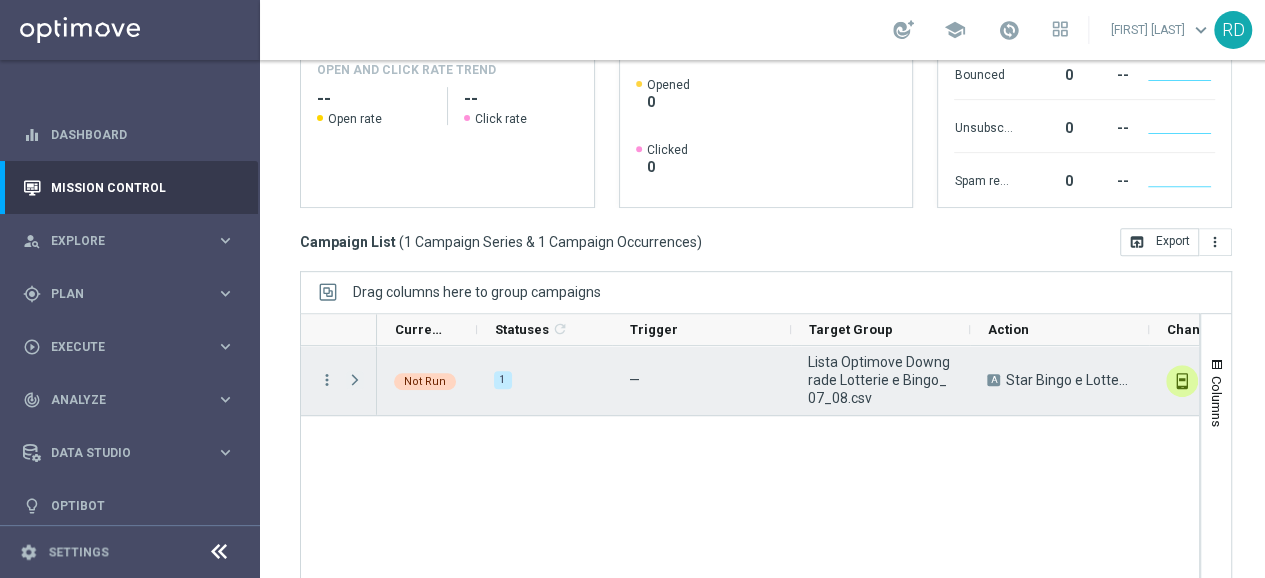 click at bounding box center [355, 380] 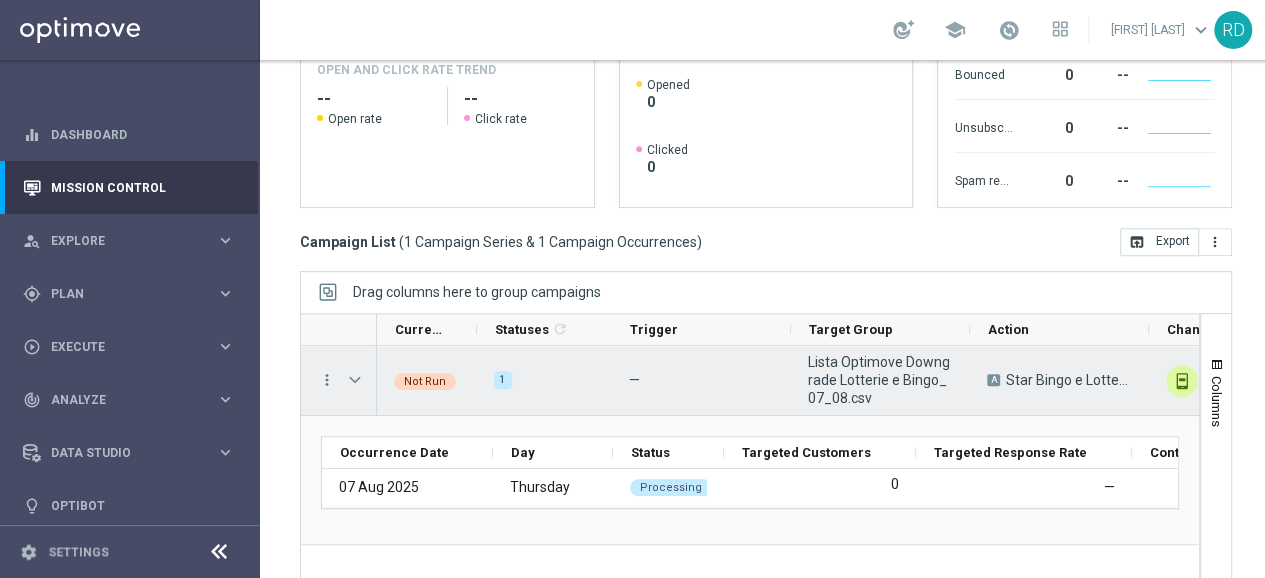 click at bounding box center (355, 380) 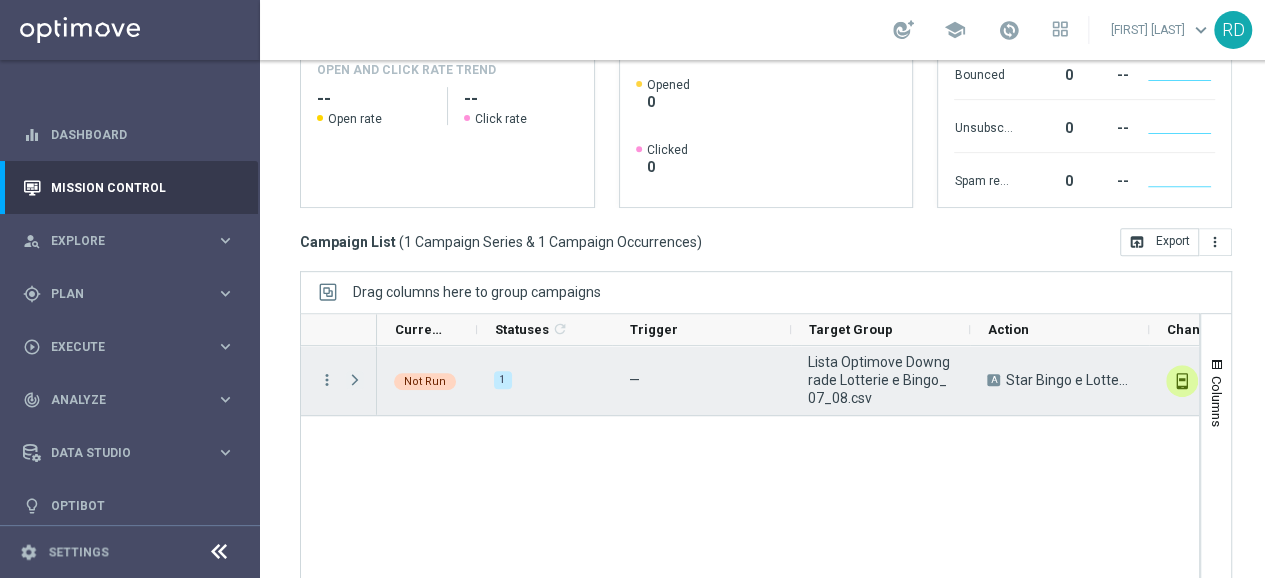 click at bounding box center (355, 380) 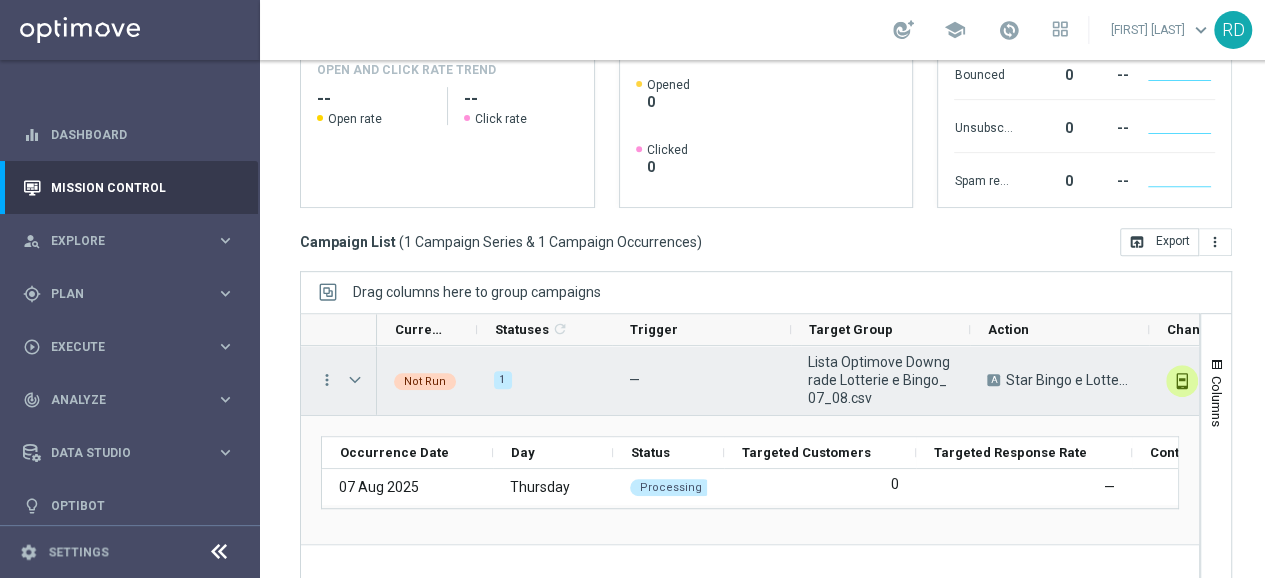 click at bounding box center (355, 380) 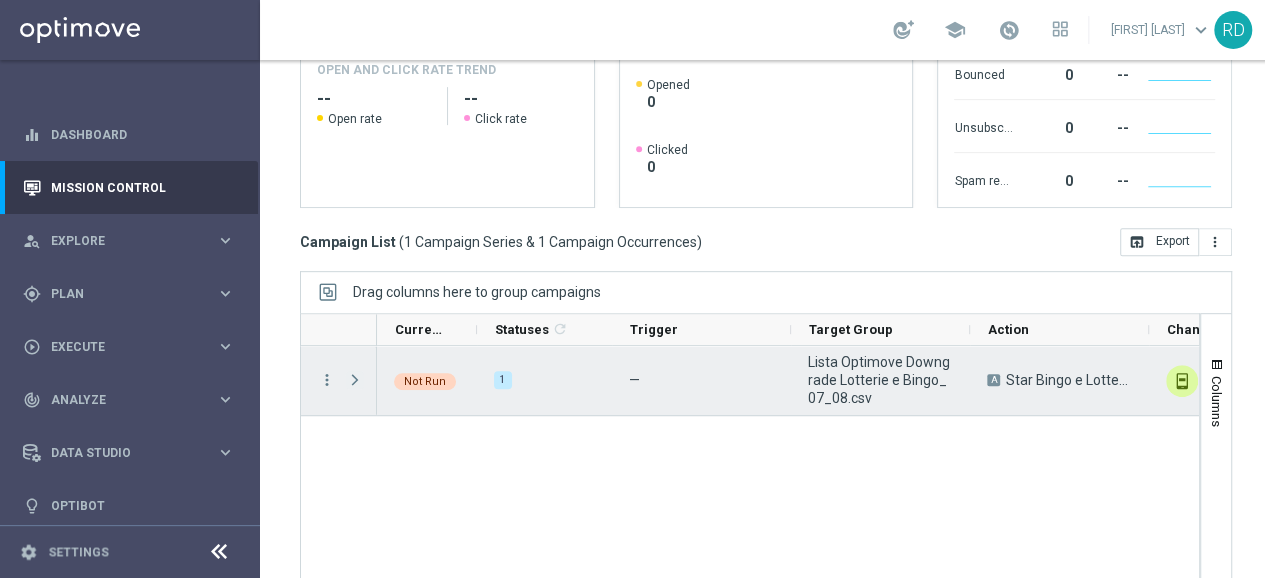 click at bounding box center (355, 380) 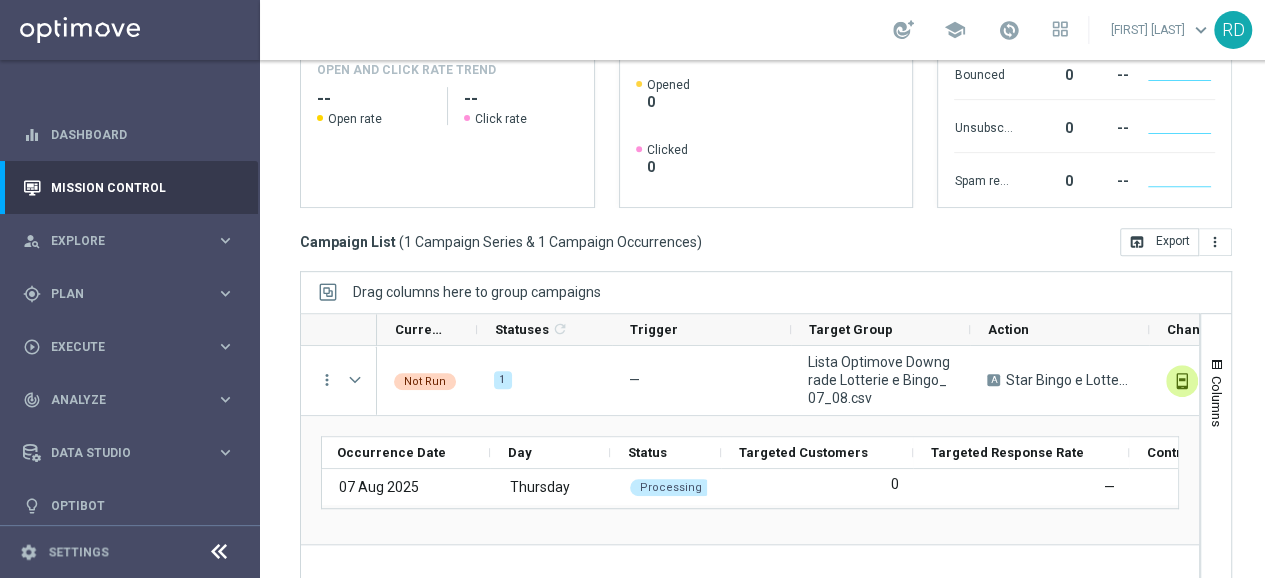 scroll, scrollTop: 0, scrollLeft: 458, axis: horizontal 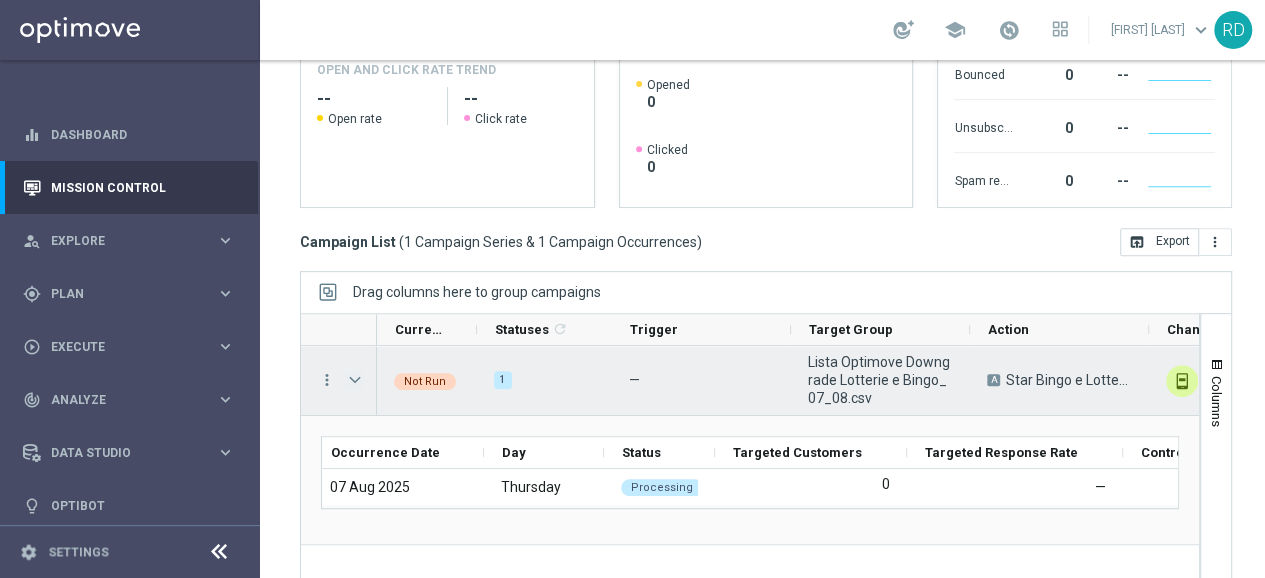 click at bounding box center (355, 380) 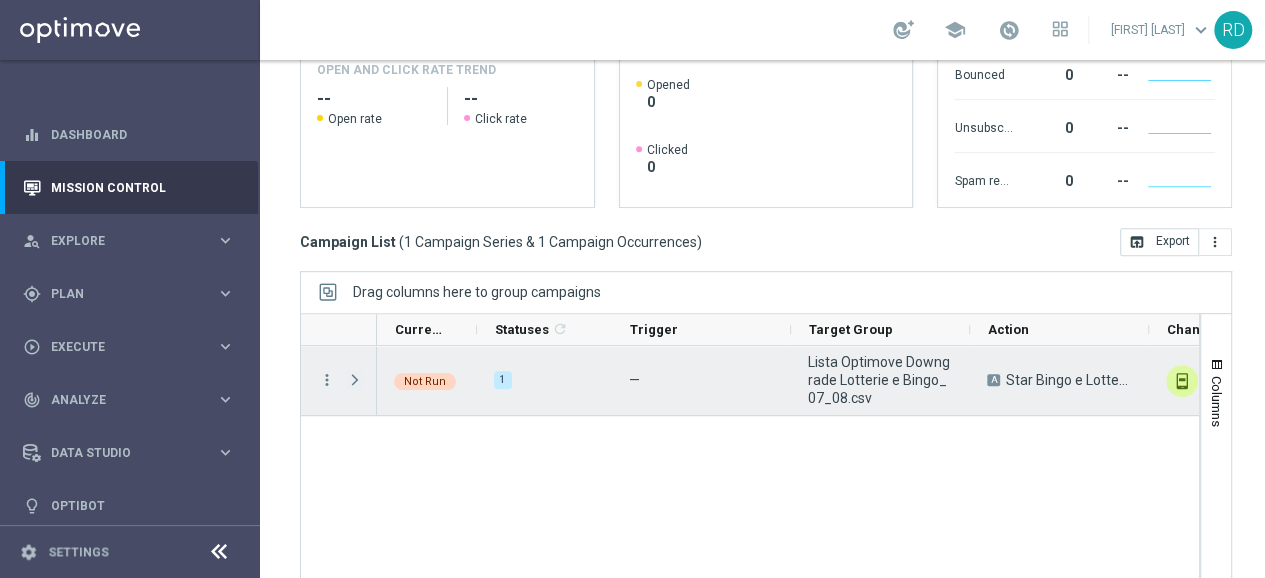 click at bounding box center [355, 380] 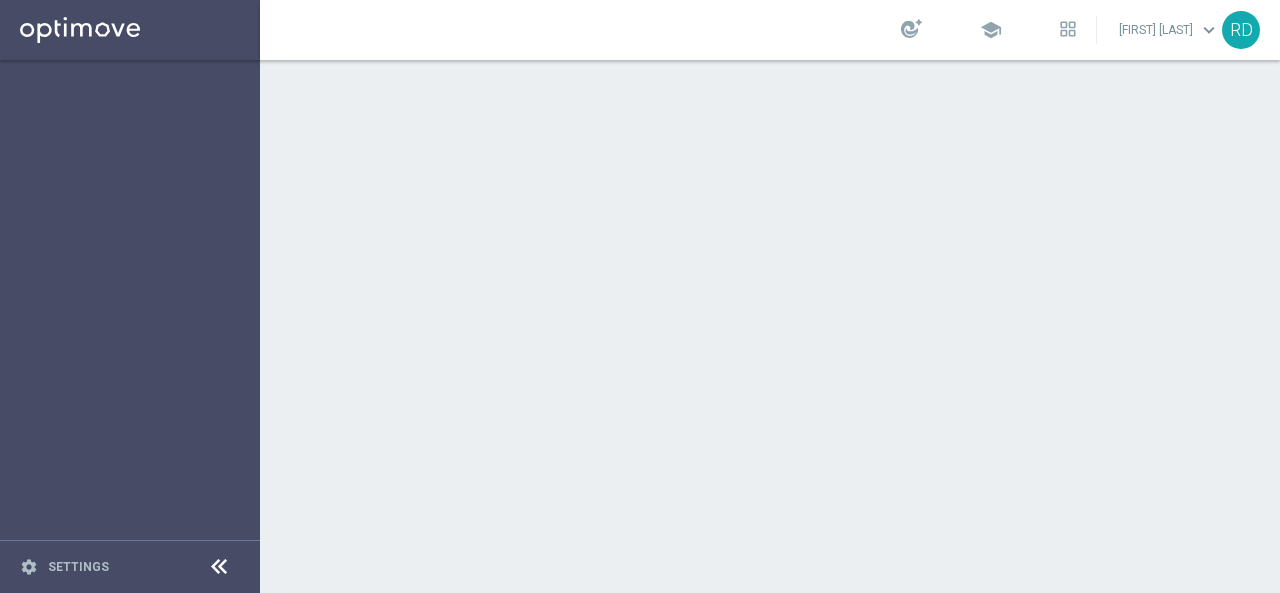 scroll, scrollTop: 0, scrollLeft: 0, axis: both 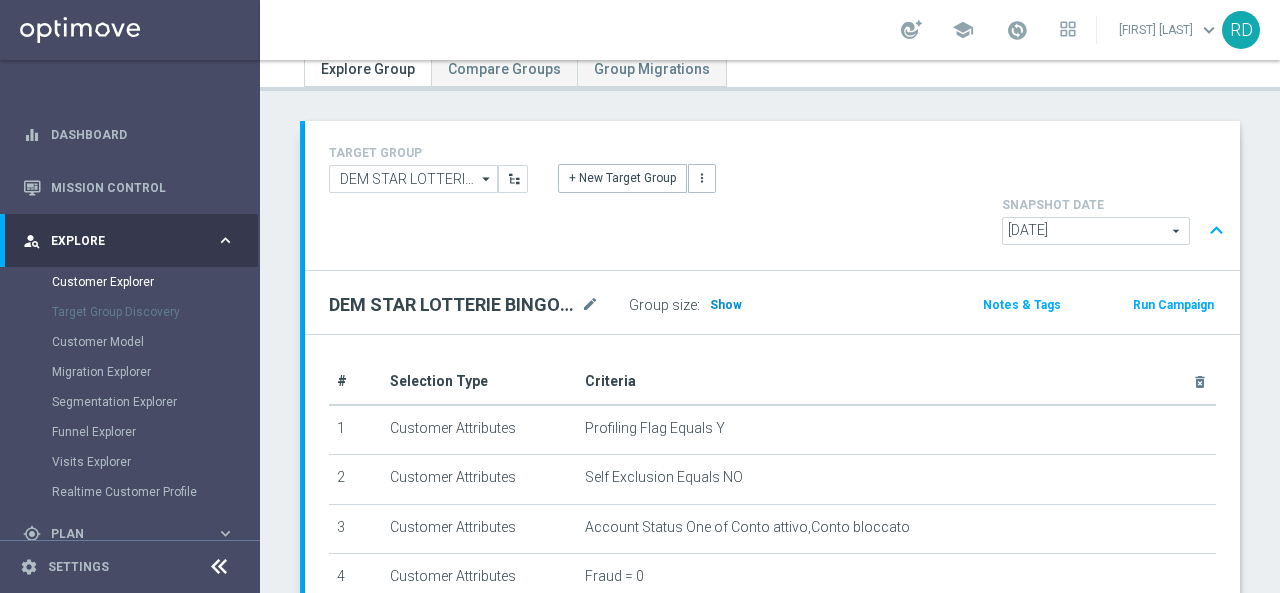 click on "Show" 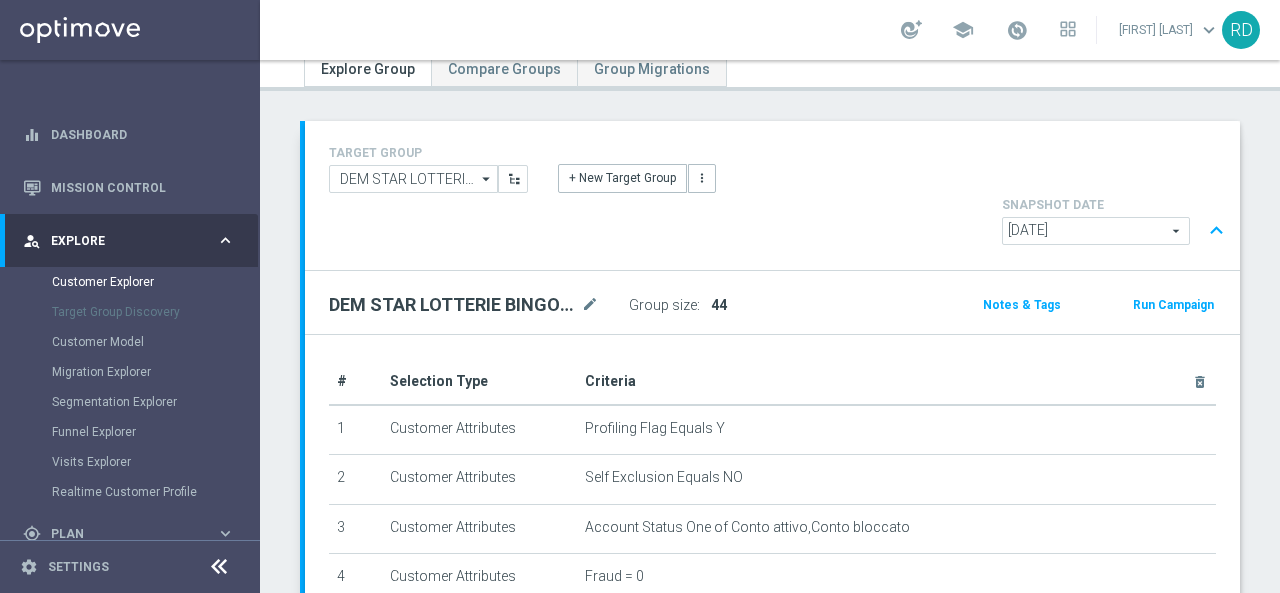 scroll, scrollTop: 224, scrollLeft: 0, axis: vertical 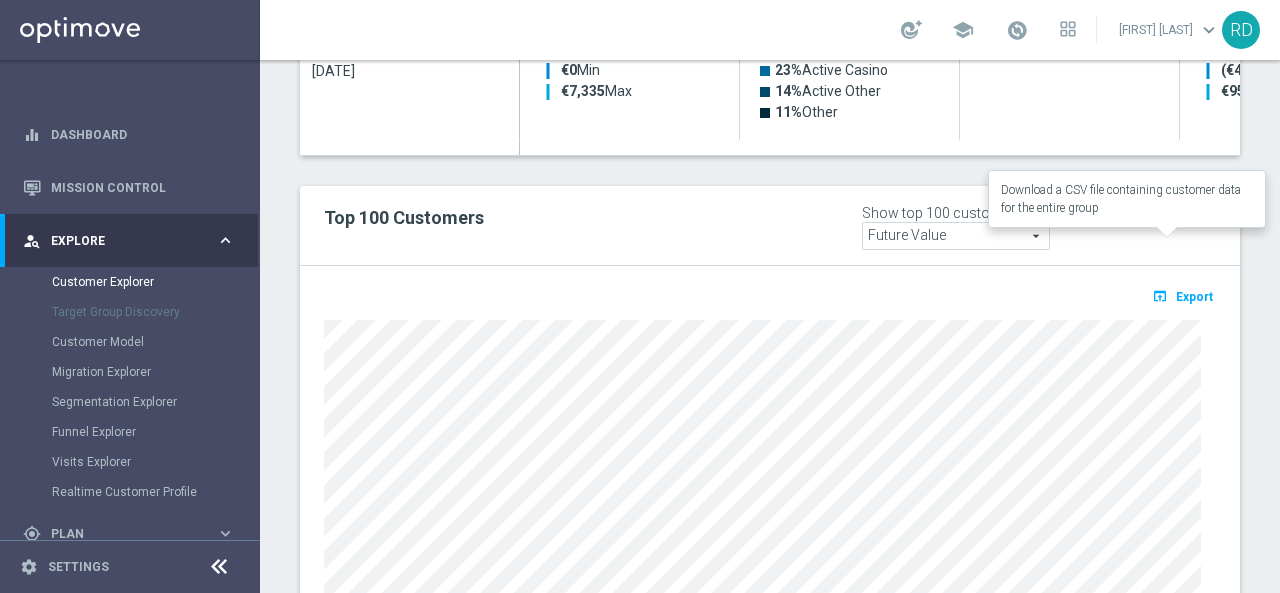 click on "Export" 